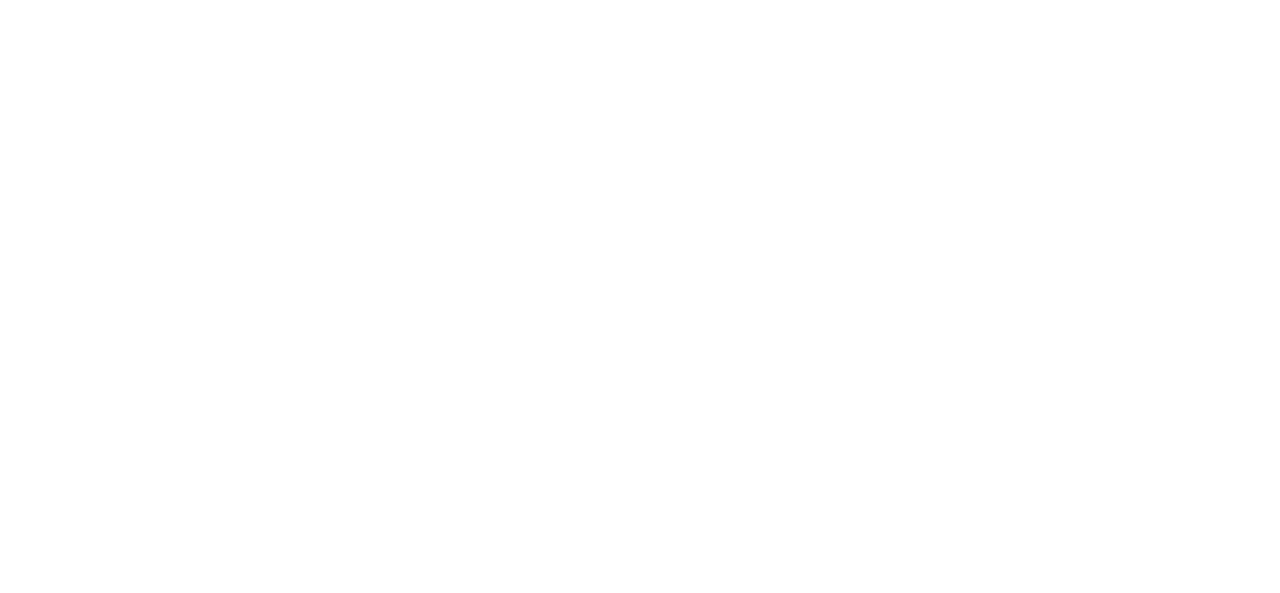 scroll, scrollTop: 0, scrollLeft: 0, axis: both 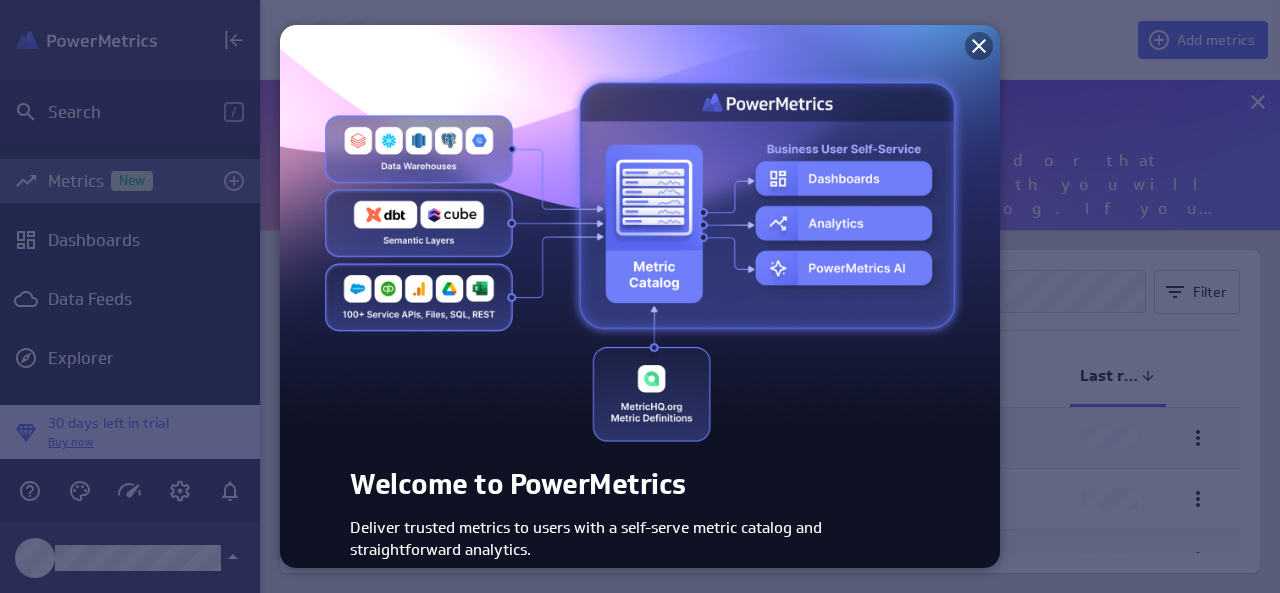 click 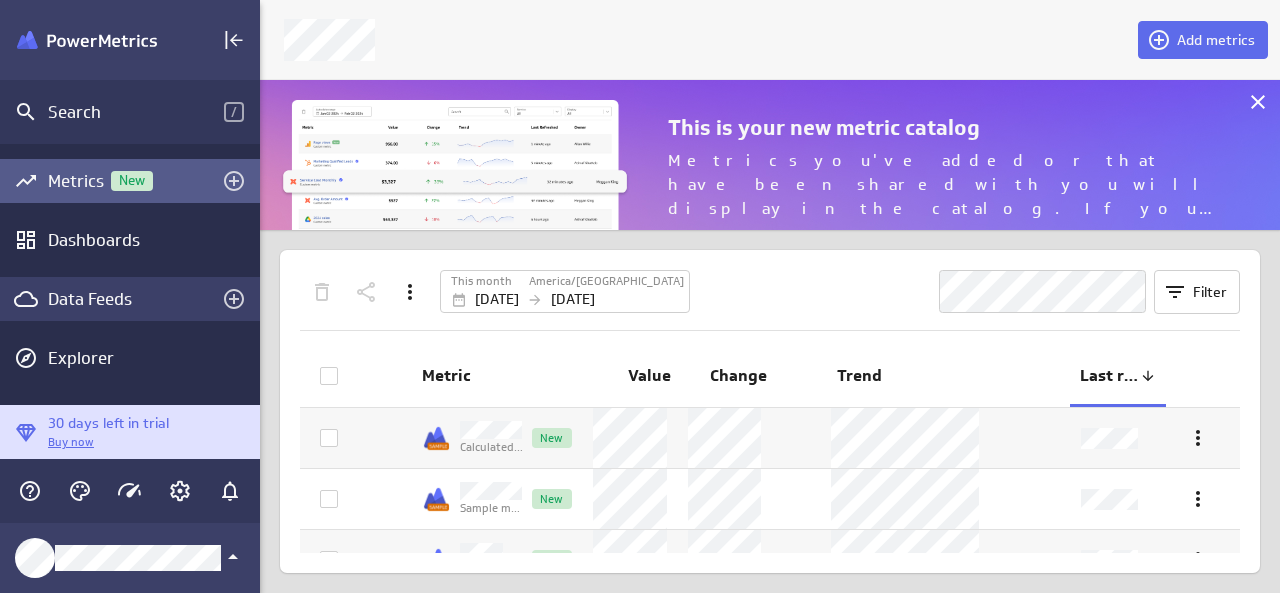 click on "Data Feeds" at bounding box center [130, 299] 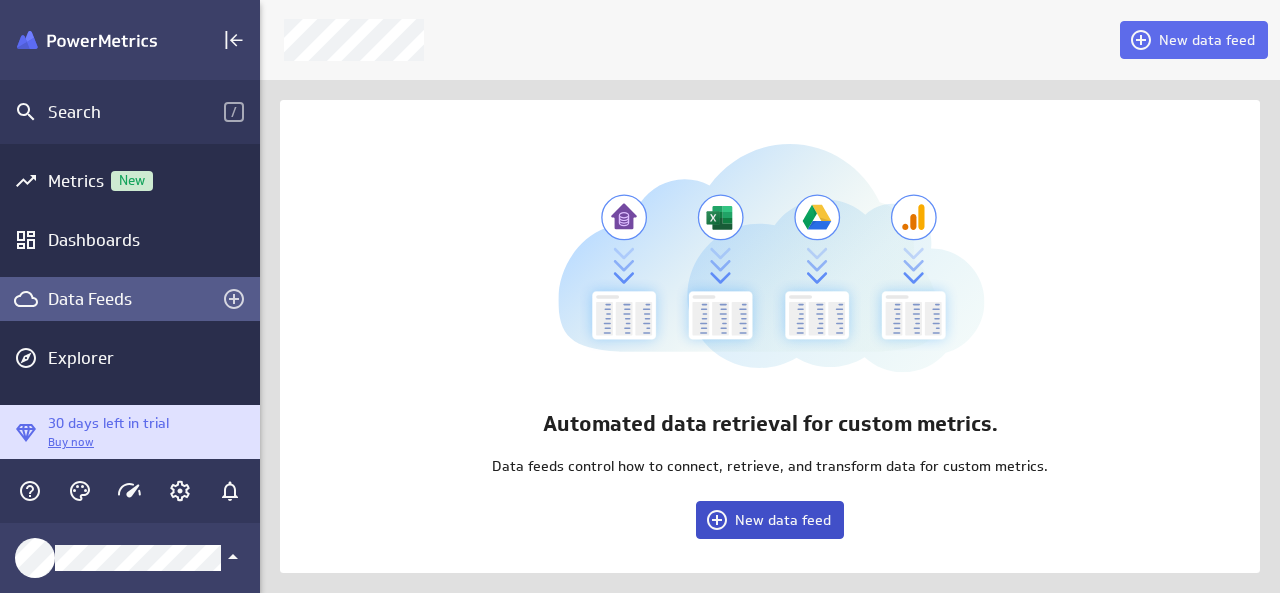 click on "New data feed" at bounding box center [783, 520] 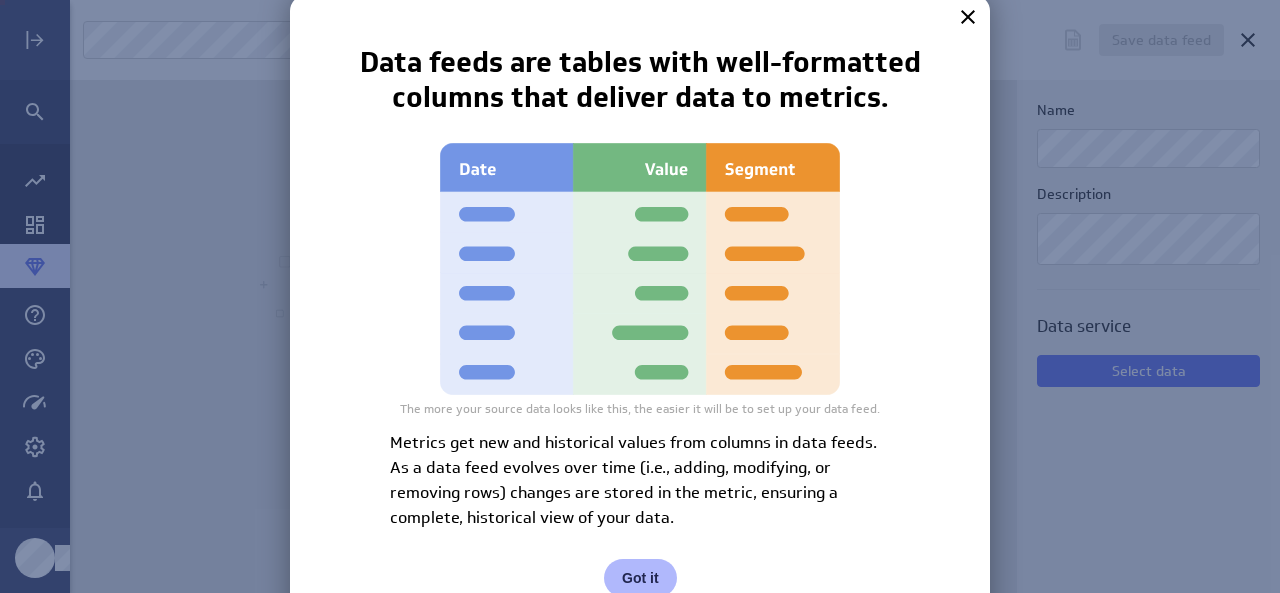 scroll, scrollTop: 9, scrollLeft: 10, axis: both 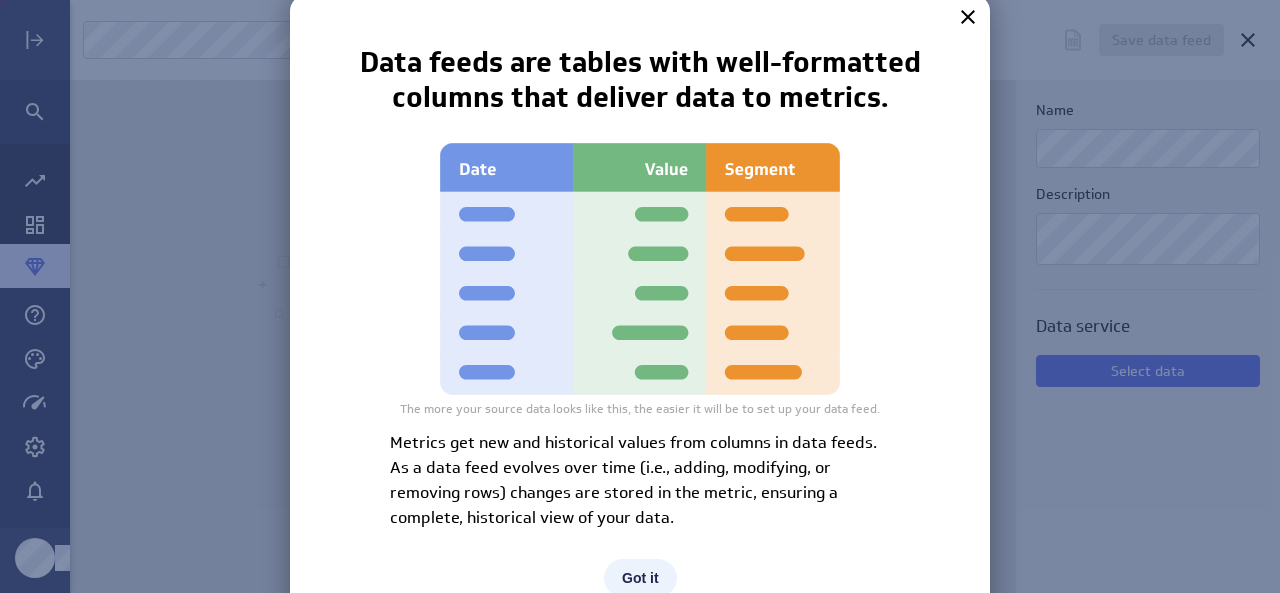 click on "Got it" at bounding box center (640, 578) 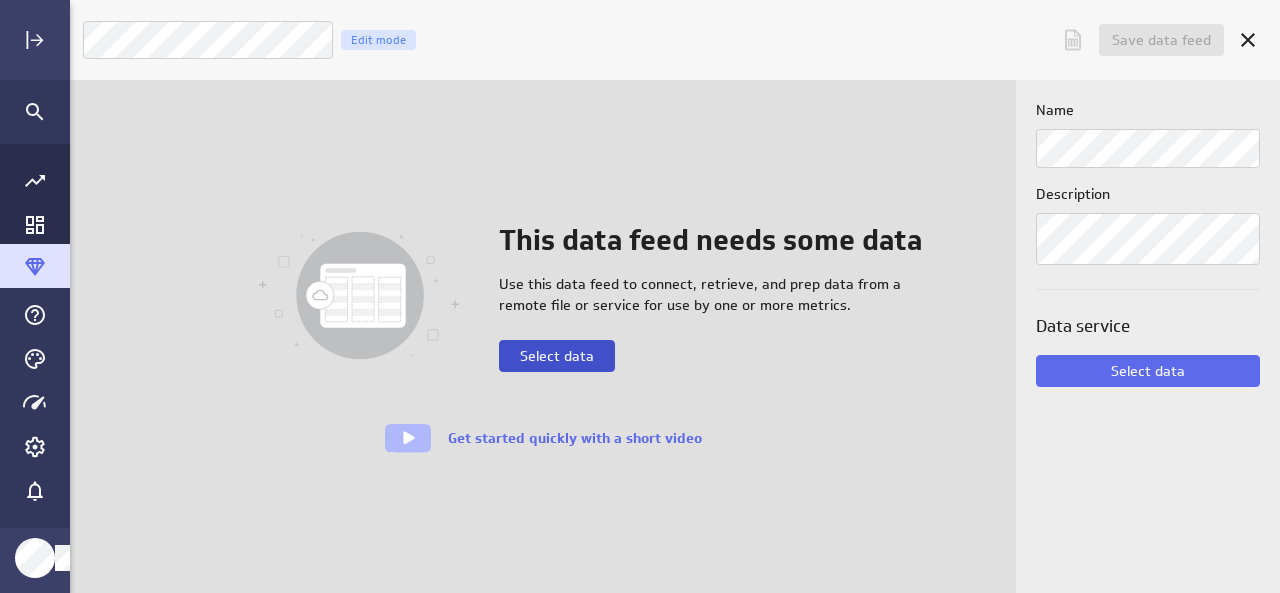 click on "Select data" at bounding box center (557, 356) 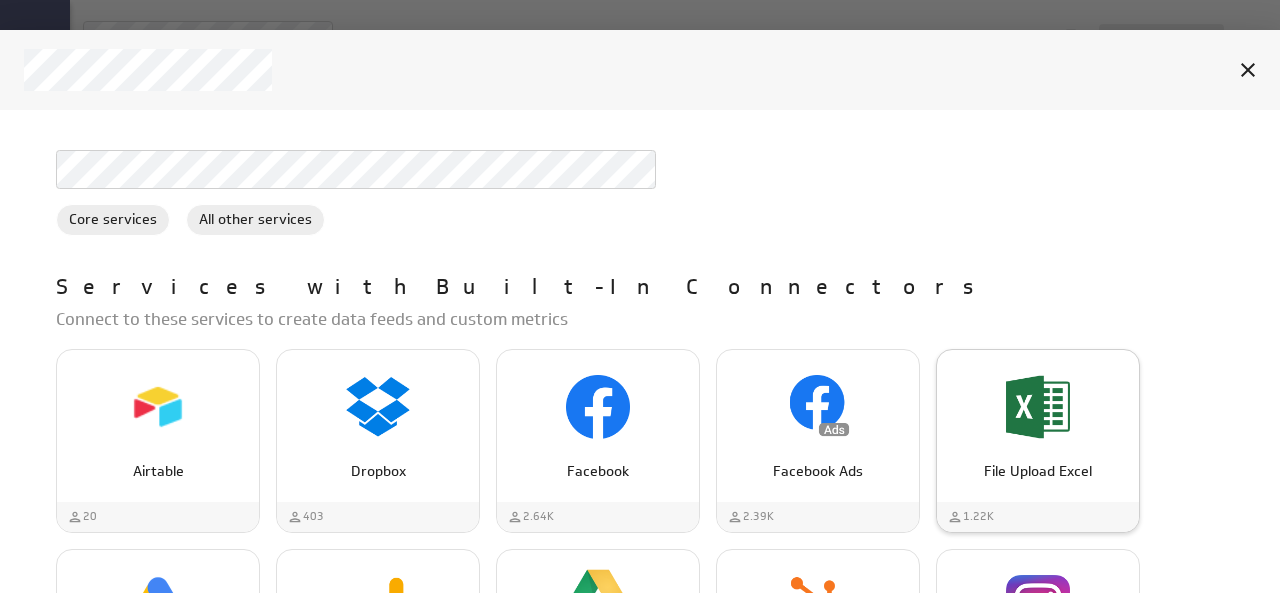 click at bounding box center [1038, 407] 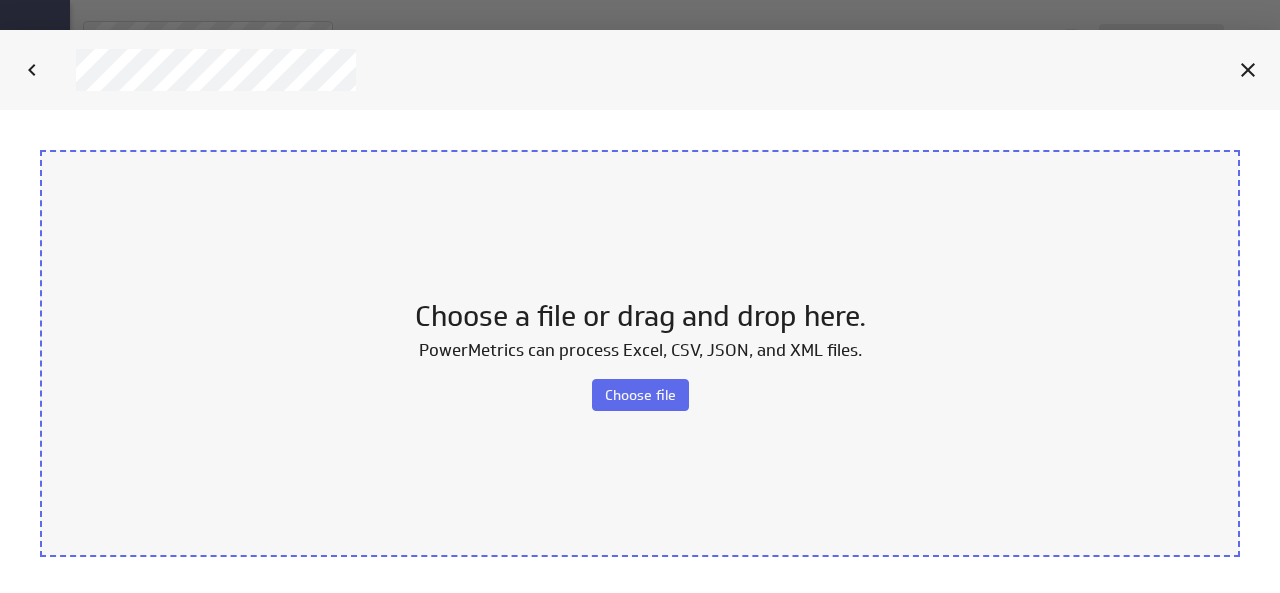scroll, scrollTop: 0, scrollLeft: 0, axis: both 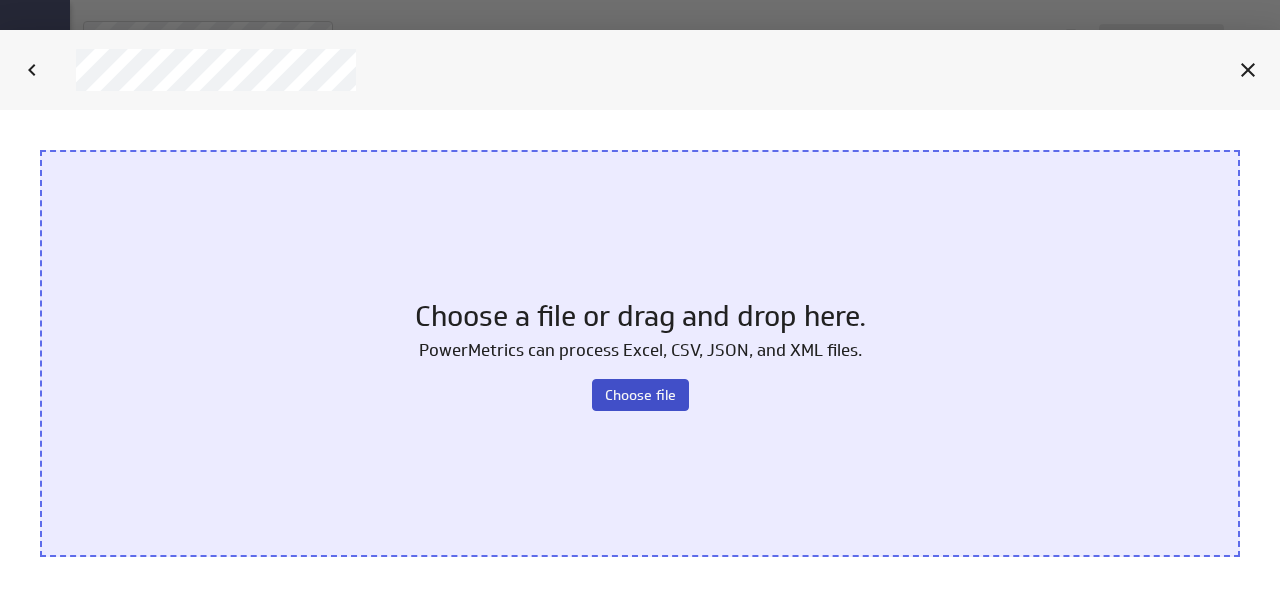 click on "Choose file" at bounding box center [640, 394] 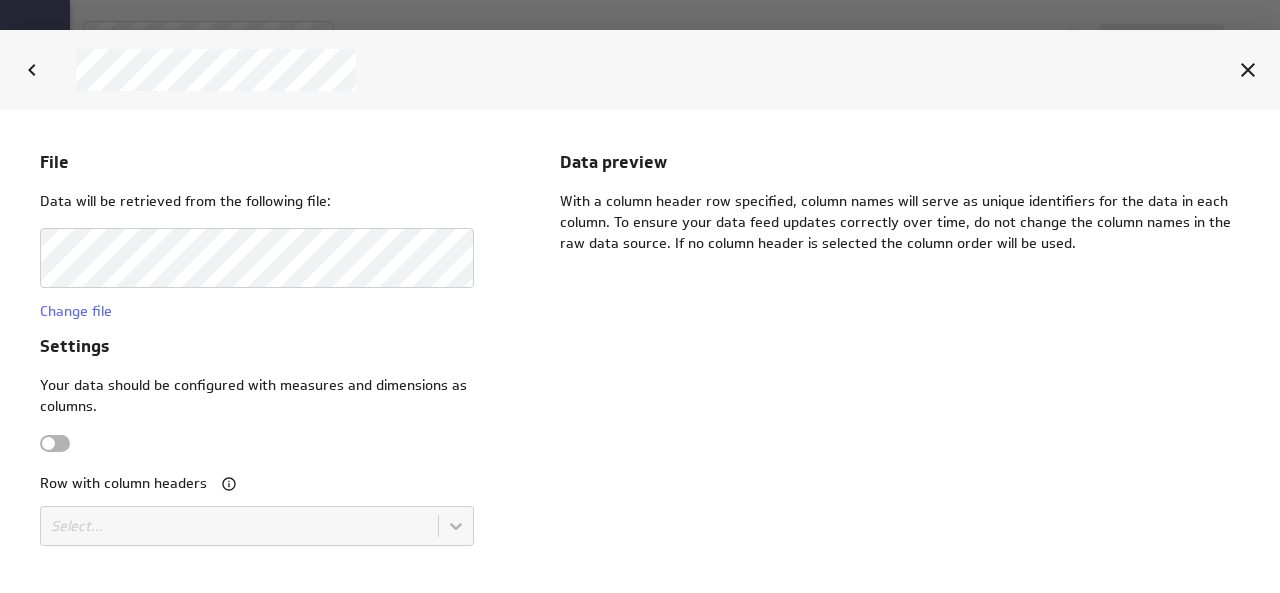 scroll, scrollTop: 0, scrollLeft: 0, axis: both 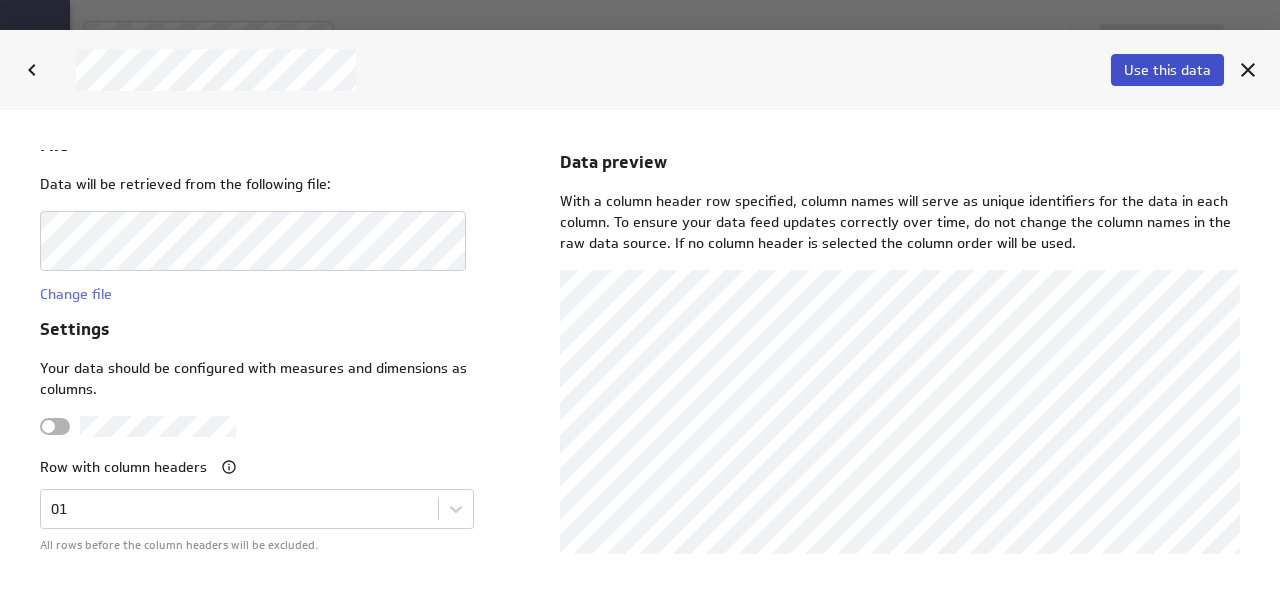 click on "Use this data" at bounding box center (1167, 70) 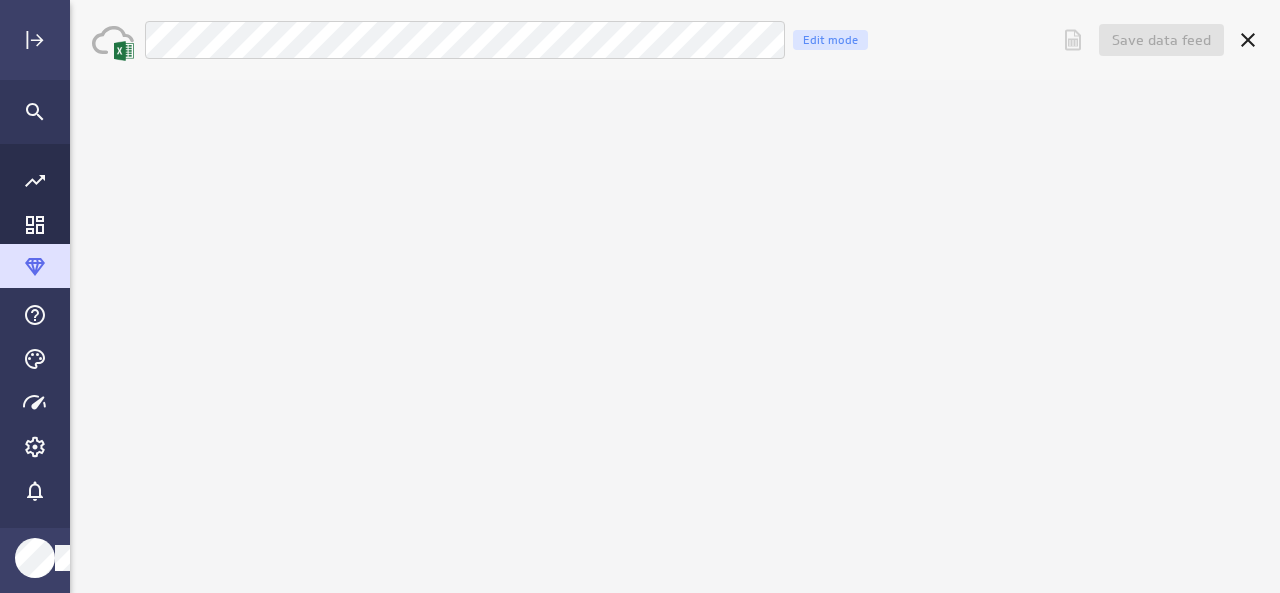 scroll, scrollTop: 0, scrollLeft: 0, axis: both 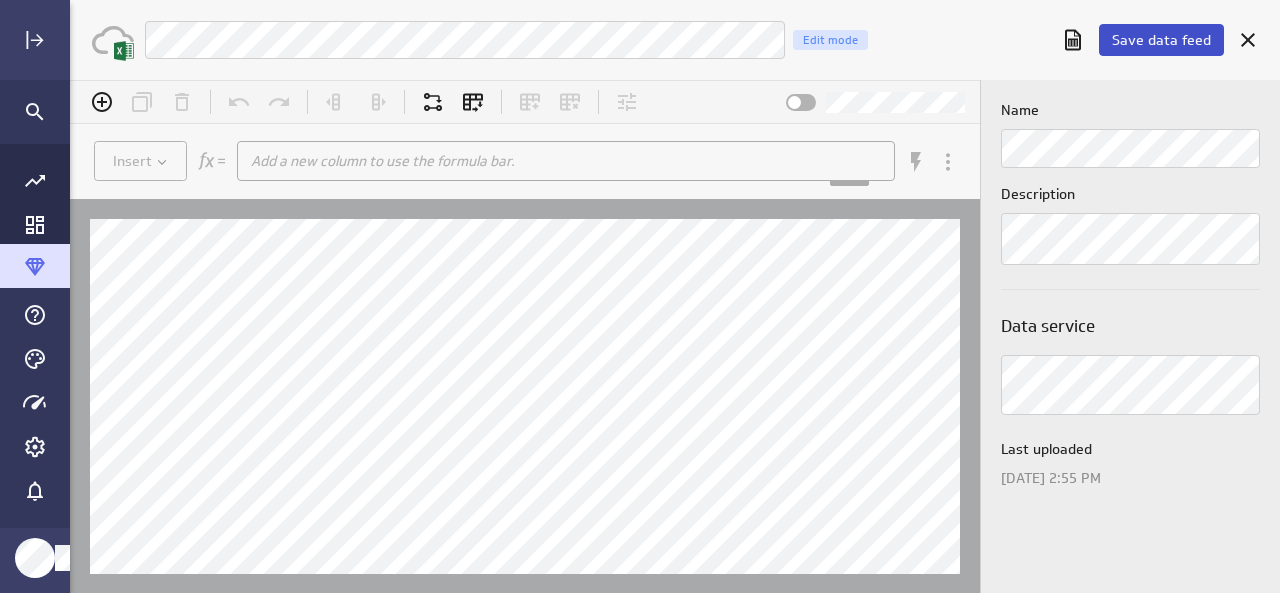 click on "Save data feed" at bounding box center [1161, 40] 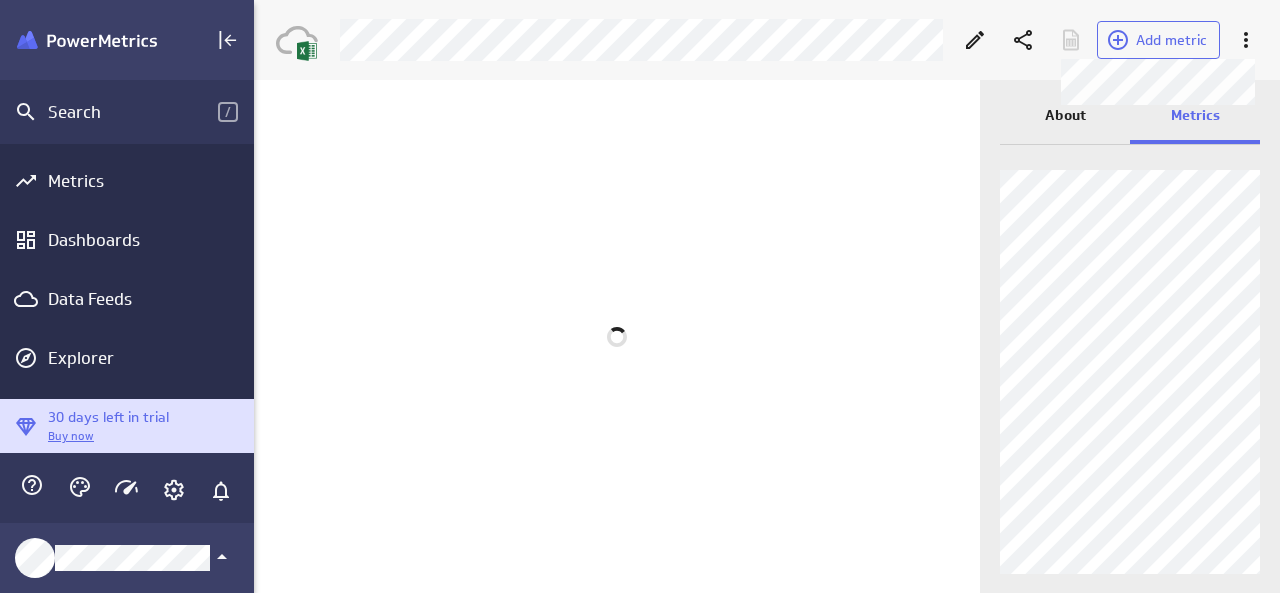 scroll, scrollTop: 624, scrollLeft: 1050, axis: both 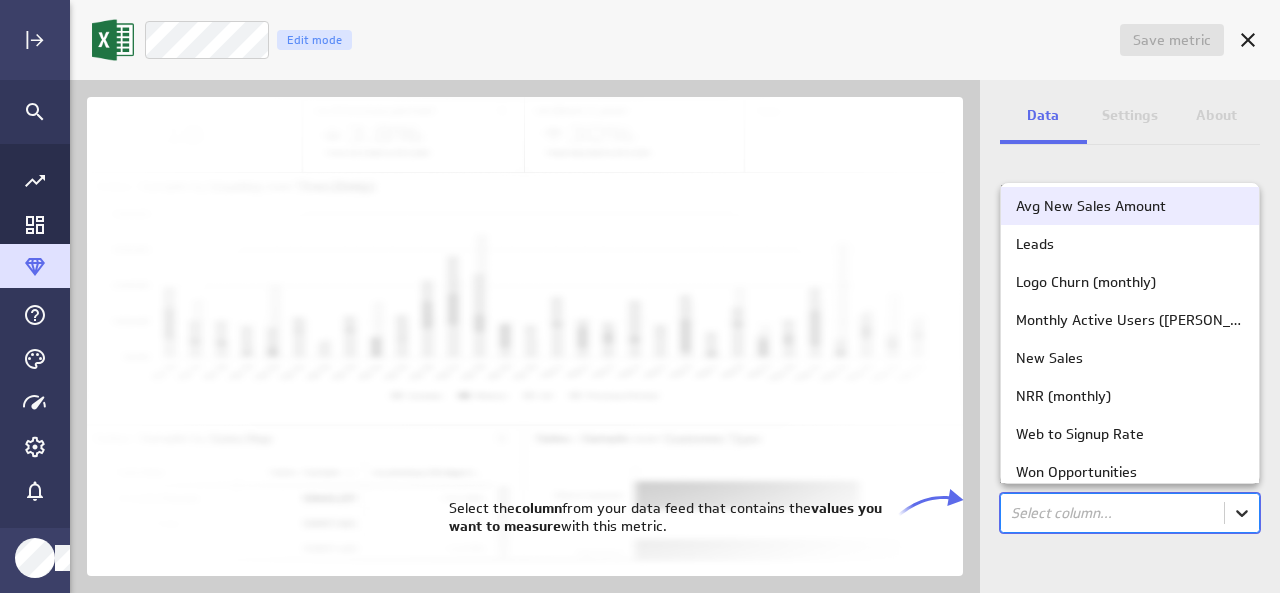 click on "Save metric Untitled Edit mode Data Settings About Data source Data is automatically retrieved and stored for this metric from the following data feed: Filter source data Measure Column in the data feed that contains the values you'll track: option Avg New Sales Amount focused, 1 of 12. 12 results available. Use Up and Down to choose options, press Enter to select the currently focused option, press Escape to exit the menu, press Tab to select the option and exit the menu. Select column... (no message) PowerMetrics Assistant Hey [PERSON_NAME]. I’m your PowerMetrics Assistant. If I can’t answer your question, try searching in our  Help Center  (that’s what I do!) You can also contact the  Support Team . How can I help you [DATE]?
Select the  column  from your data feed that contains the  values you want to measure  with this metric. Avg New Sales Amount Leads Logo Churn (monthly) Monthly Active Users ([PERSON_NAME]) New Sales NRR (monthly) Web to Signup Rate Channel" at bounding box center (640, 296) 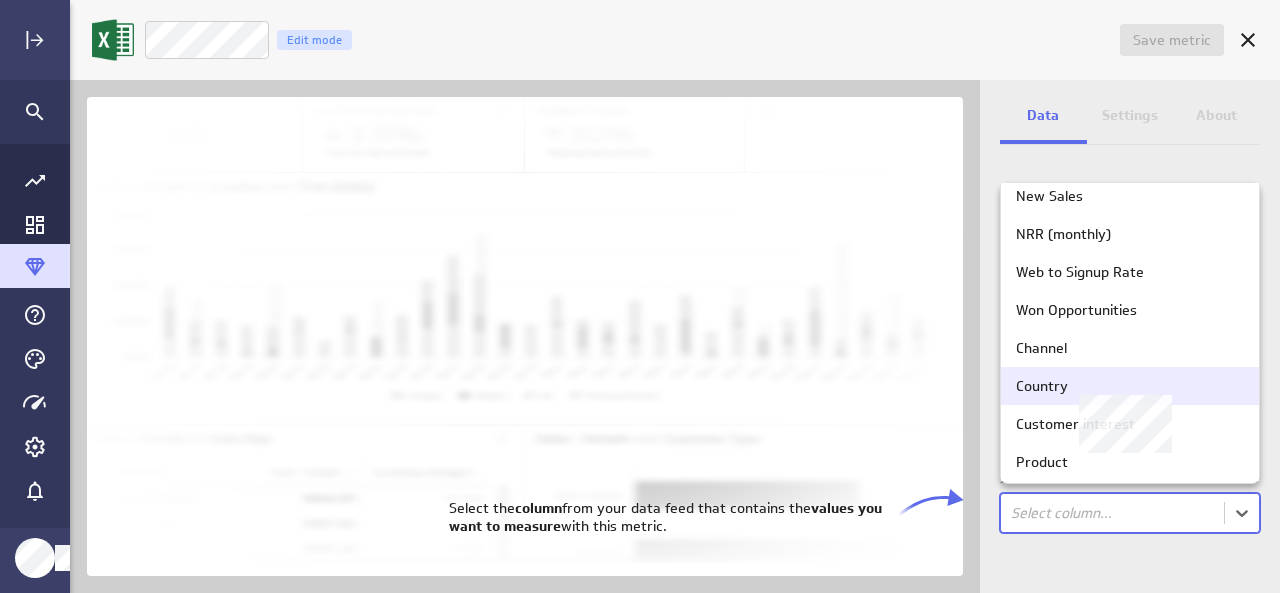 scroll, scrollTop: 164, scrollLeft: 0, axis: vertical 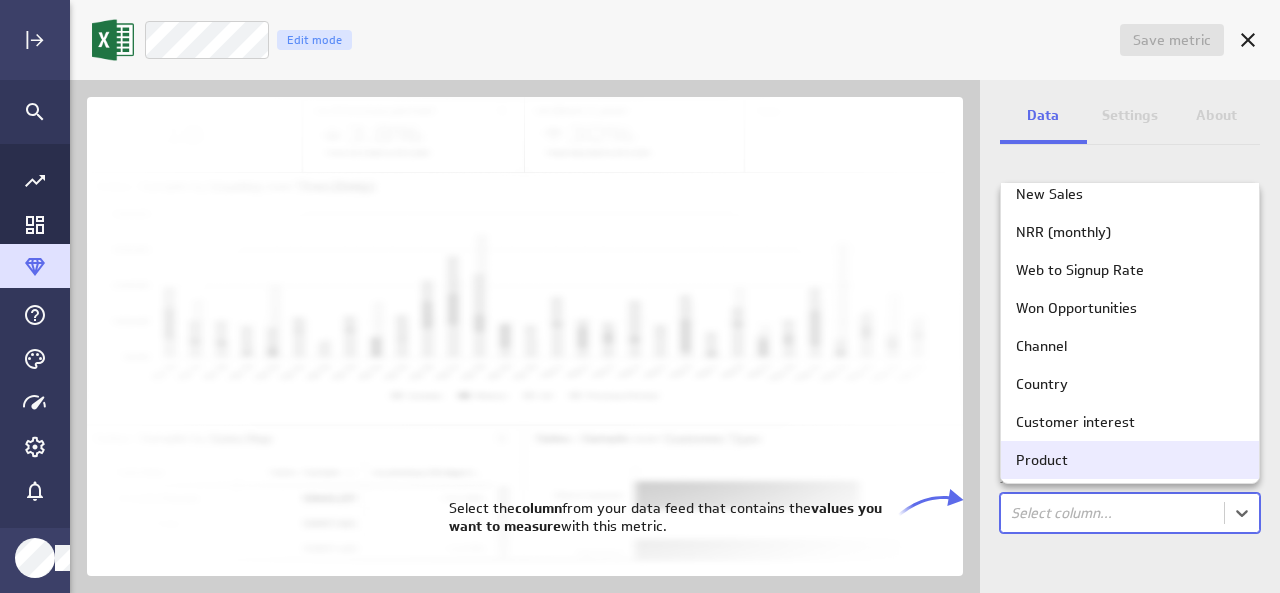 click on "Product" at bounding box center [1130, 460] 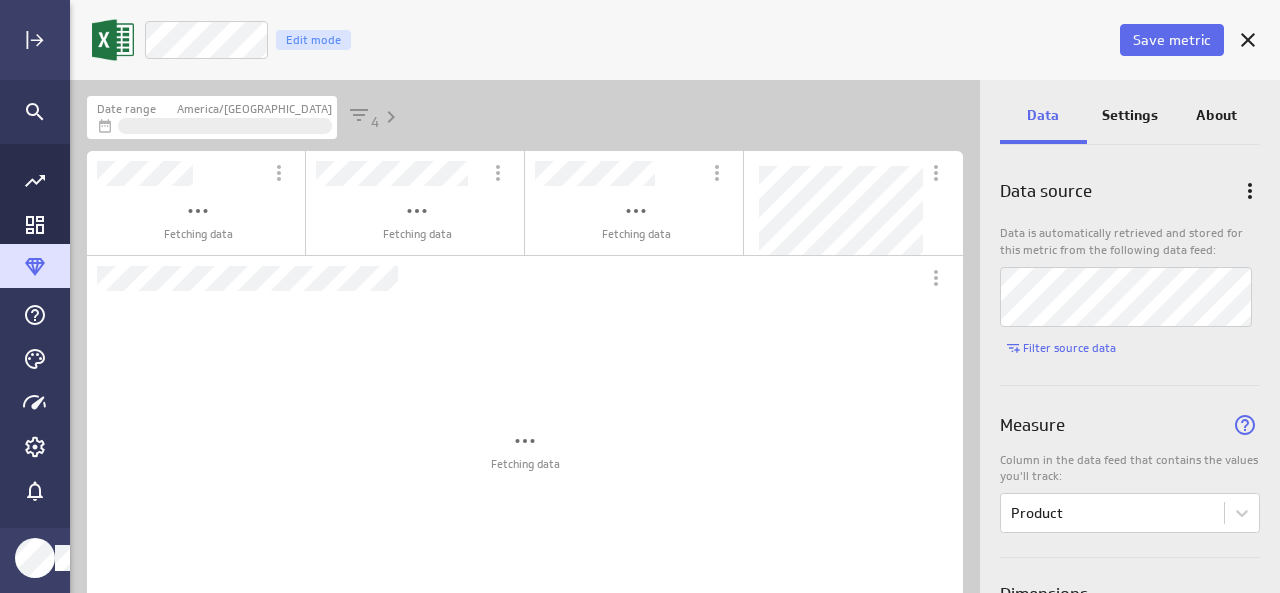 scroll, scrollTop: 866, scrollLeft: 906, axis: both 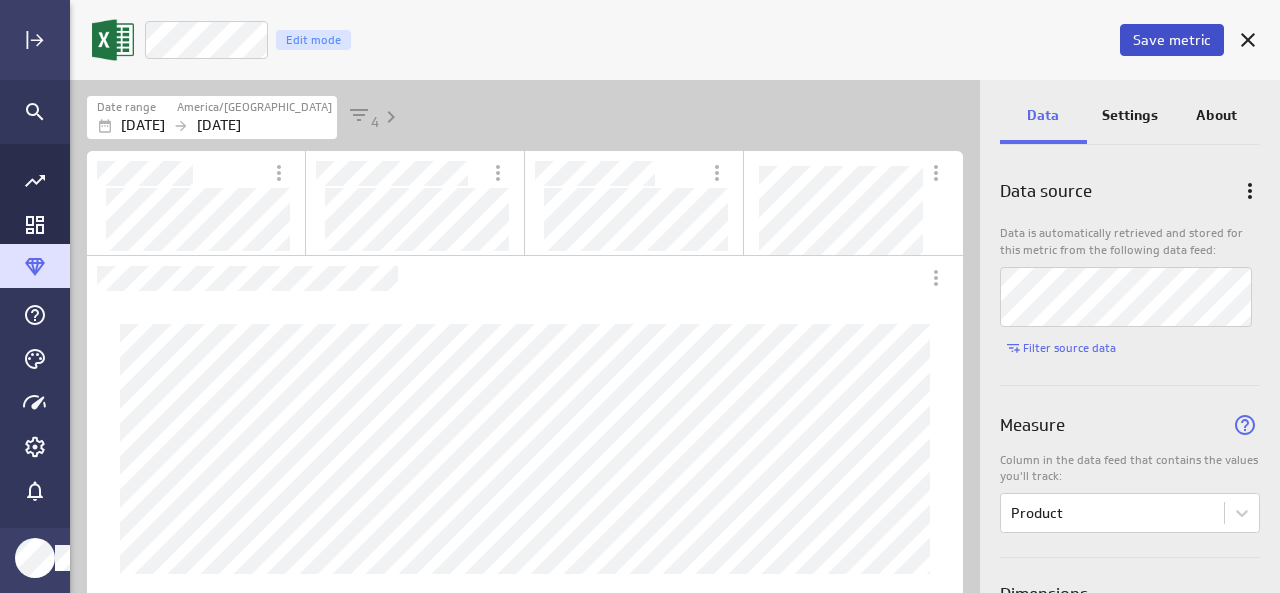 click on "Save metric" at bounding box center (1172, 40) 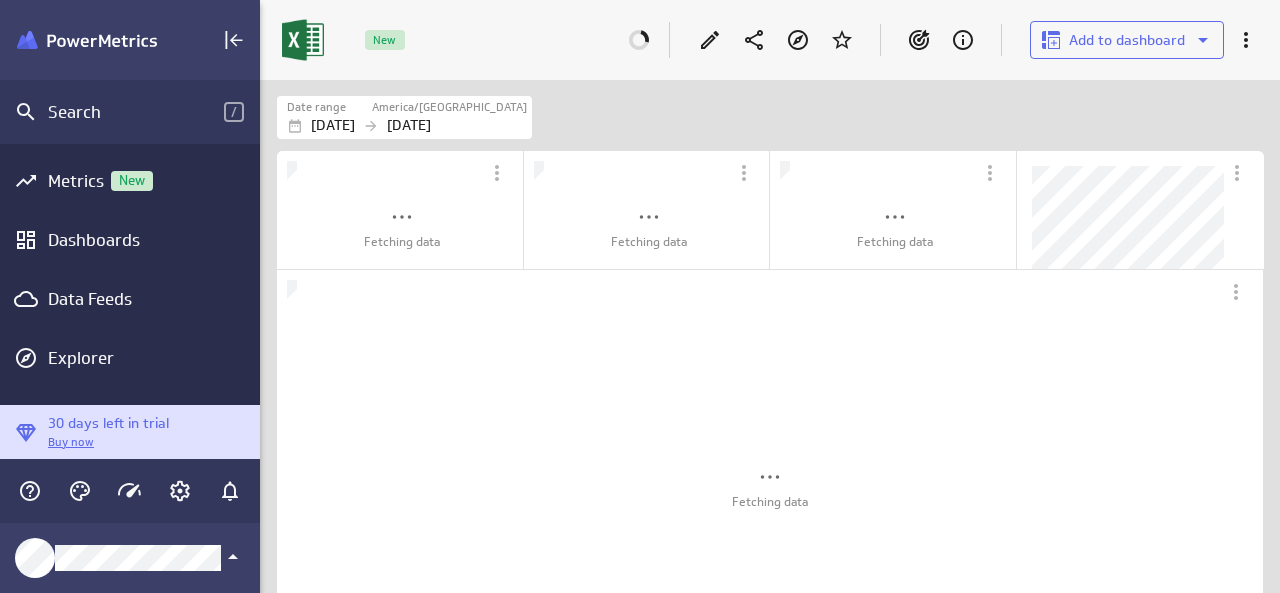 scroll, scrollTop: 624, scrollLeft: 1051, axis: both 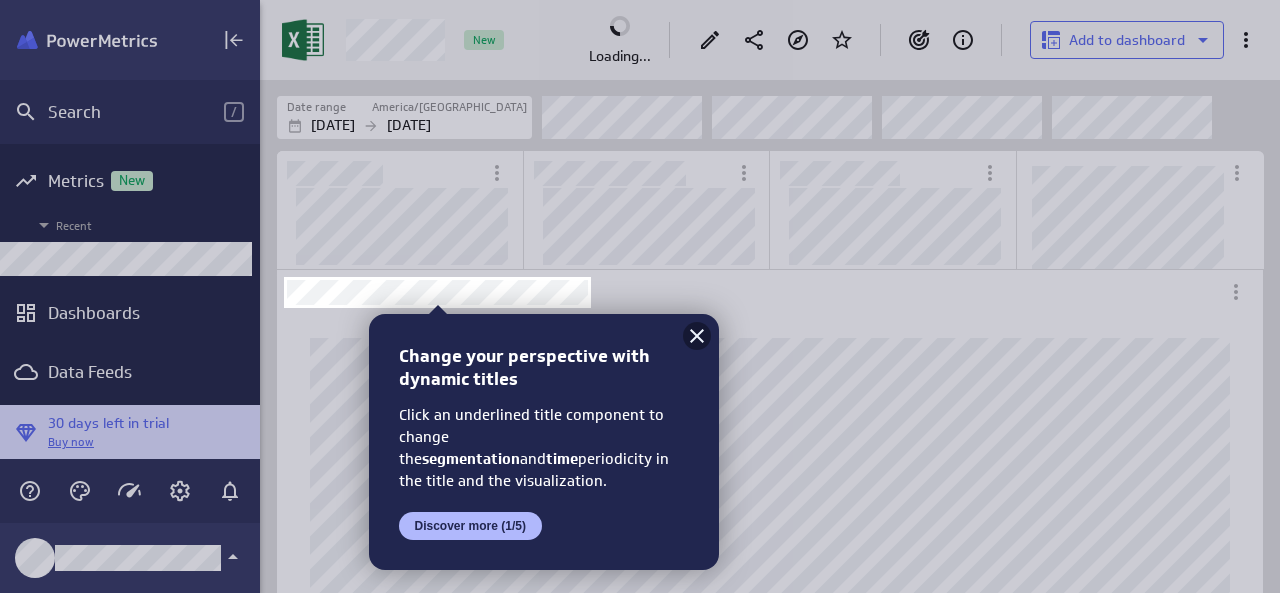 click 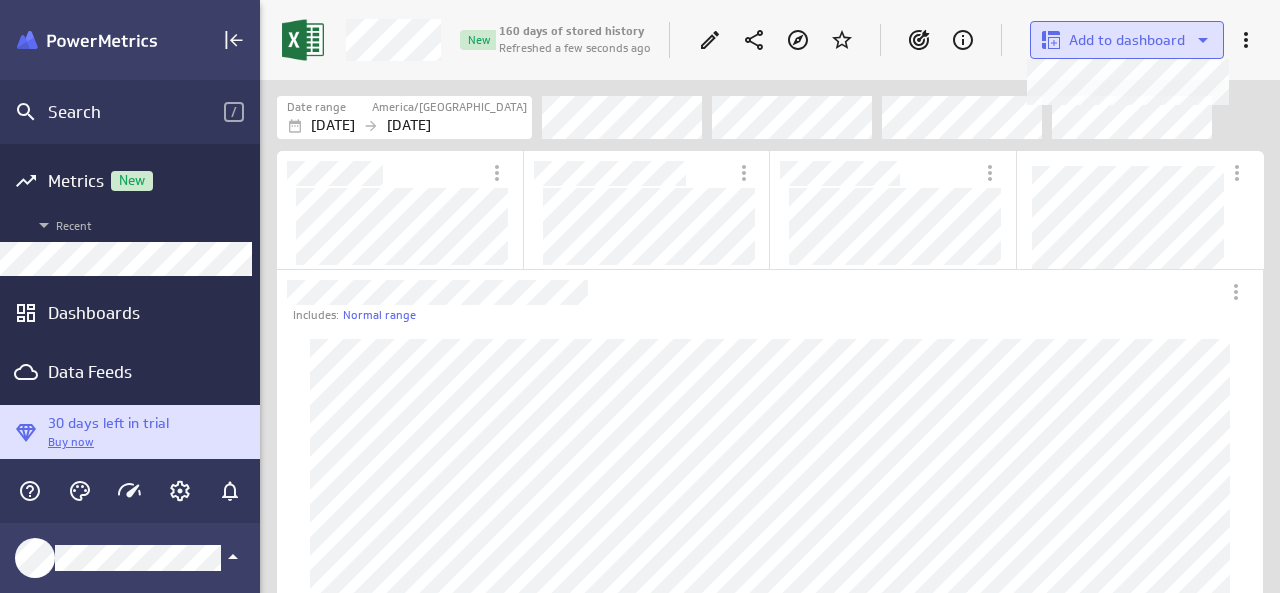 click on "Add to dashboard" at bounding box center (1127, 40) 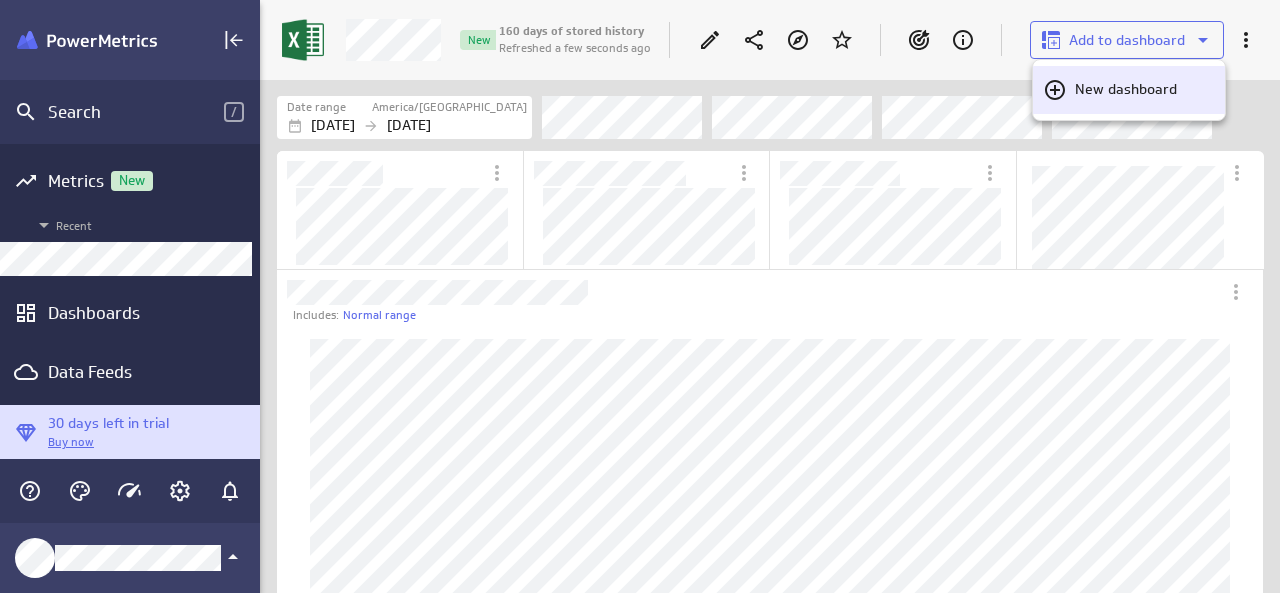 click on "New dashboard" at bounding box center [1126, 89] 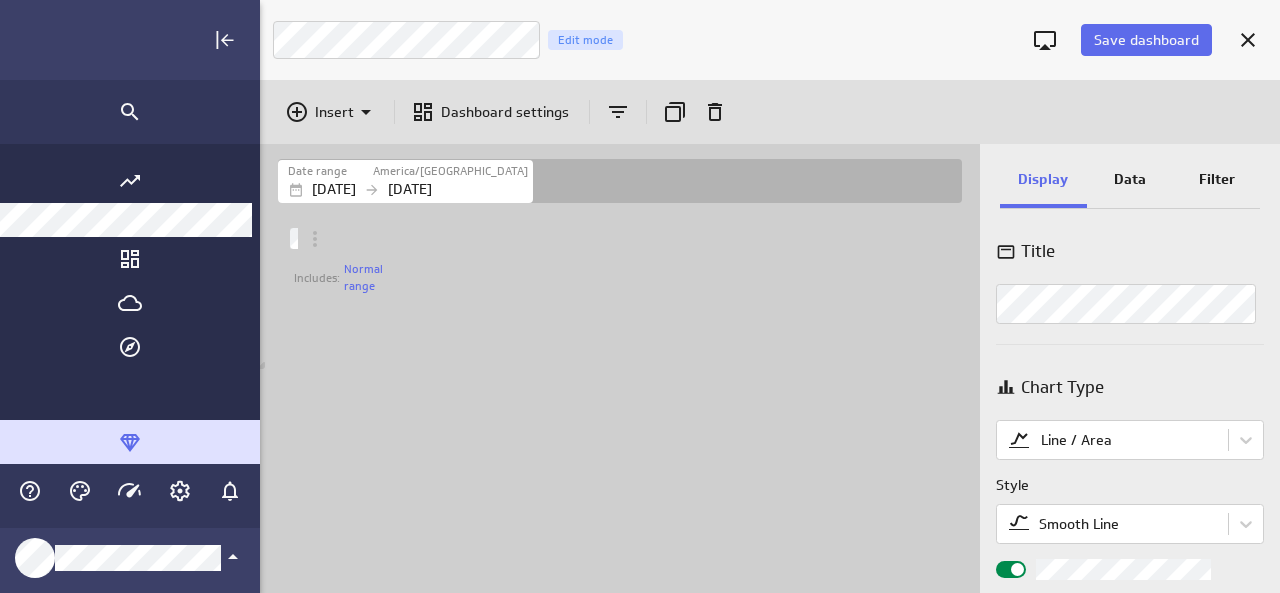 scroll, scrollTop: 9, scrollLeft: 10, axis: both 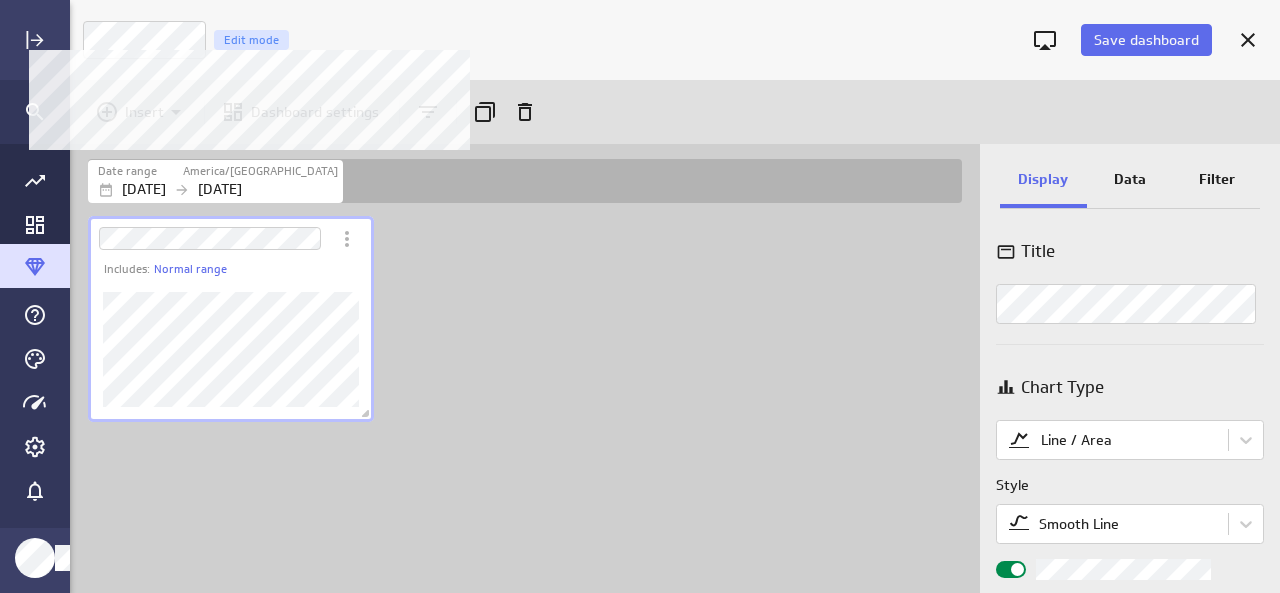 click on "Edit mode" at bounding box center (251, 40) 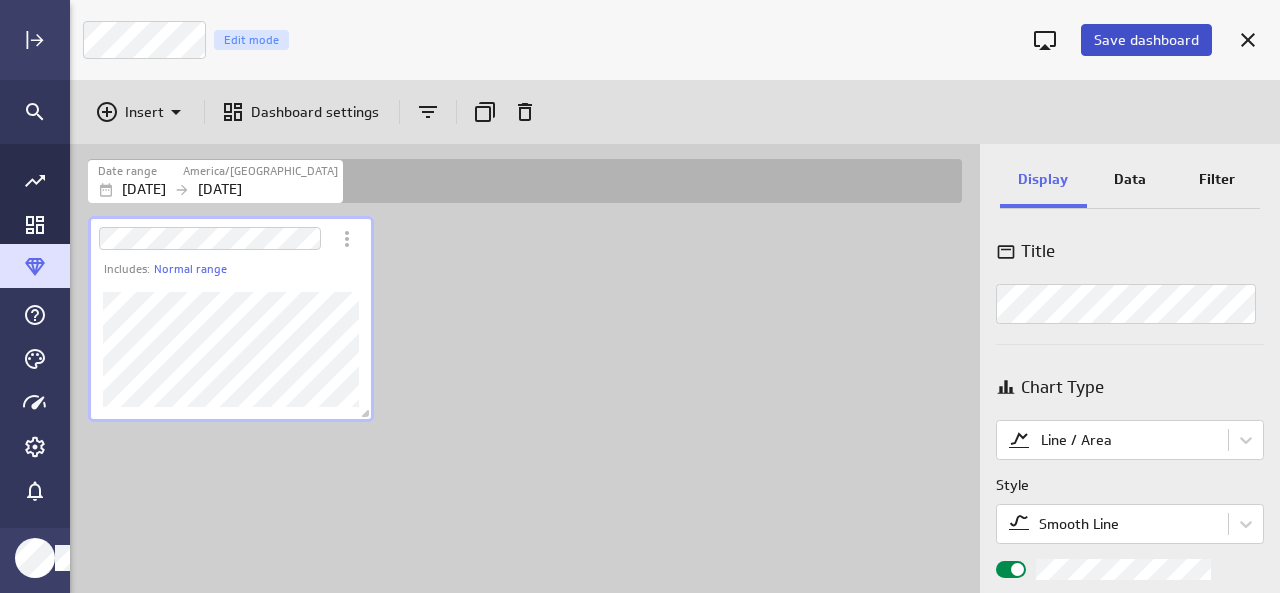click on "Save dashboard" at bounding box center (1146, 40) 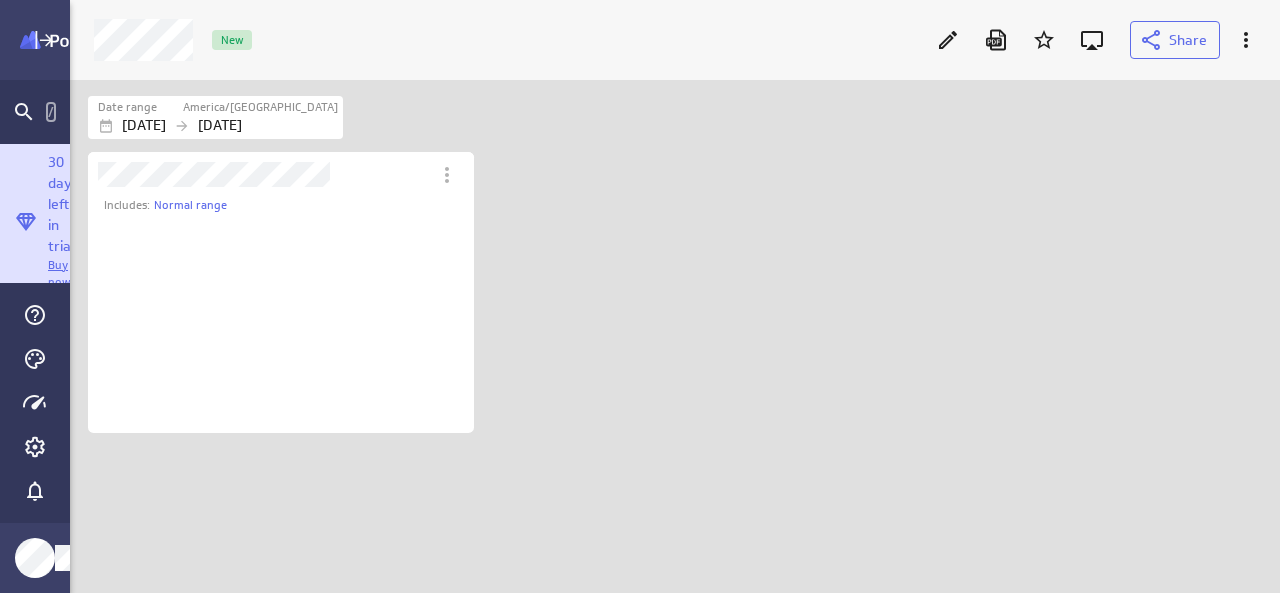scroll, scrollTop: 10, scrollLeft: 10, axis: both 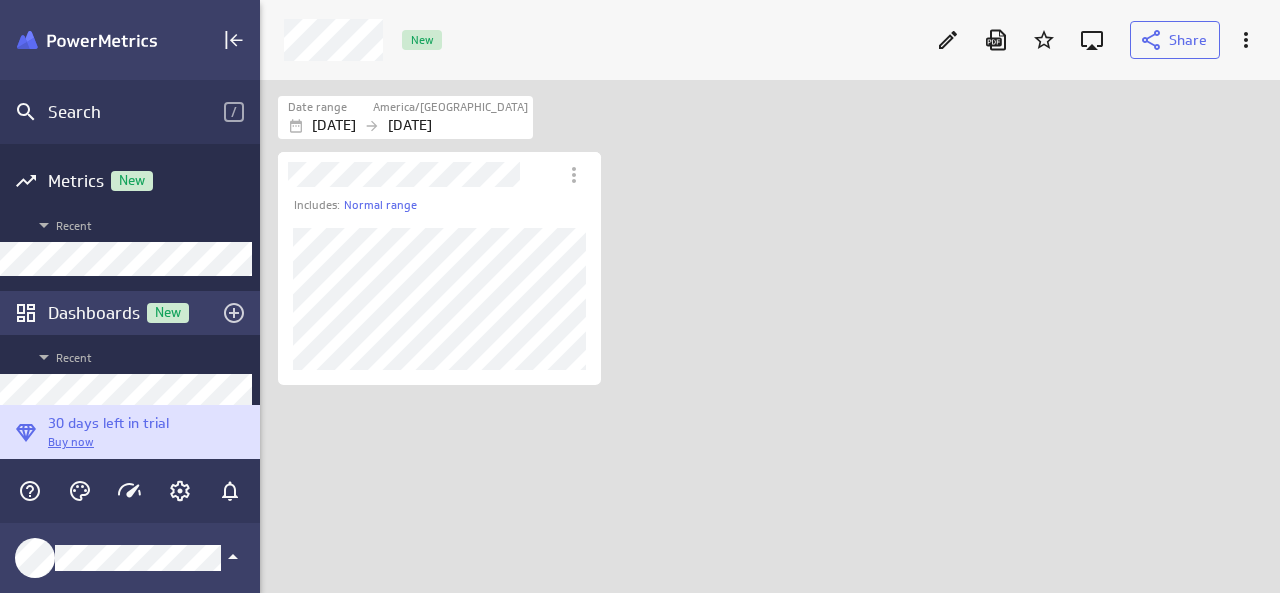 click on "Dashboards New" at bounding box center (130, 313) 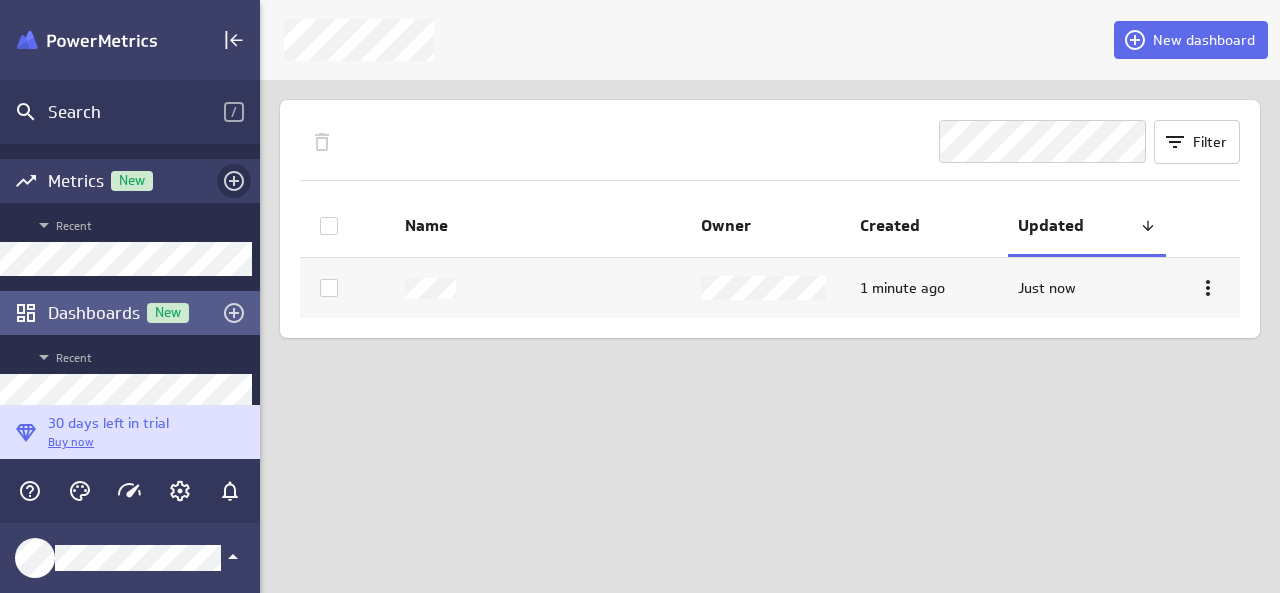 click 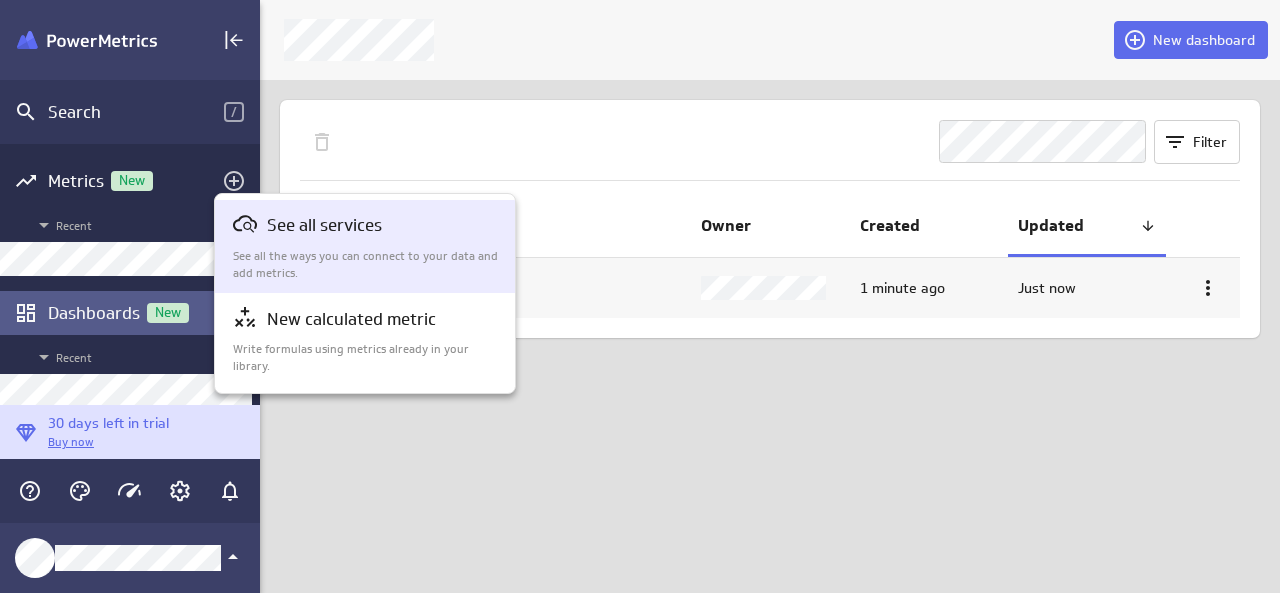 click at bounding box center (250, 226) 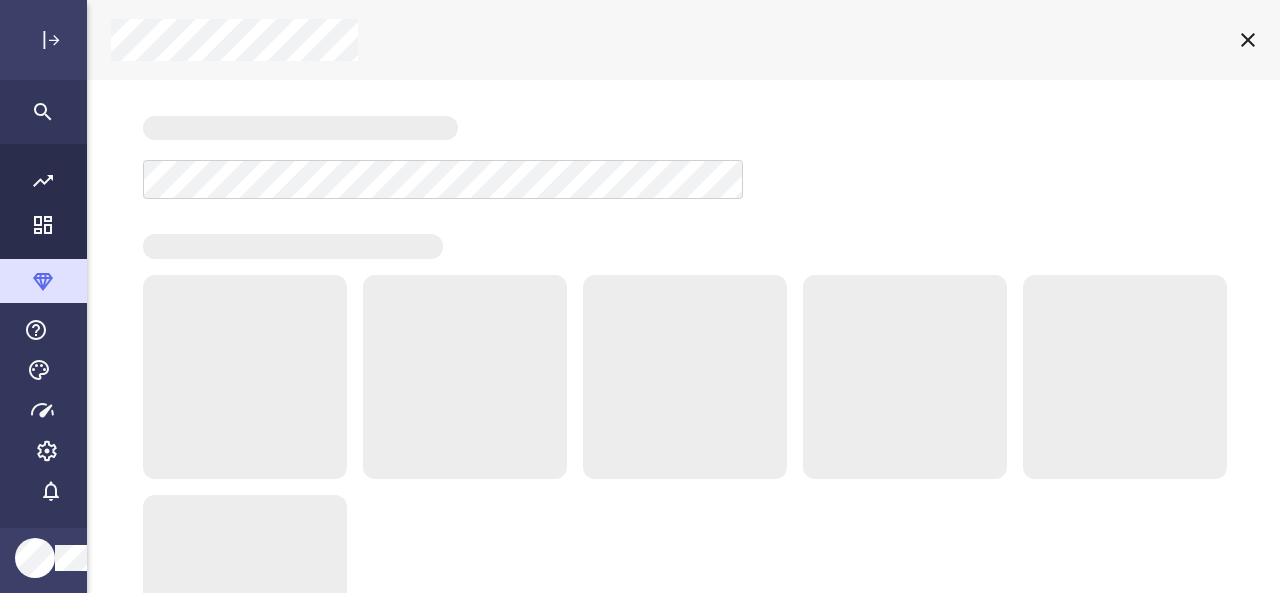 scroll, scrollTop: 9, scrollLeft: 10, axis: both 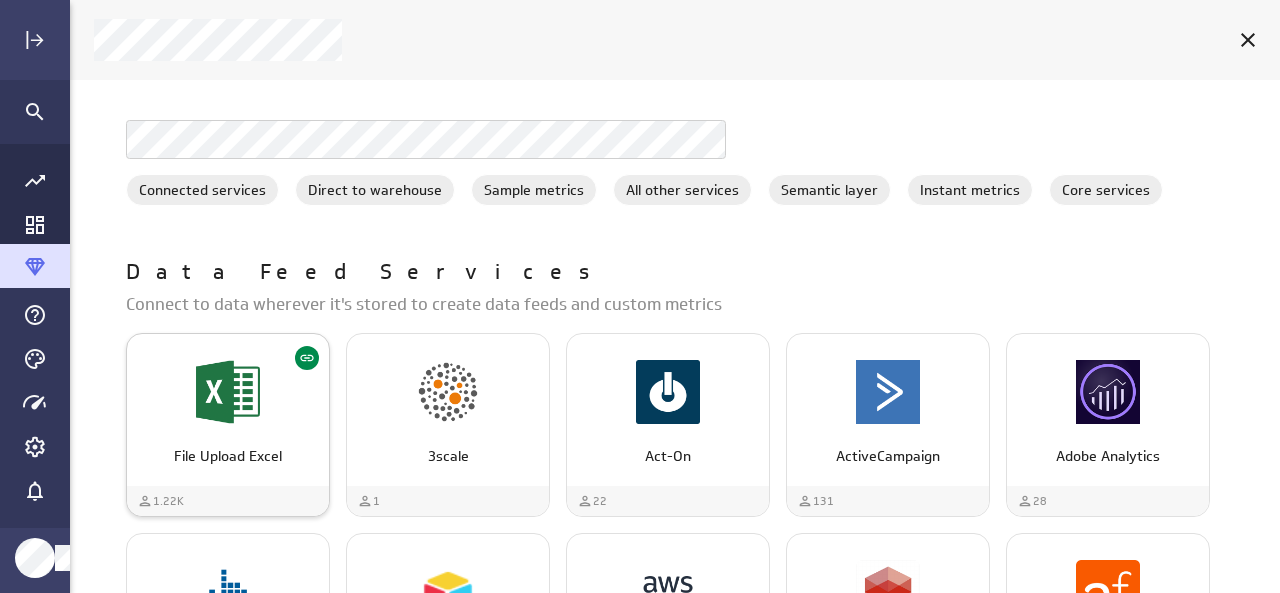 click on "File Upload Excel" at bounding box center (228, 448) 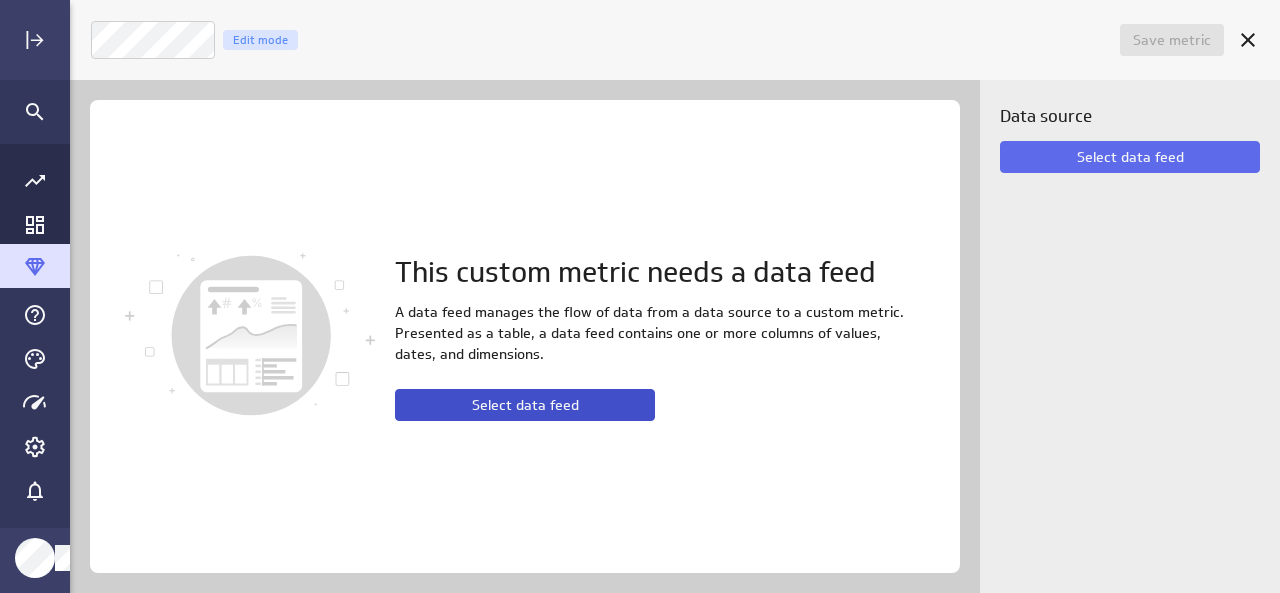 click on "Select data feed" at bounding box center [525, 405] 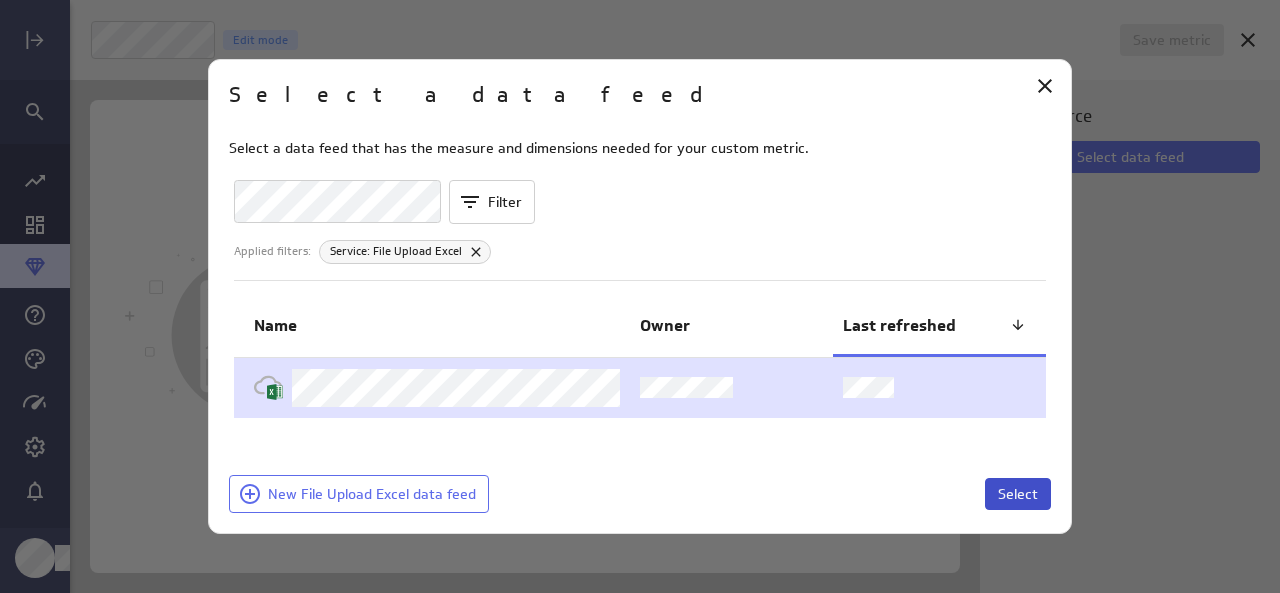 click on "Select" at bounding box center (1018, 494) 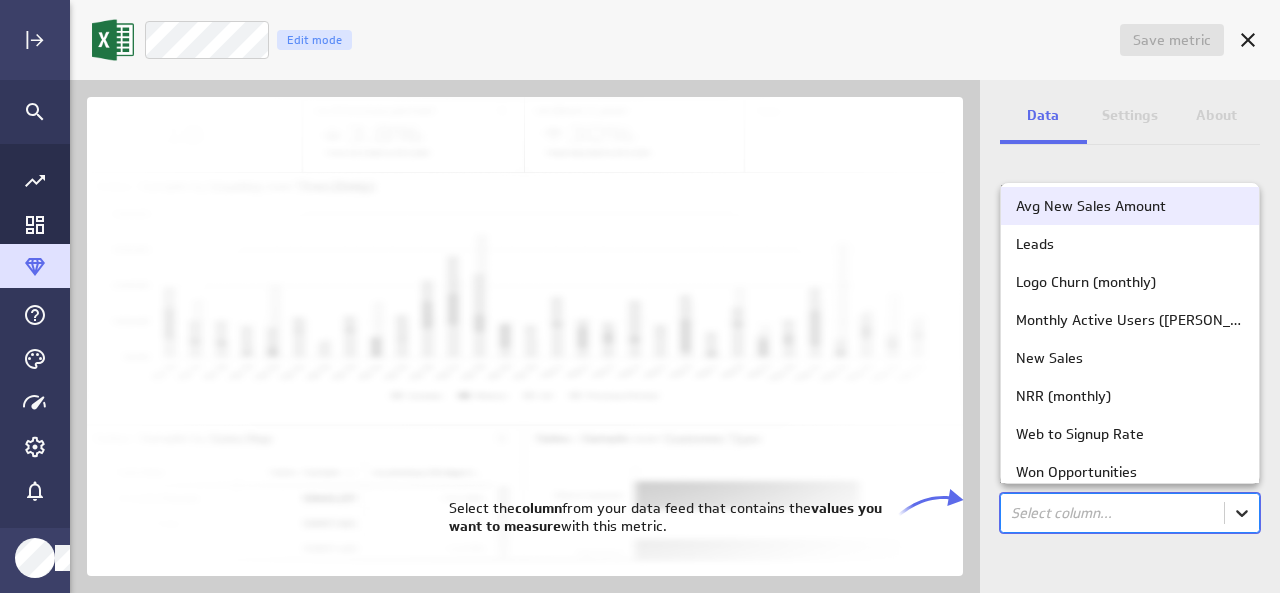 click on "Save metric Untitled Edit mode Data Settings About Data source Data is automatically retrieved and stored for this metric from the following data feed: Filter source data Measure Column in the data feed that contains the values you'll track: option Avg New Sales Amount focused, 1 of 12. 12 results available. Use Up and Down to choose options, press Enter to select the currently focused option, press Escape to exit the menu, press Tab to select the option and exit the menu. Select column... (no message) PowerMetrics Assistant Hey [PERSON_NAME]. I’m your PowerMetrics Assistant. If I can’t answer your question, try searching in our  Help Center  (that’s what I do!) You can also contact the  Support Team . How can I help you [DATE]?
Select the  column  from your data feed that contains the  values you want to measure  with this metric. Avg New Sales Amount Leads Logo Churn (monthly) Monthly Active Users ([PERSON_NAME]) New Sales NRR (monthly) Web to Signup Rate Channel" at bounding box center [640, 296] 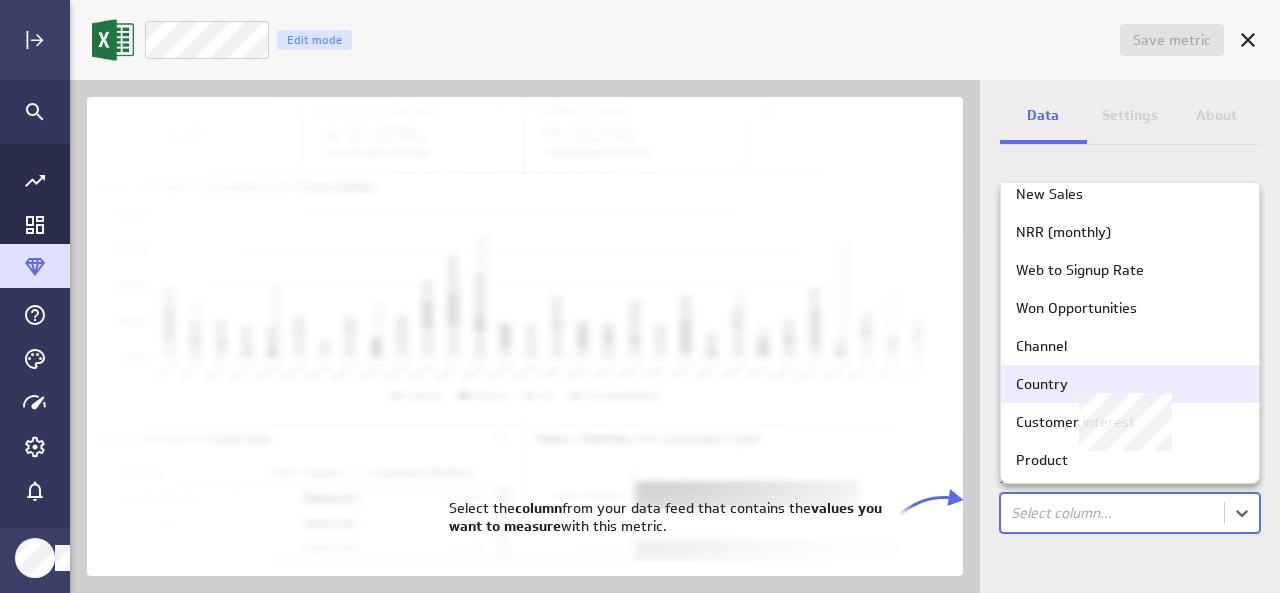 scroll, scrollTop: 164, scrollLeft: 0, axis: vertical 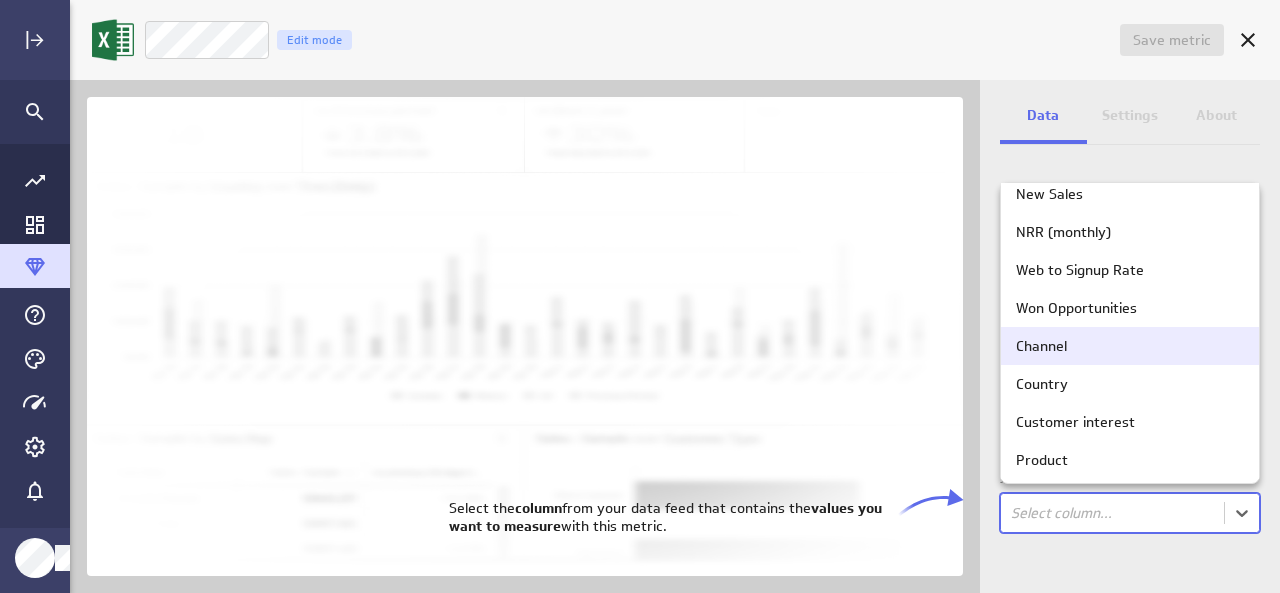 click on "Channel" at bounding box center [1130, 346] 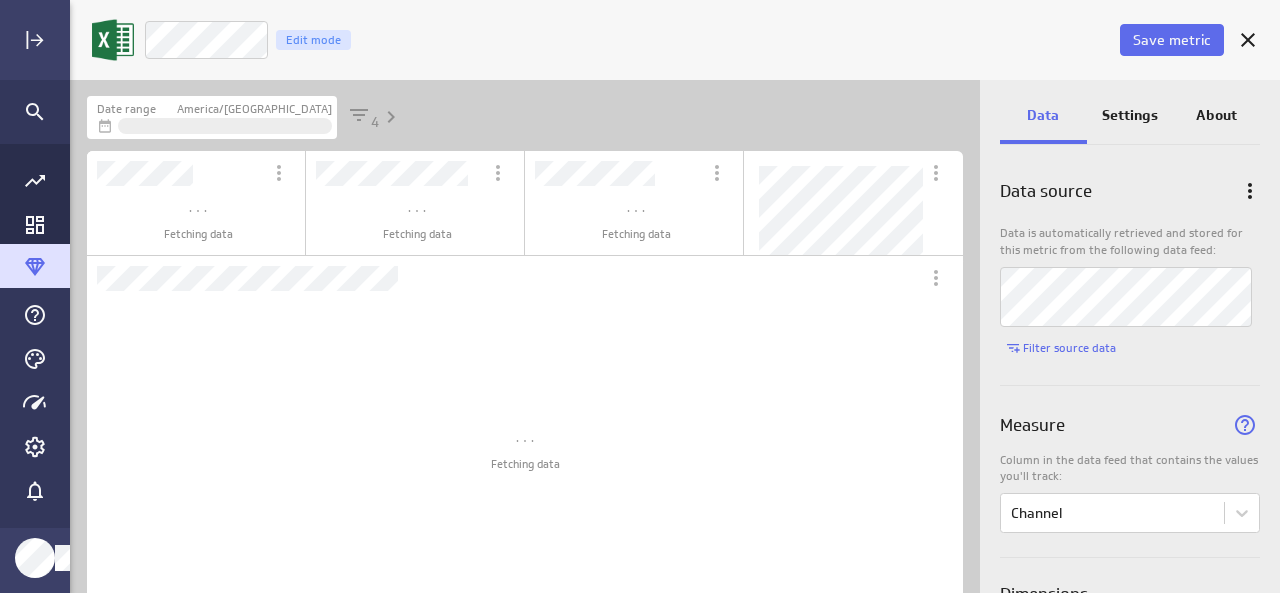 scroll, scrollTop: 10, scrollLeft: 10, axis: both 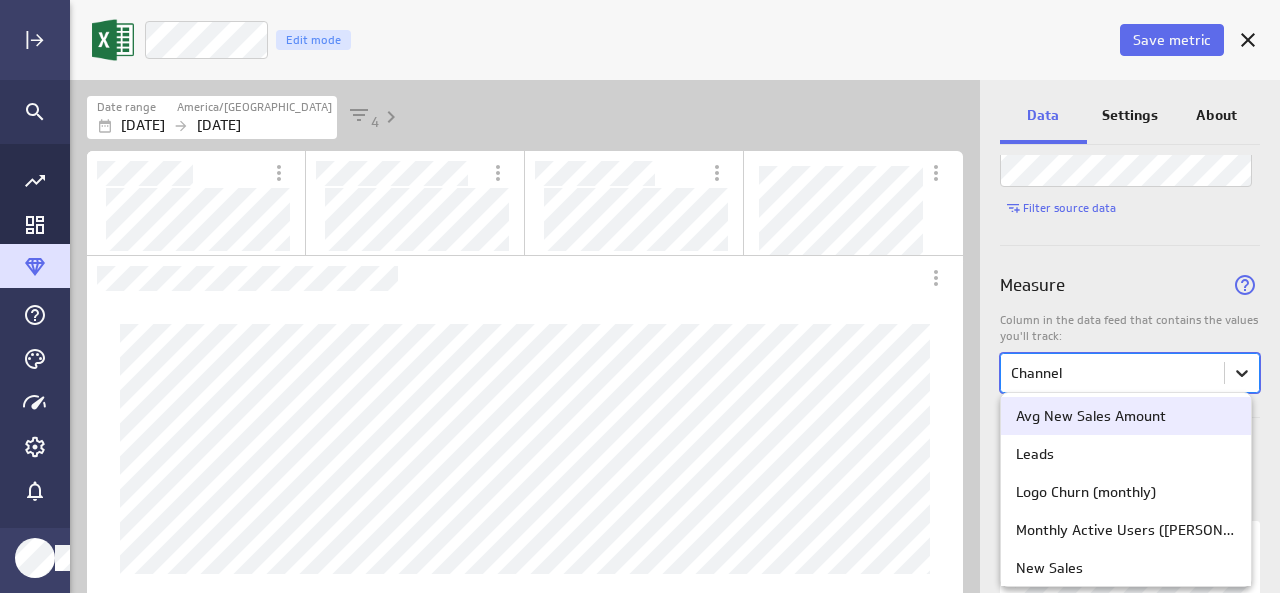 click on "Save metric Channel Edit mode Date range America/[GEOGRAPHIC_DATA] [DATE] [DATE] 4 Data Settings About Data source Data is automatically retrieved and stored for this metric from the following data feed: Filter source data Measure Column in the data feed that contains the values you'll track: option Avg New Sales Amount focused, 1 of 12. 12 results available. Use Up and Down to choose options, press Enter to select the currently focused option, press Escape to exit the menu, press Tab to select the option and exit the menu. Channel Dimensions Data for the selected dimensions will be stored in the metric history. 4 of maximum 10 dimensions selected Date and Time Column in the data feed that contains the date/time associated with each value: Date (no message) PowerMetrics Assistant Hey [PERSON_NAME]. I’m your PowerMetrics Assistant. If I can’t answer your question, try searching in our  Help Center  (that’s what I do!) You can also contact the  Support Team" at bounding box center (640, 296) 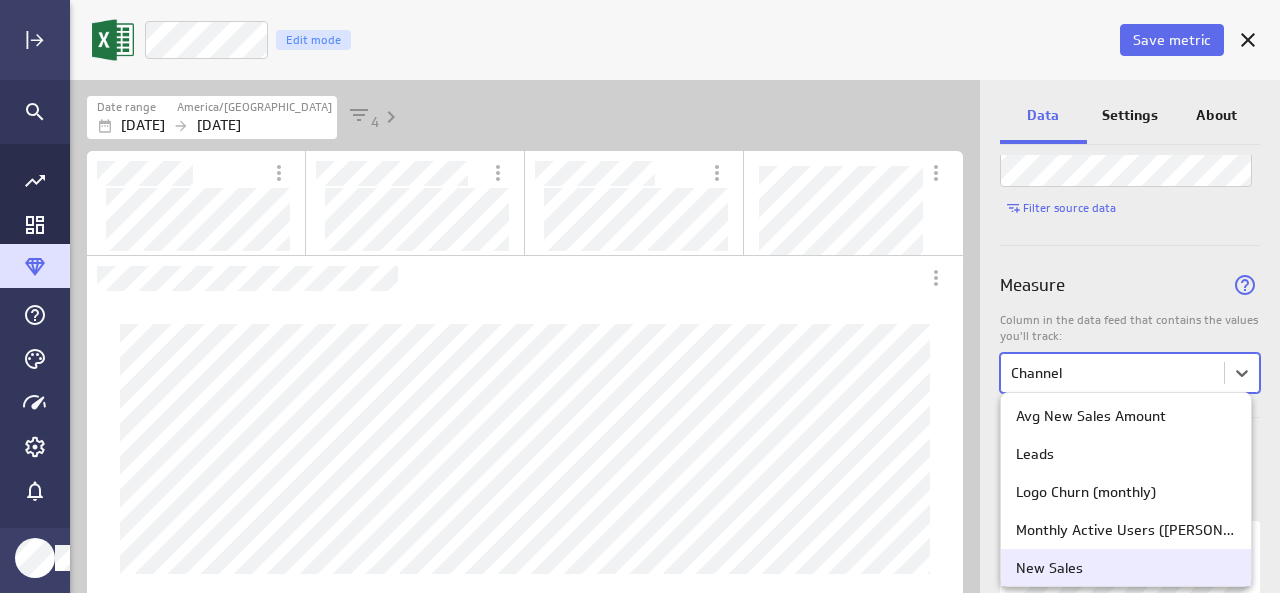 click on "New Sales" at bounding box center (1126, 568) 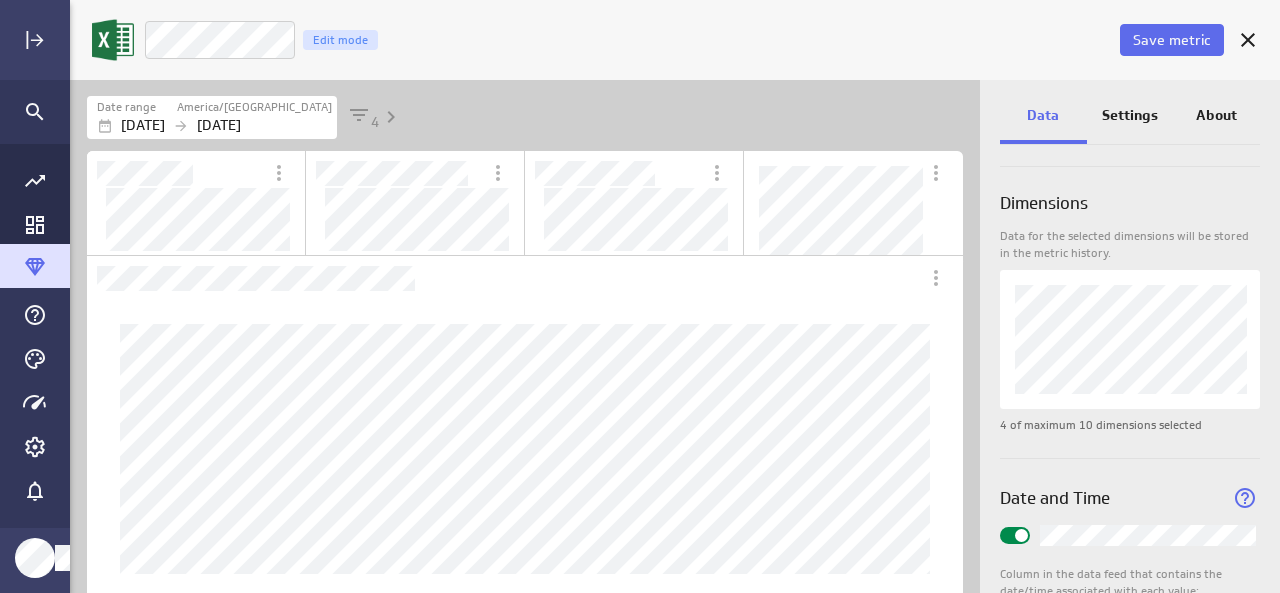 scroll, scrollTop: 392, scrollLeft: 0, axis: vertical 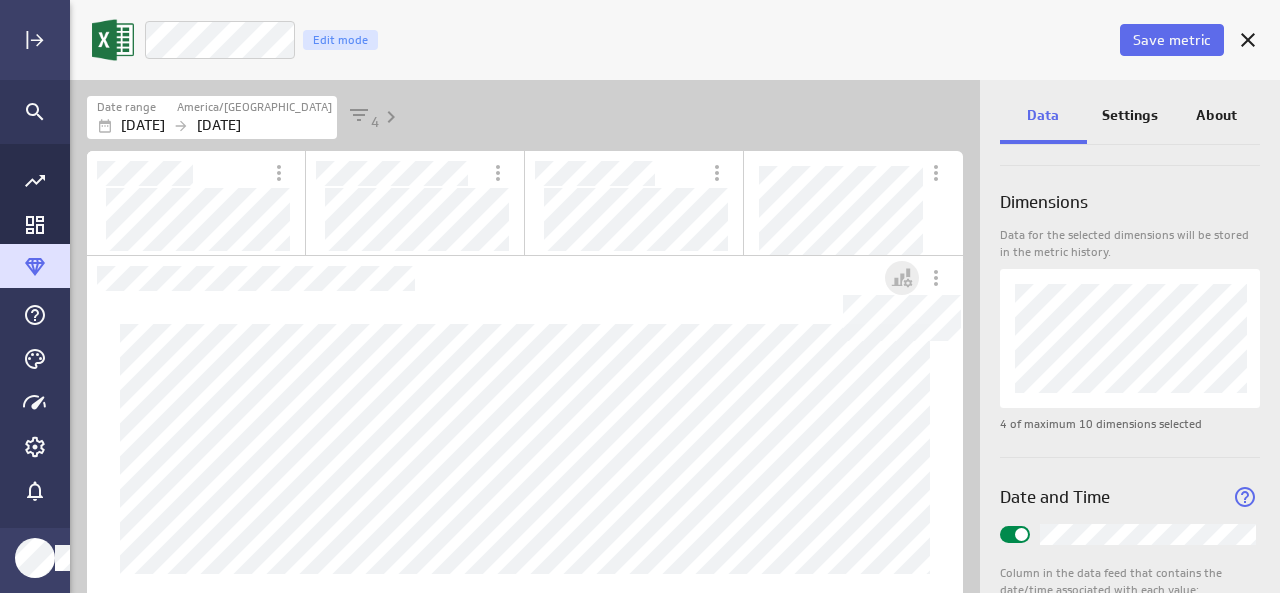 click 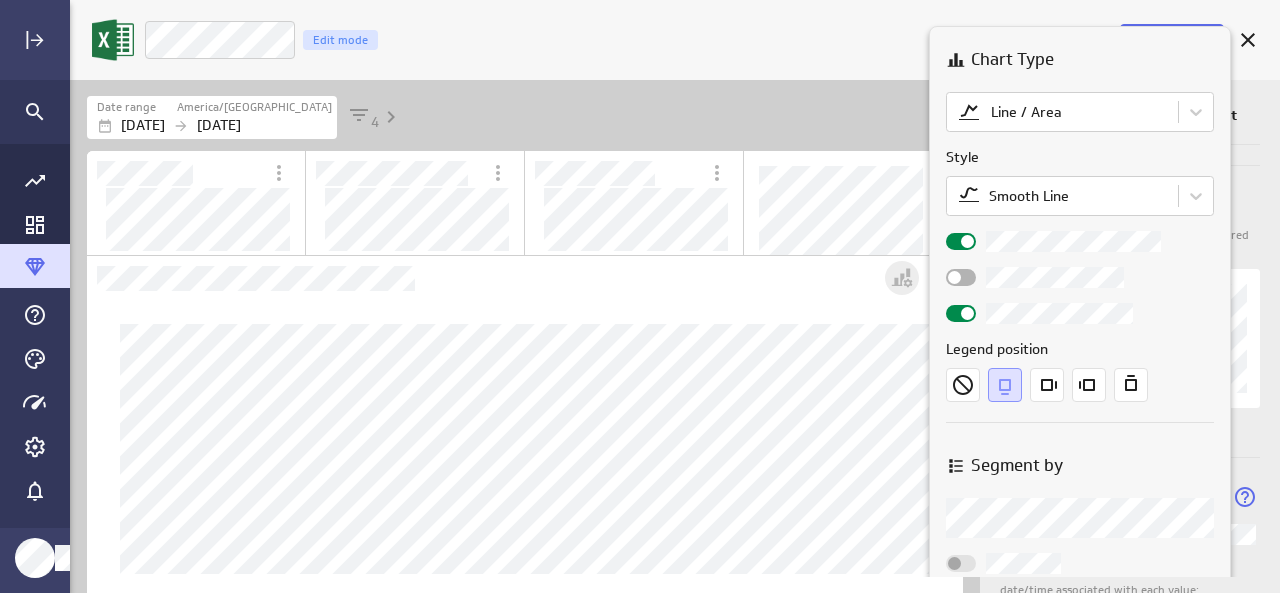 click at bounding box center (640, 296) 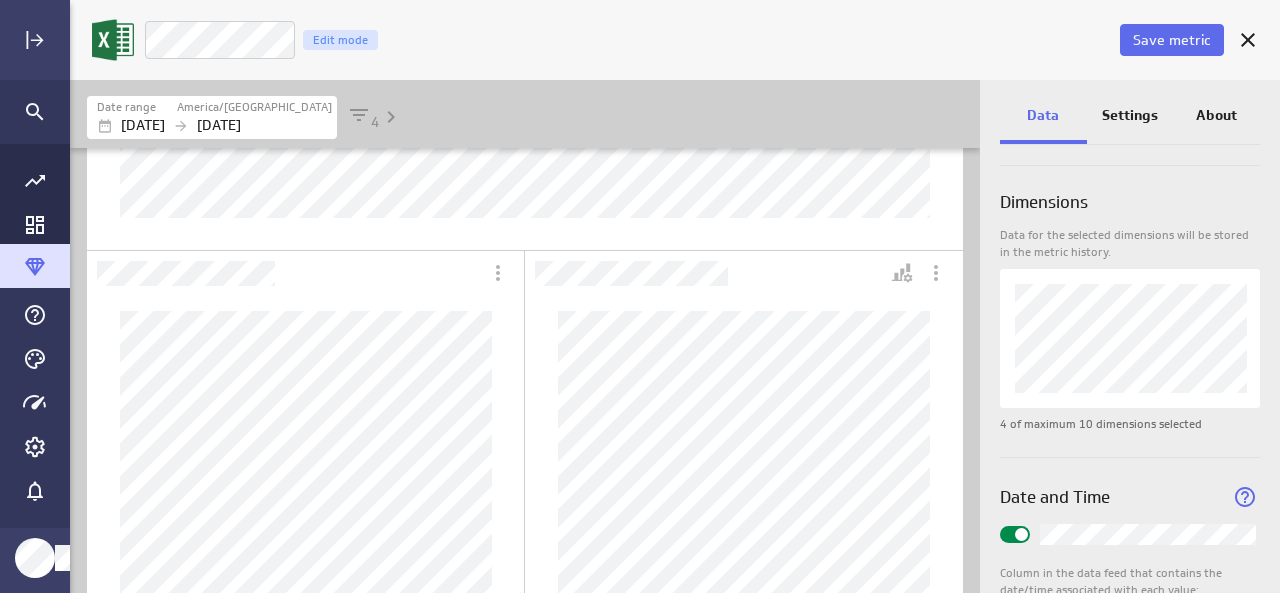 scroll, scrollTop: 354, scrollLeft: 0, axis: vertical 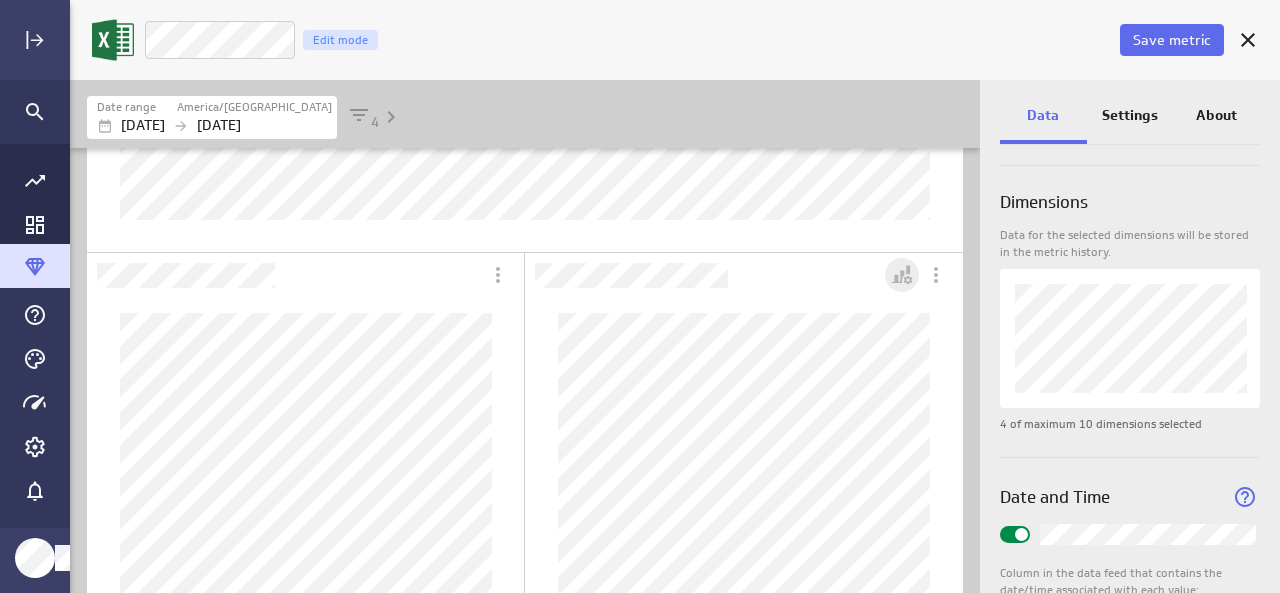 click 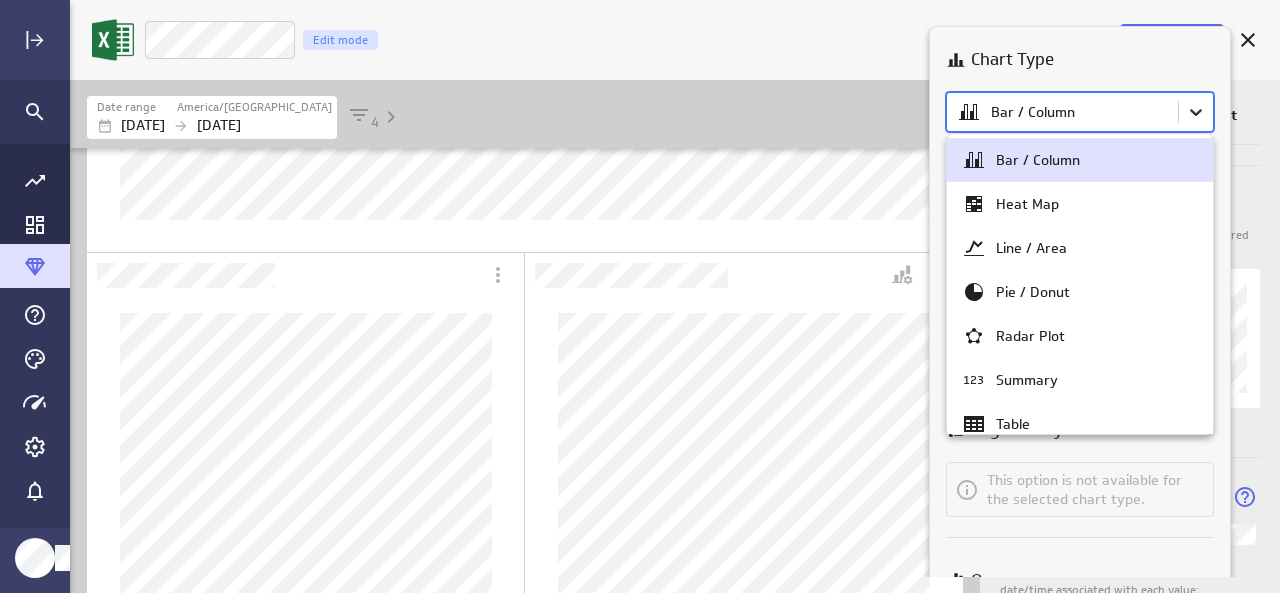 click on "Save metric New Sales Edit mode Date range America/[GEOGRAPHIC_DATA] [DATE] [DATE] 4 Data Settings About Data source Data is automatically retrieved and stored for this metric from the following data feed: Filter source data Measure Column in the data feed that contains the values you'll track: New Sales Dimensions Data for the selected dimensions will be stored in the metric history. 4 of maximum 10 dimensions selected Date and Time Column in the data feed that contains the date/time associated with each value: Date (no message) PowerMetrics Assistant Hey [PERSON_NAME]. I’m your PowerMetrics Assistant. If I can’t answer your question, try searching in our  Help Center  (that’s what I do!) You can also contact the  Support Team . How can I help you [DATE]?
Select the  column  from your data feed that contains the  values you want to measure  with this metric. Created with Highcharts 9.0.1 Created with Highcharts 9.0.1   Chart Type   Bar / Column Style" at bounding box center (640, 296) 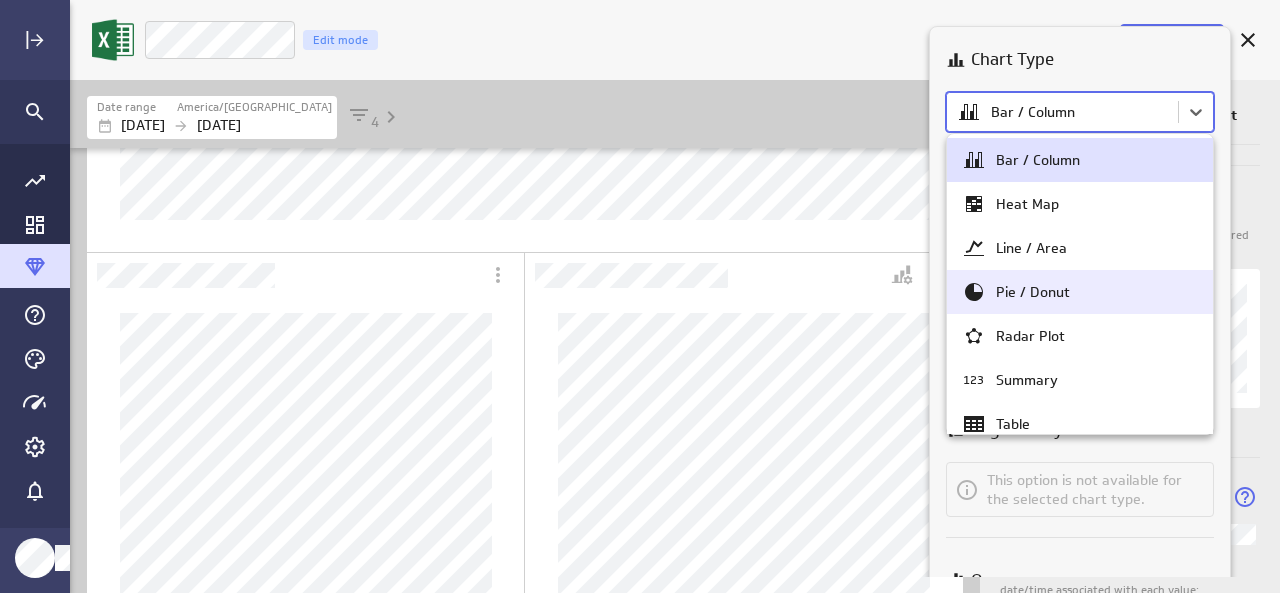 click on "Pie / Donut" at bounding box center (1080, 292) 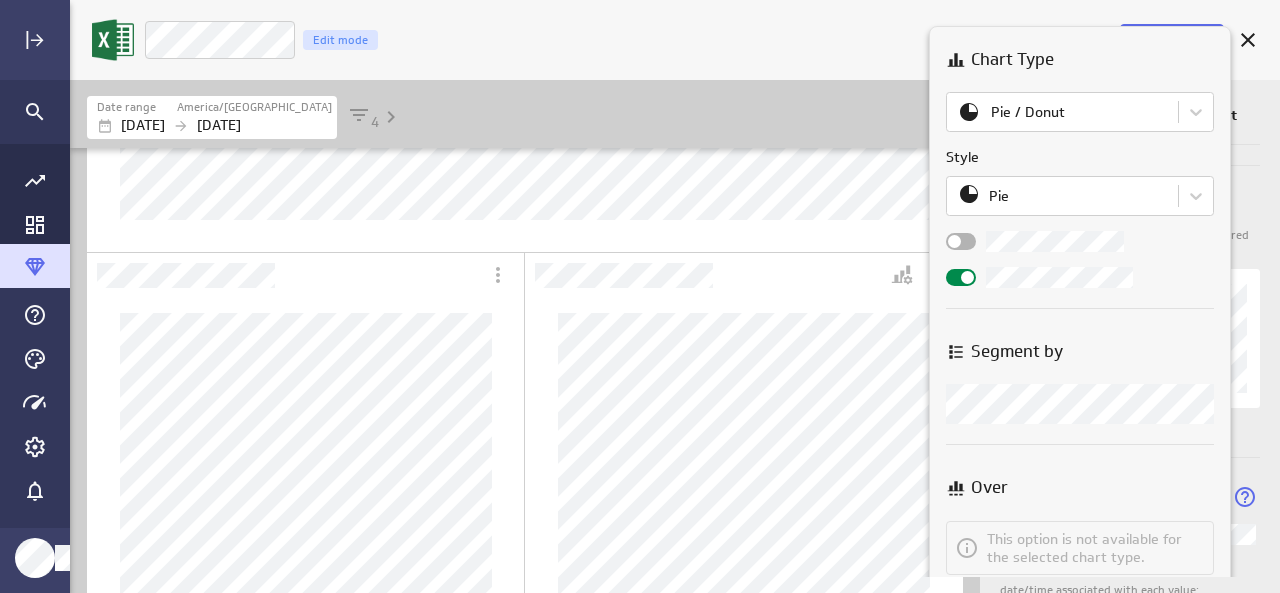 click on "Chart Type   Pie / Donut Style Pie   Segment by   Segment by   Over   This option is not available for the selected chart type." at bounding box center [1080, 296] 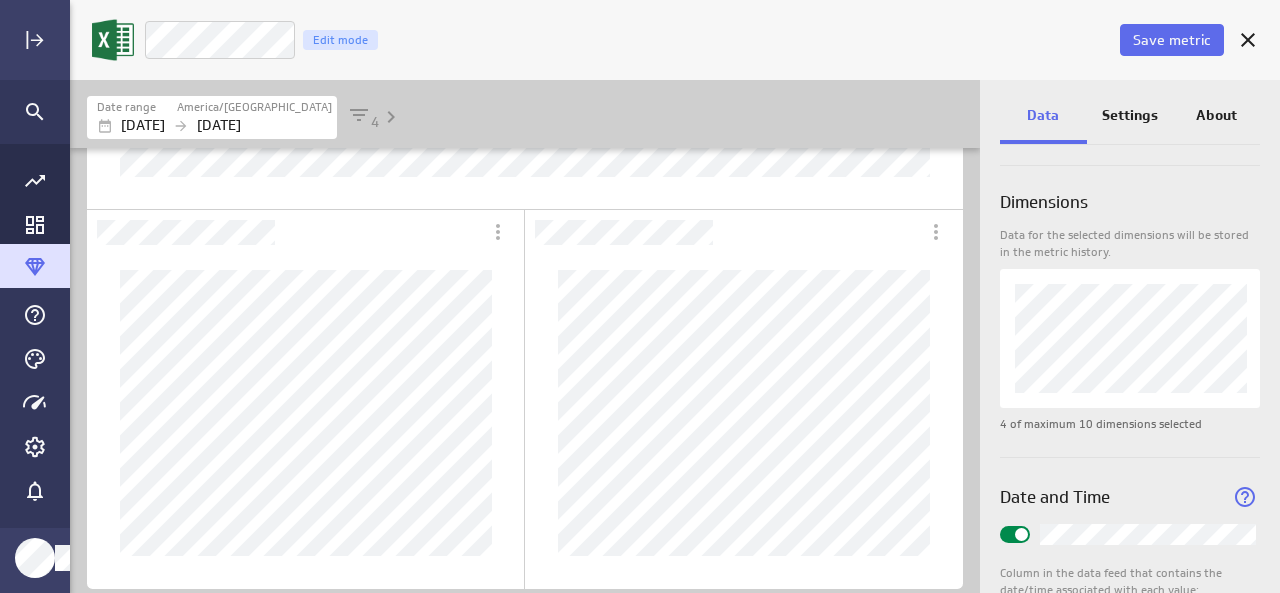 scroll, scrollTop: 406, scrollLeft: 0, axis: vertical 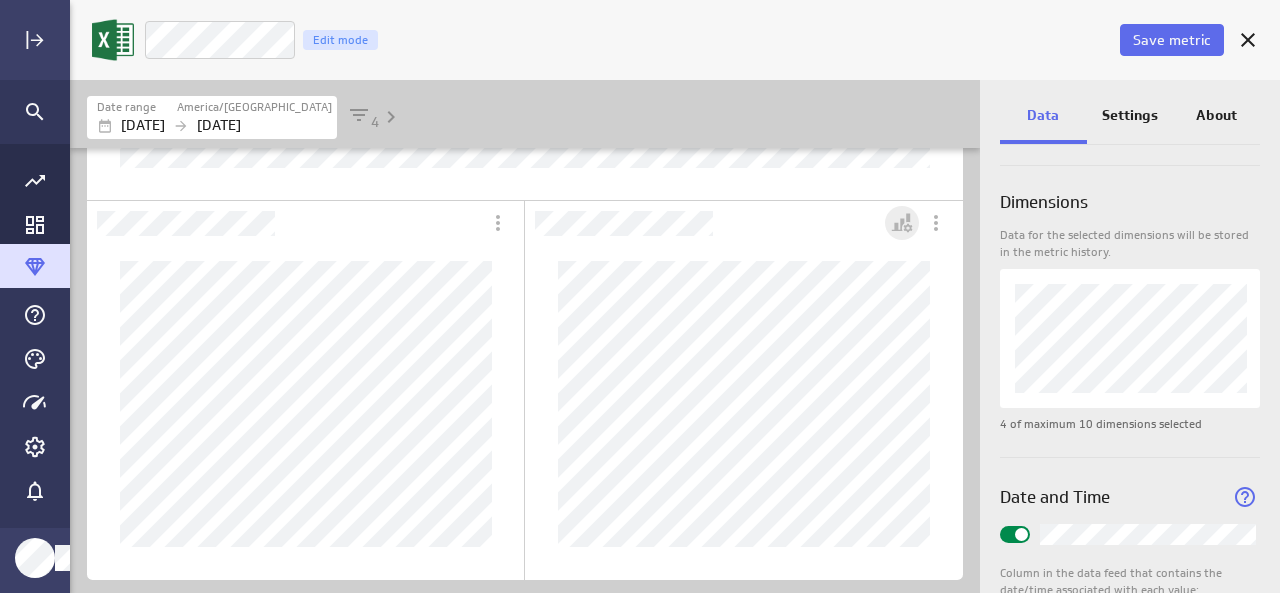 click 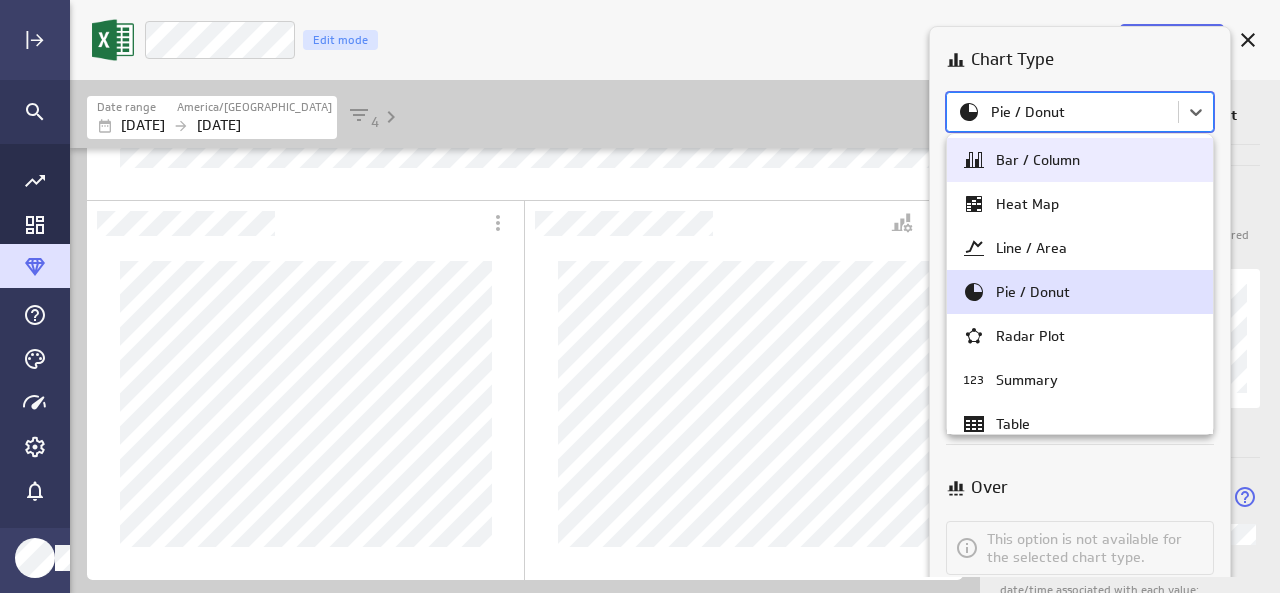 click on "Save metric New Sales Edit mode Date range America/[GEOGRAPHIC_DATA] [DATE] [DATE] 4 Data Settings About Data source Data is automatically retrieved and stored for this metric from the following data feed: Filter source data Measure Column in the data feed that contains the values you'll track: New Sales Dimensions Data for the selected dimensions will be stored in the metric history. 4 of maximum 10 dimensions selected Date and Time Column in the data feed that contains the date/time associated with each value: Date (no message) PowerMetrics Assistant Hey [PERSON_NAME]. I’m your PowerMetrics Assistant. If I can’t answer your question, try searching in our  Help Center  (that’s what I do!) You can also contact the  Support Team . How can I help you [DATE]?
Select the  column  from your data feed that contains the  values you want to measure  with this metric. Created with Highcharts 9.0.1 Created with Highcharts 9.0.1   Chart Type   Pie / Donut Style Pie" at bounding box center [640, 296] 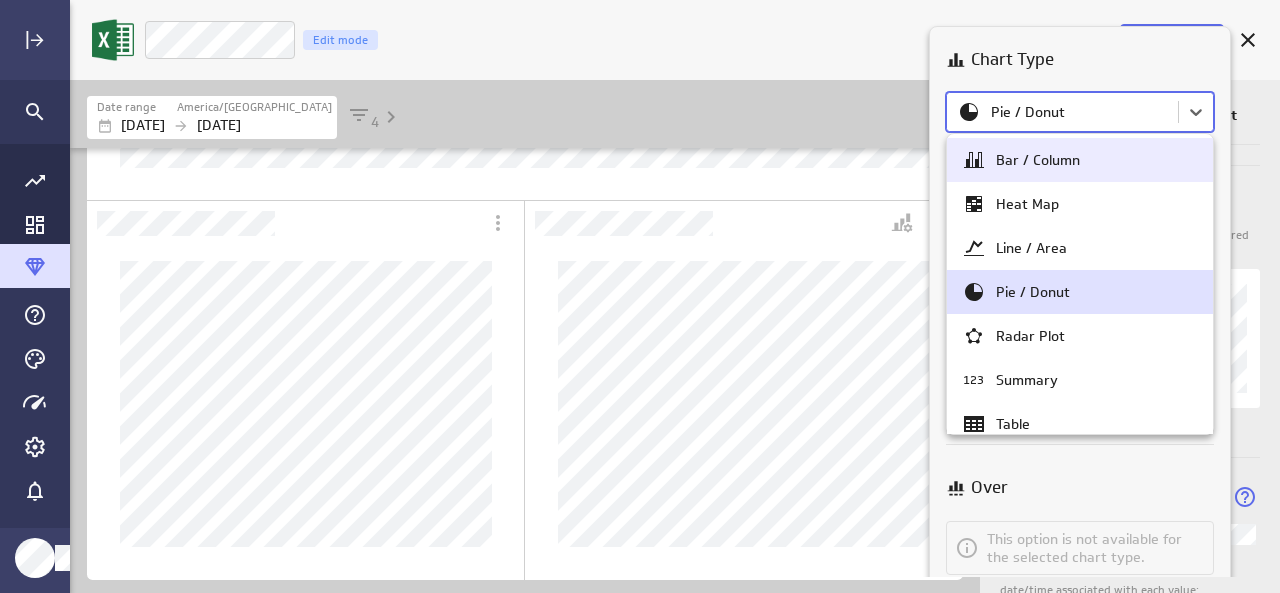 click on "Bar / Column" at bounding box center [1080, 160] 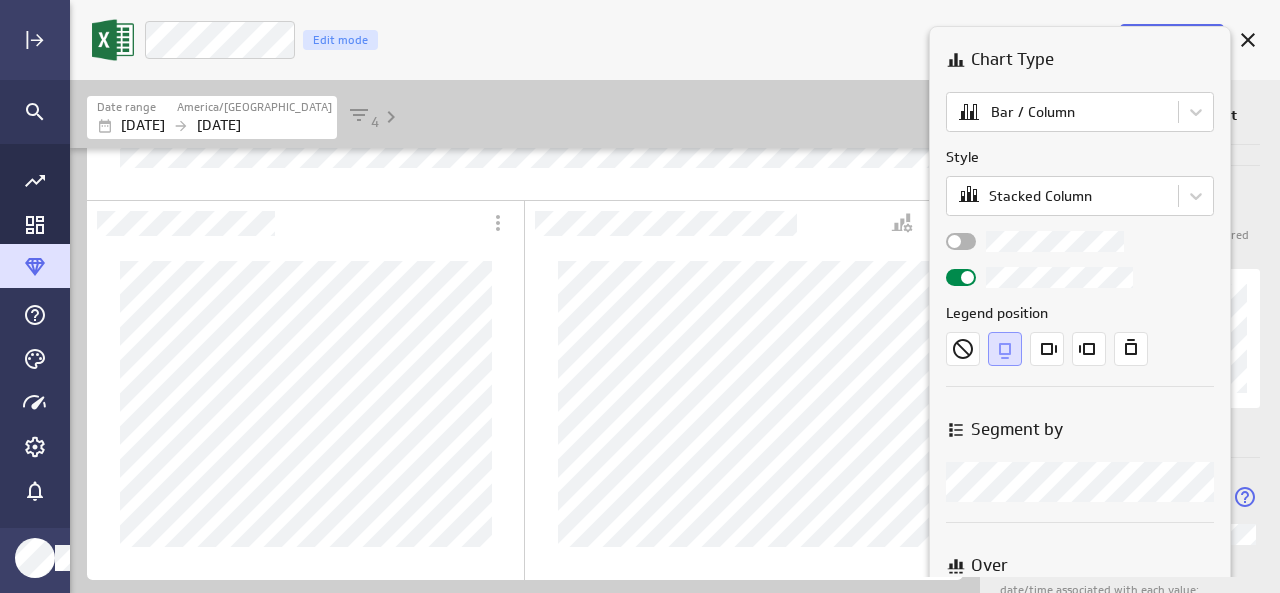 click at bounding box center [640, 296] 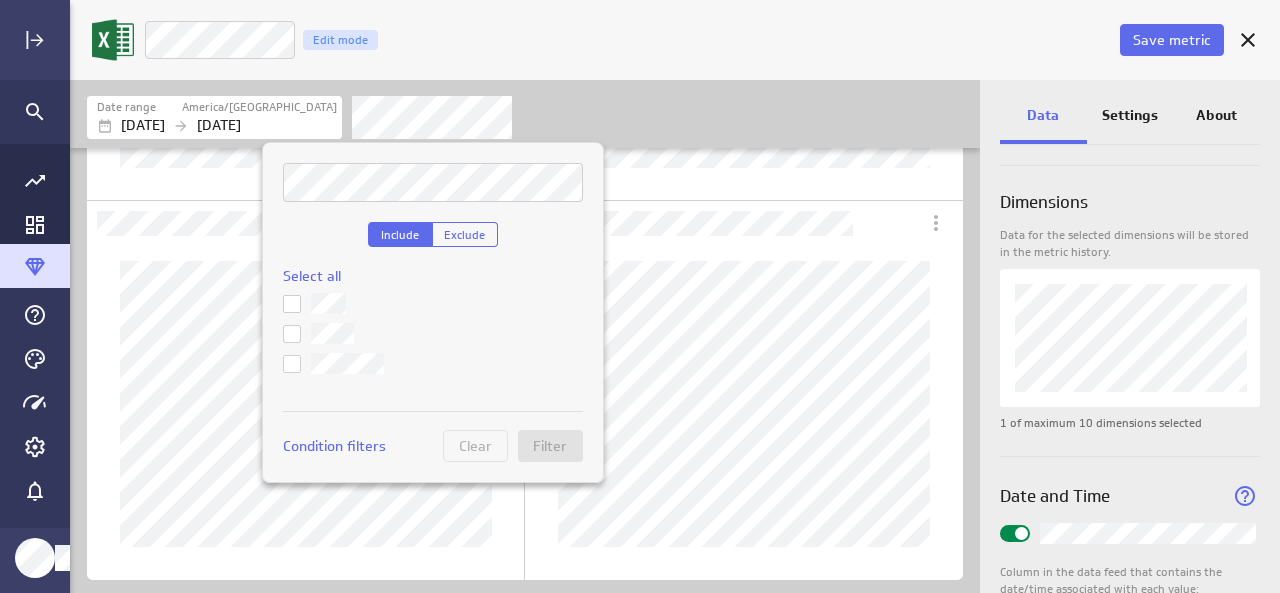 click at bounding box center [0, 0] 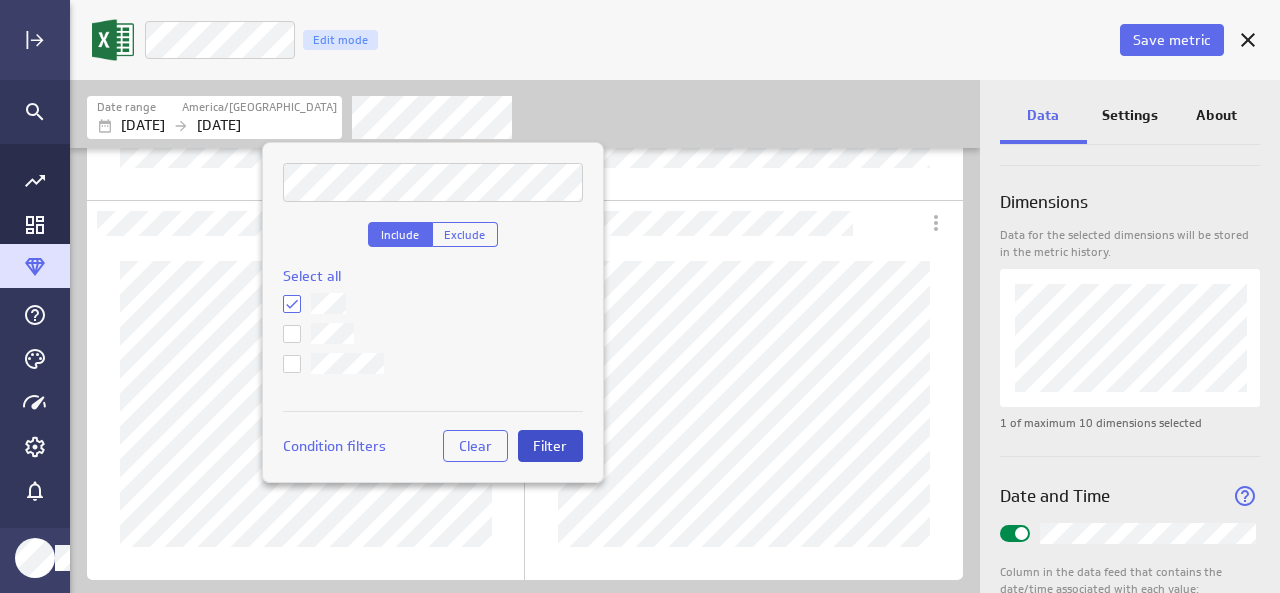 click on "Filter" at bounding box center (550, 446) 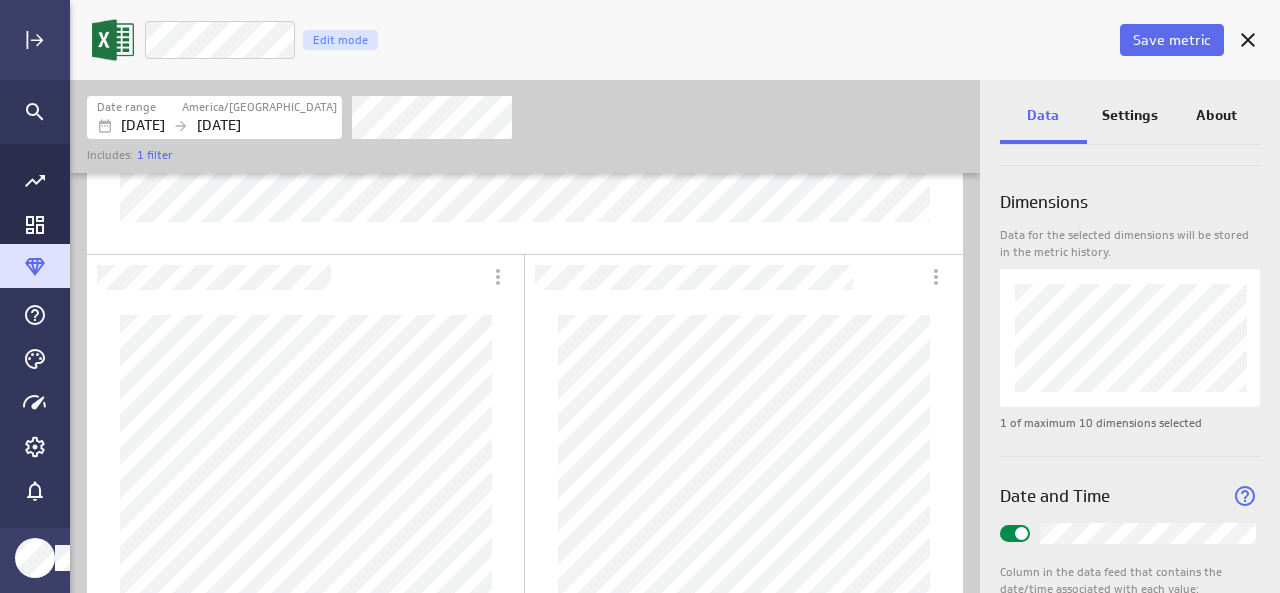 scroll, scrollTop: 383, scrollLeft: 0, axis: vertical 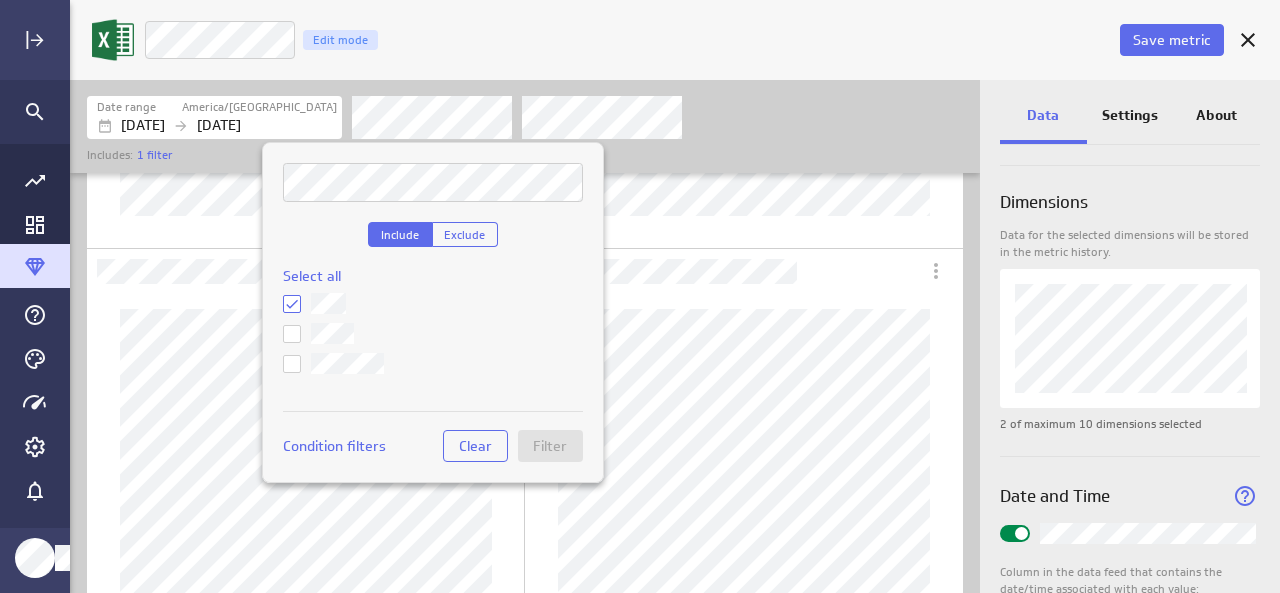 click 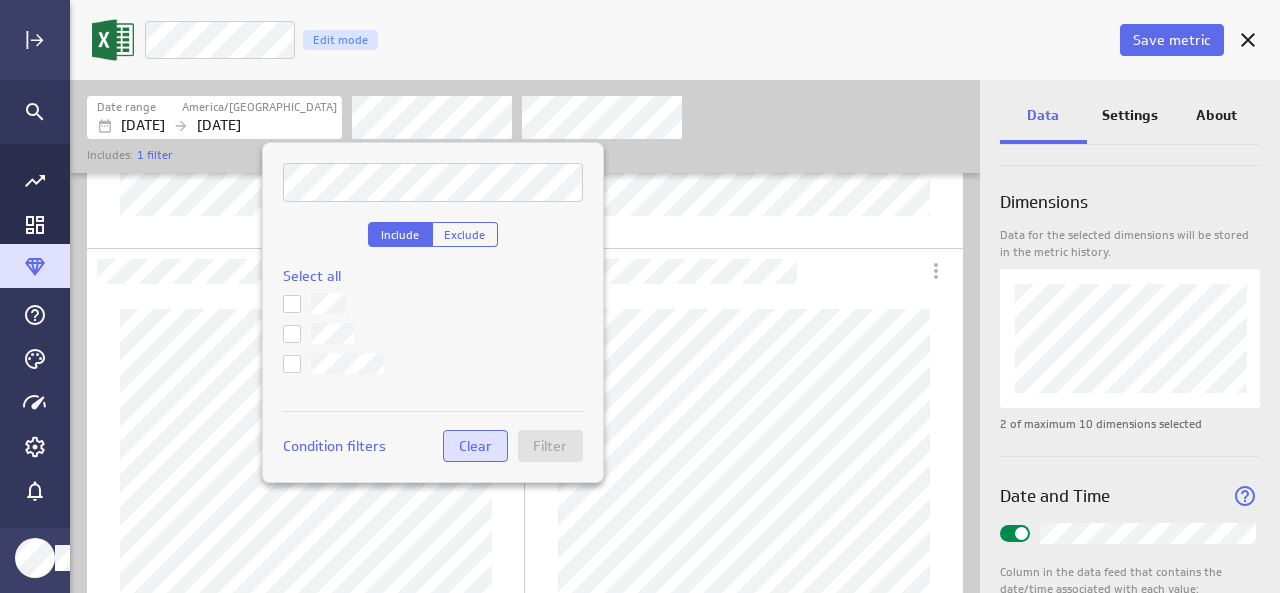 click on "Clear" at bounding box center [475, 446] 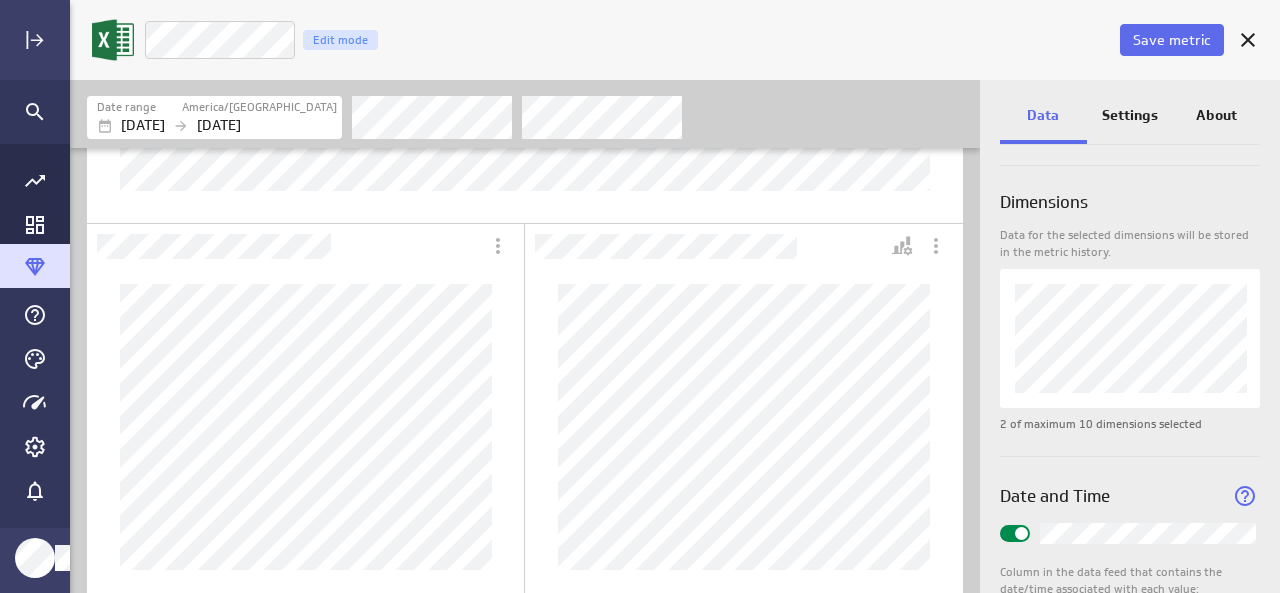 scroll, scrollTop: 406, scrollLeft: 0, axis: vertical 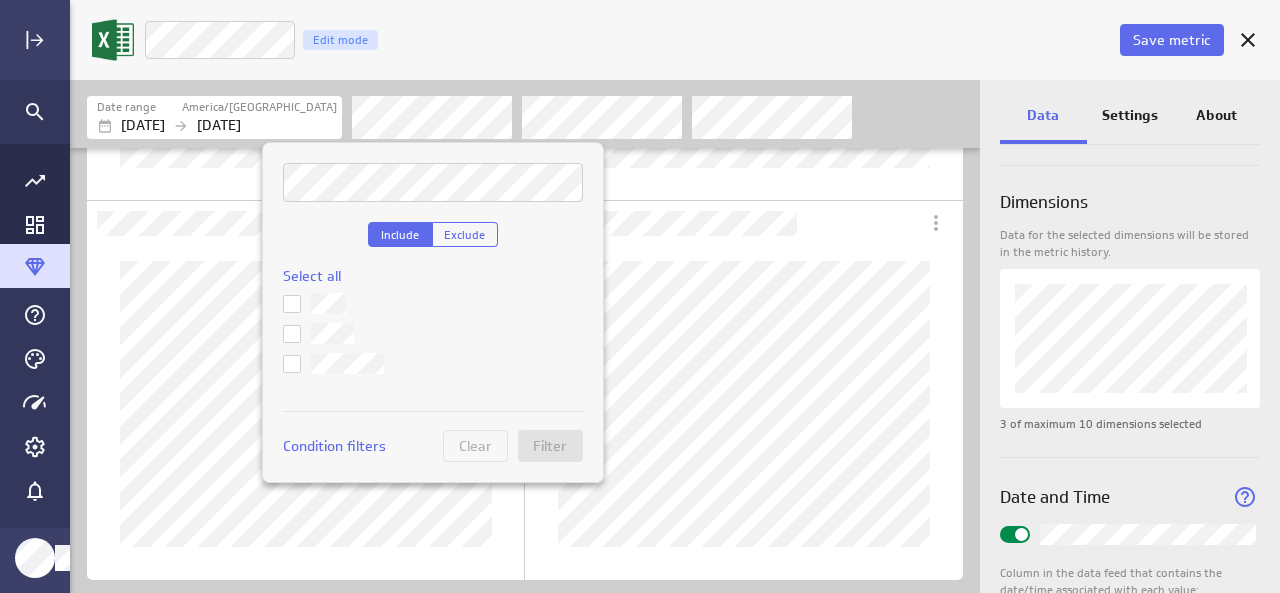 click at bounding box center [640, 296] 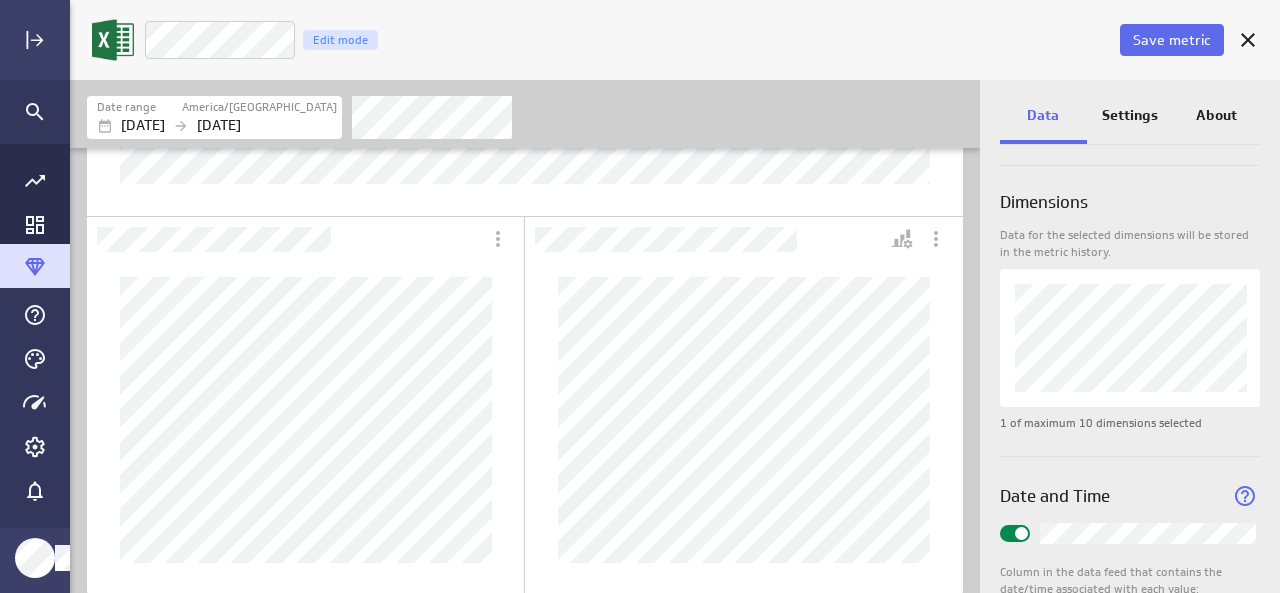 scroll, scrollTop: 392, scrollLeft: 0, axis: vertical 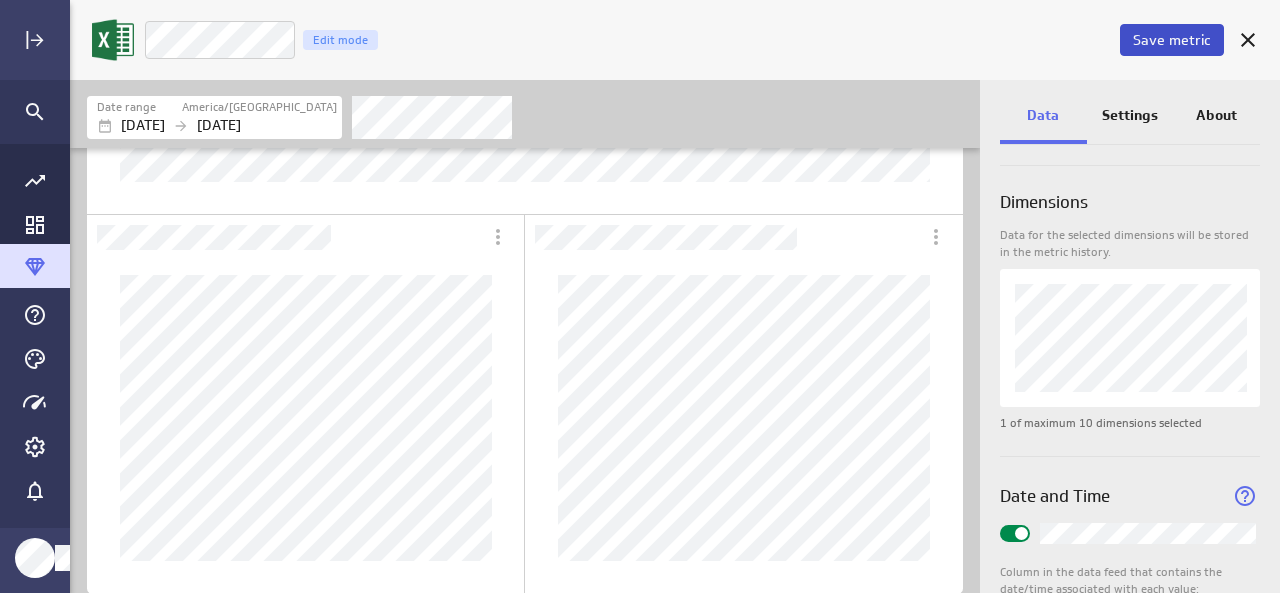 click on "Save metric" at bounding box center [1172, 40] 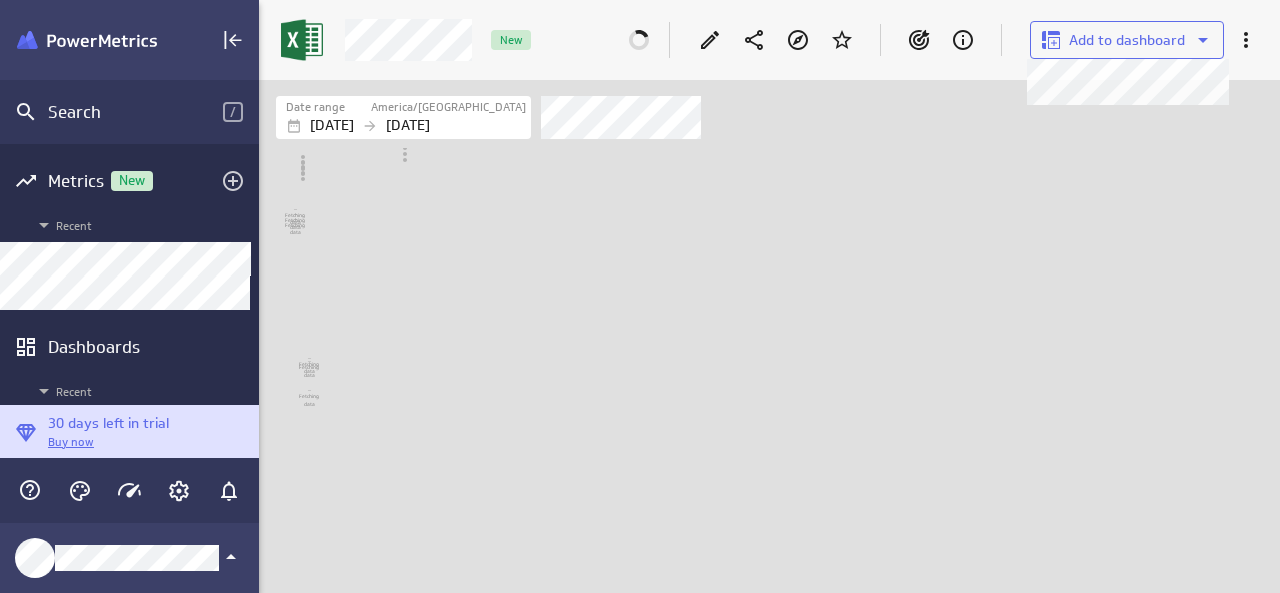 scroll, scrollTop: 624, scrollLeft: 1050, axis: both 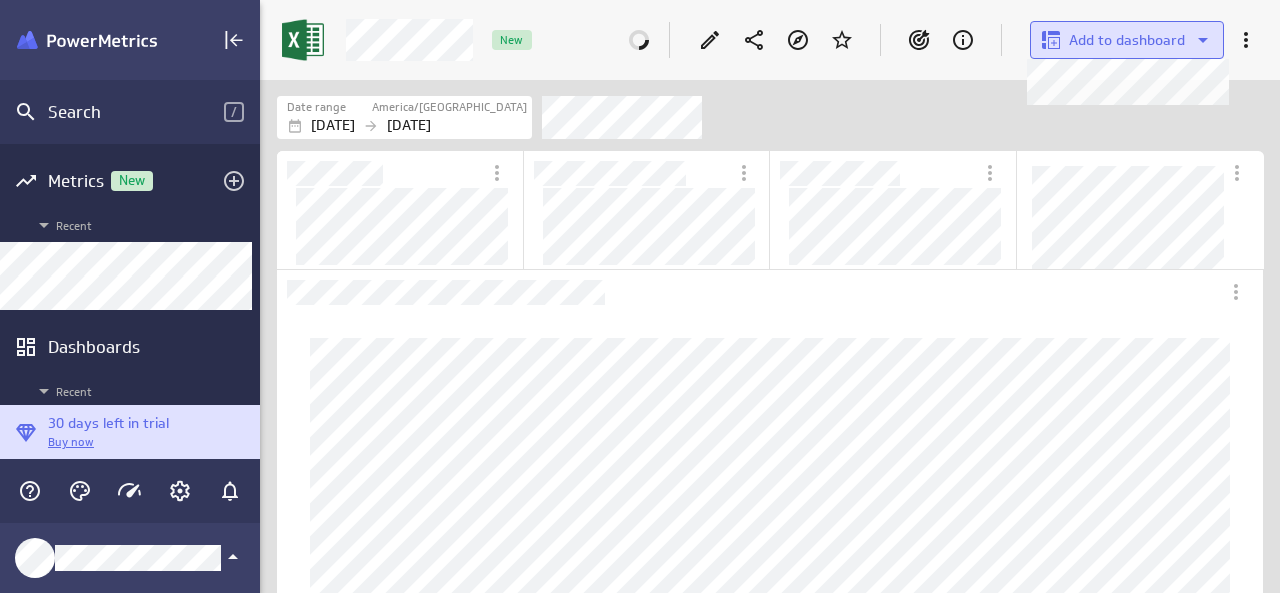 click on "Add to dashboard" at bounding box center [1127, 40] 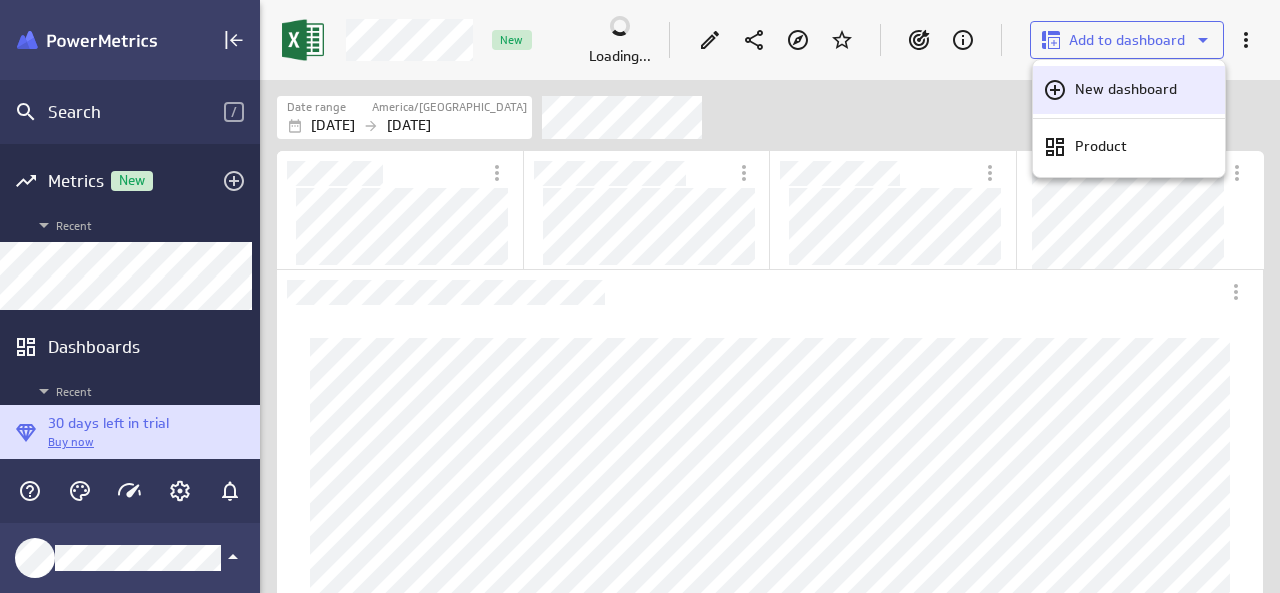 click on "New dashboard" at bounding box center [1126, 89] 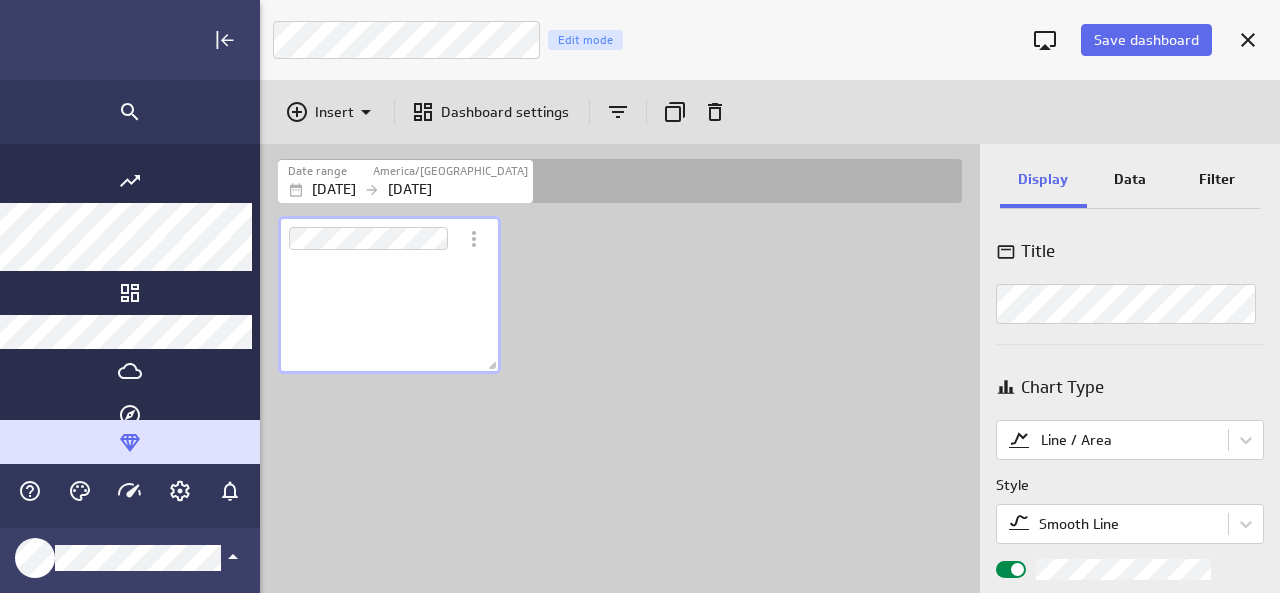 scroll, scrollTop: 9, scrollLeft: 0, axis: vertical 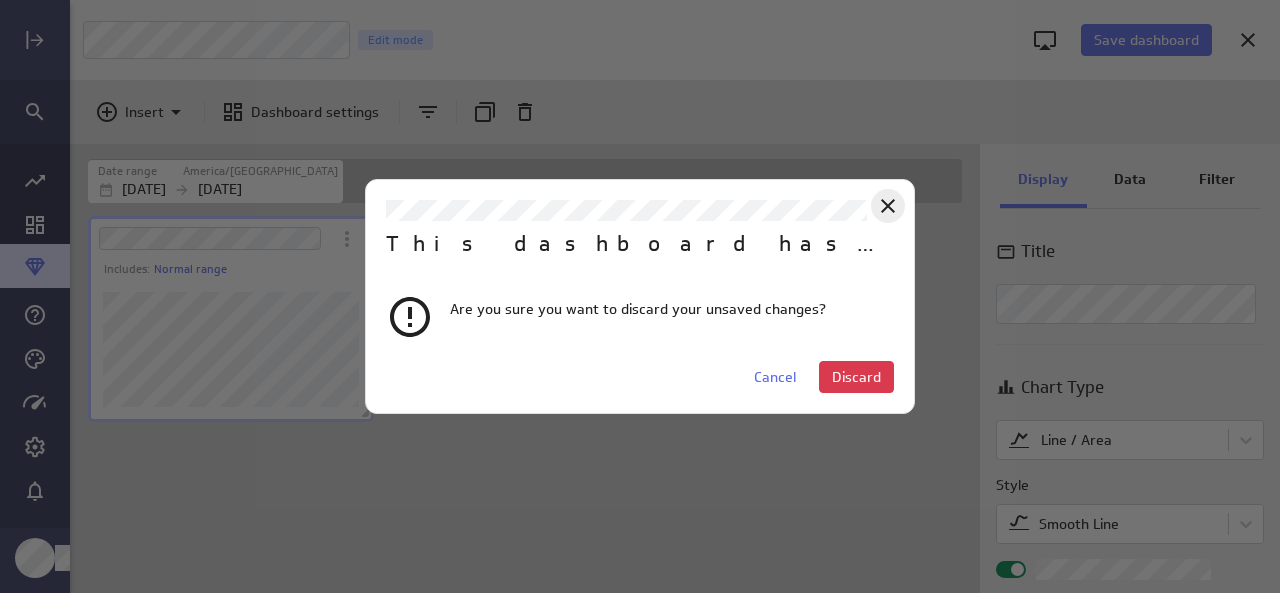 click 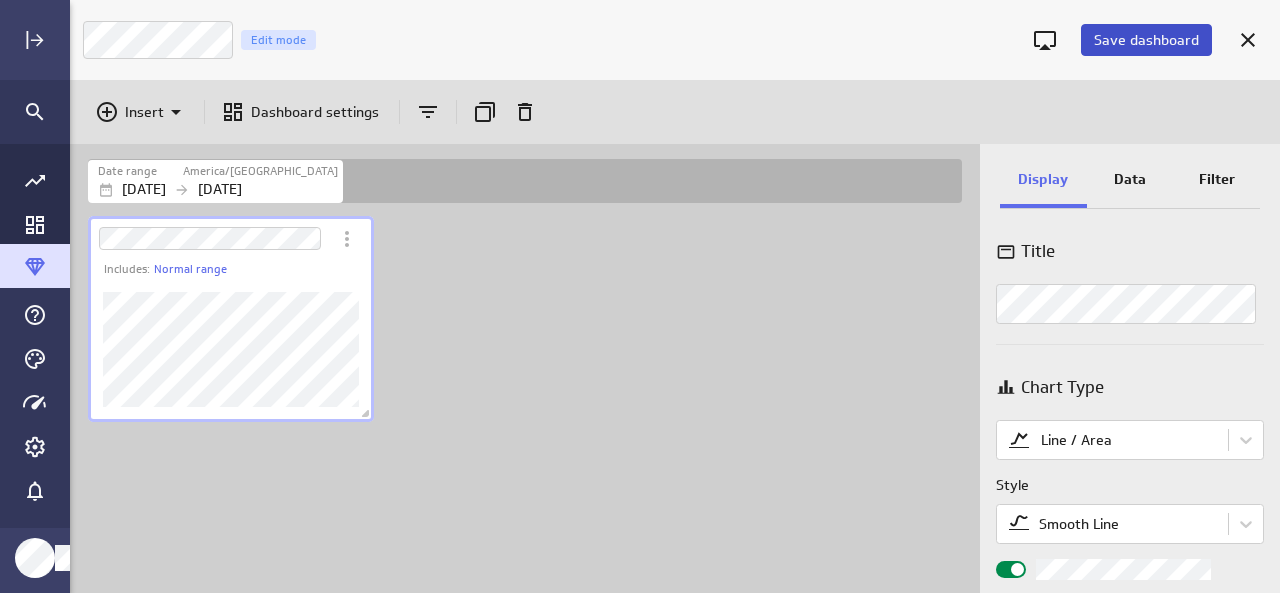 click on "Save dashboard" at bounding box center [1146, 40] 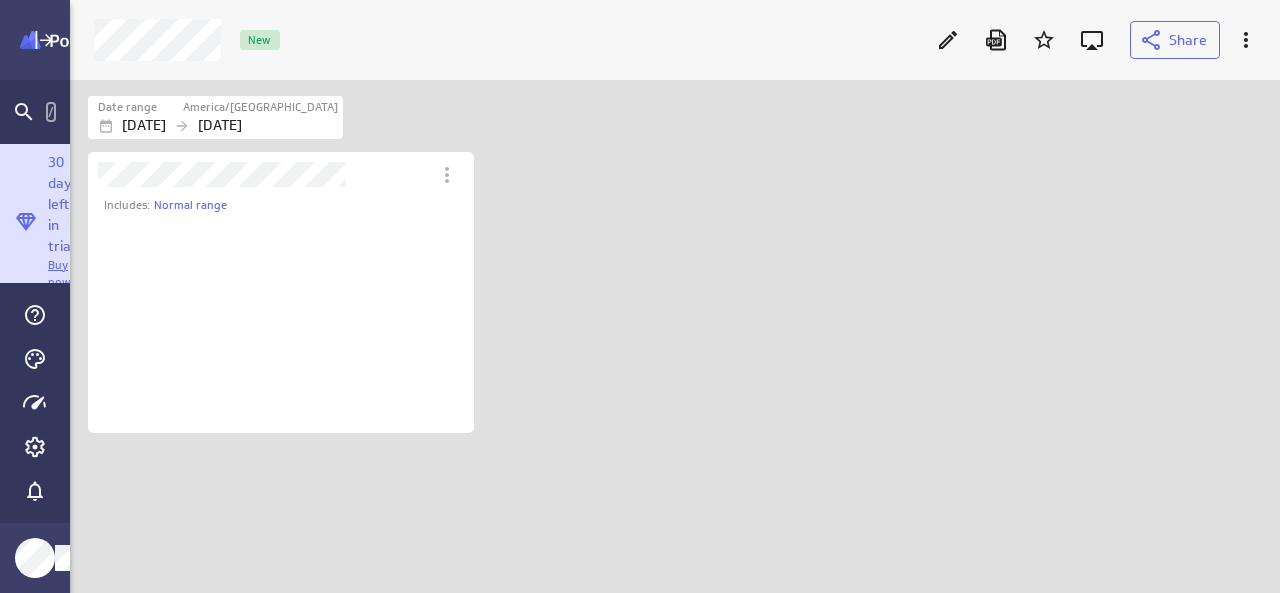 scroll, scrollTop: 10, scrollLeft: 10, axis: both 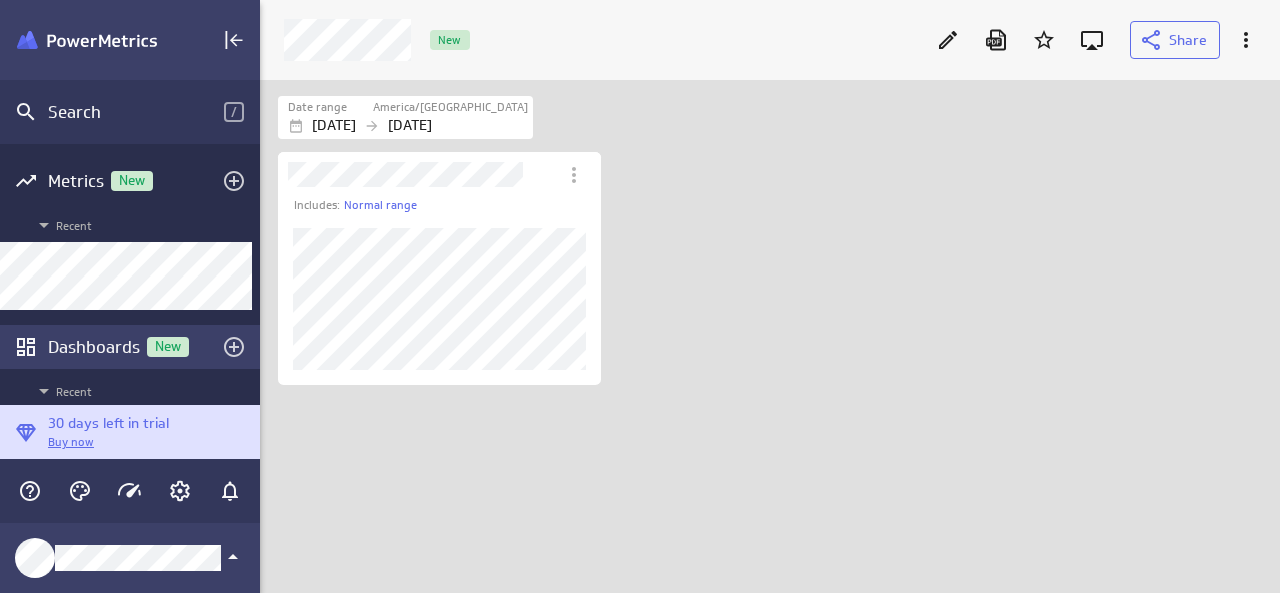 click on "Dashboards New" at bounding box center (130, 347) 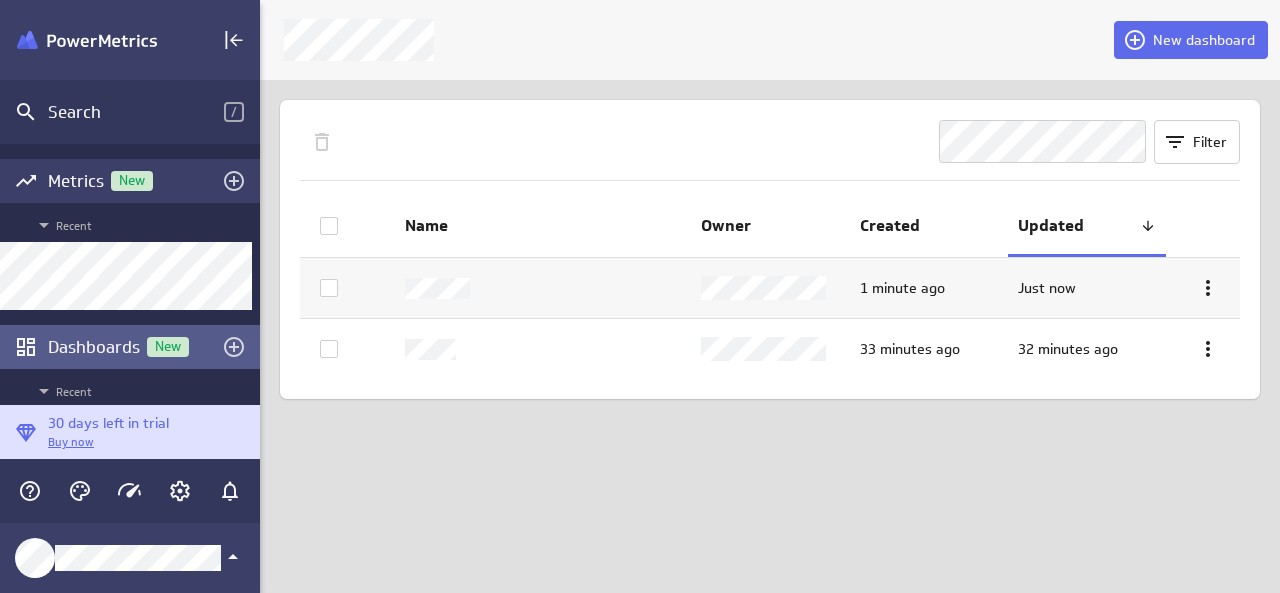 click on "Metrics New" at bounding box center [130, 181] 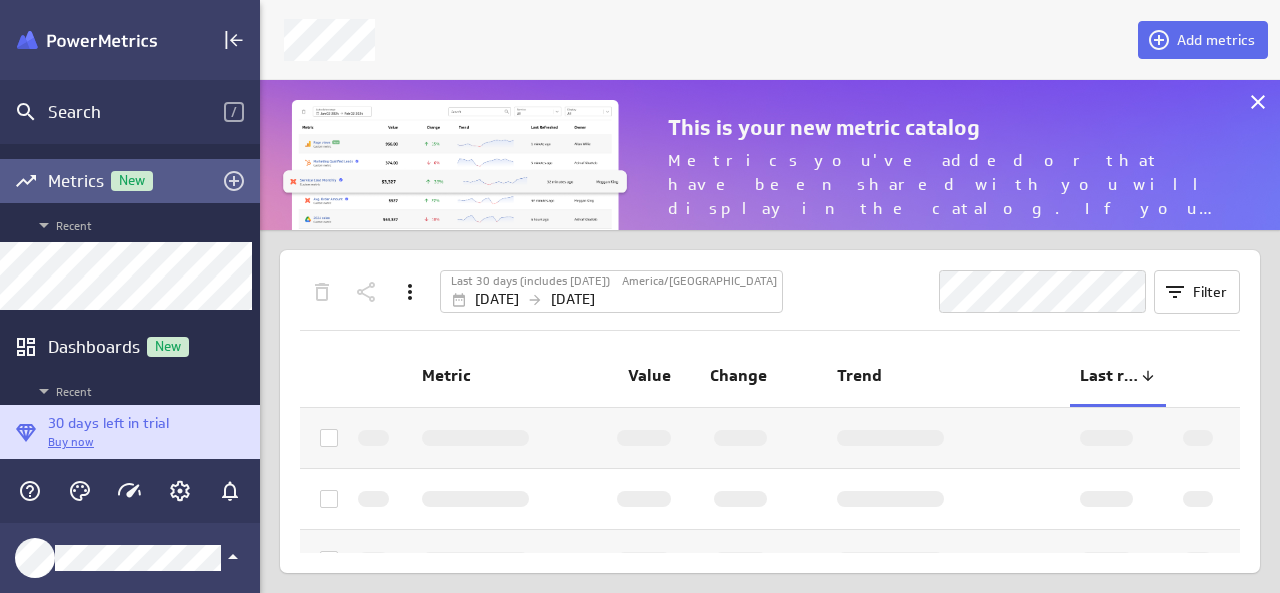 scroll, scrollTop: 10, scrollLeft: 10, axis: both 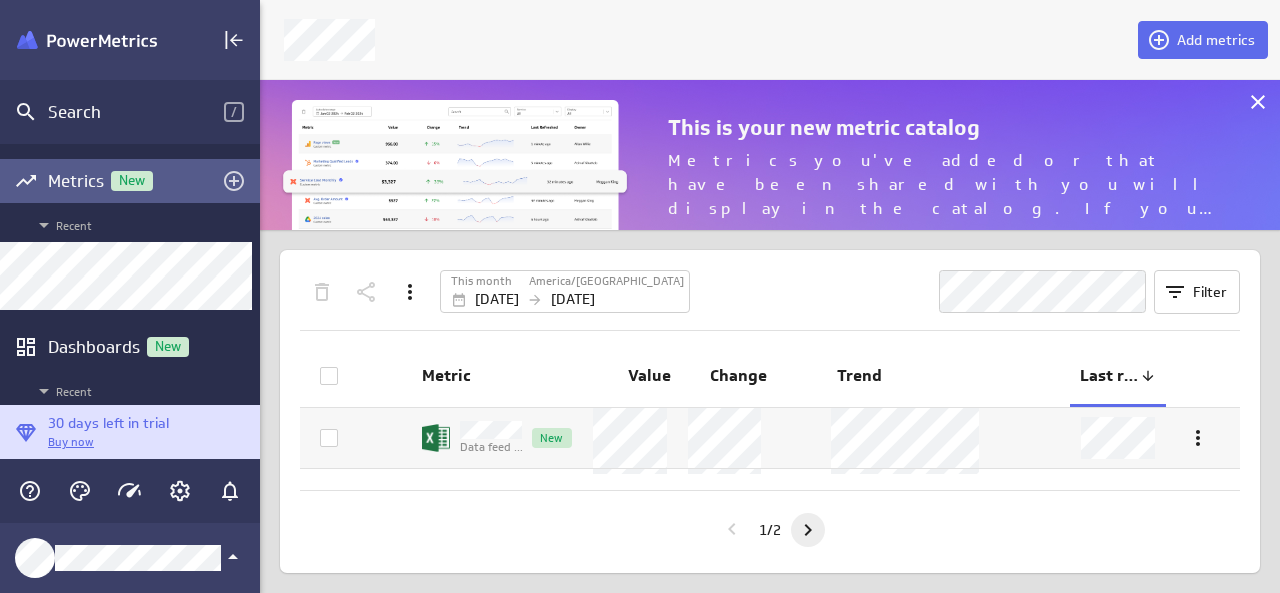 click 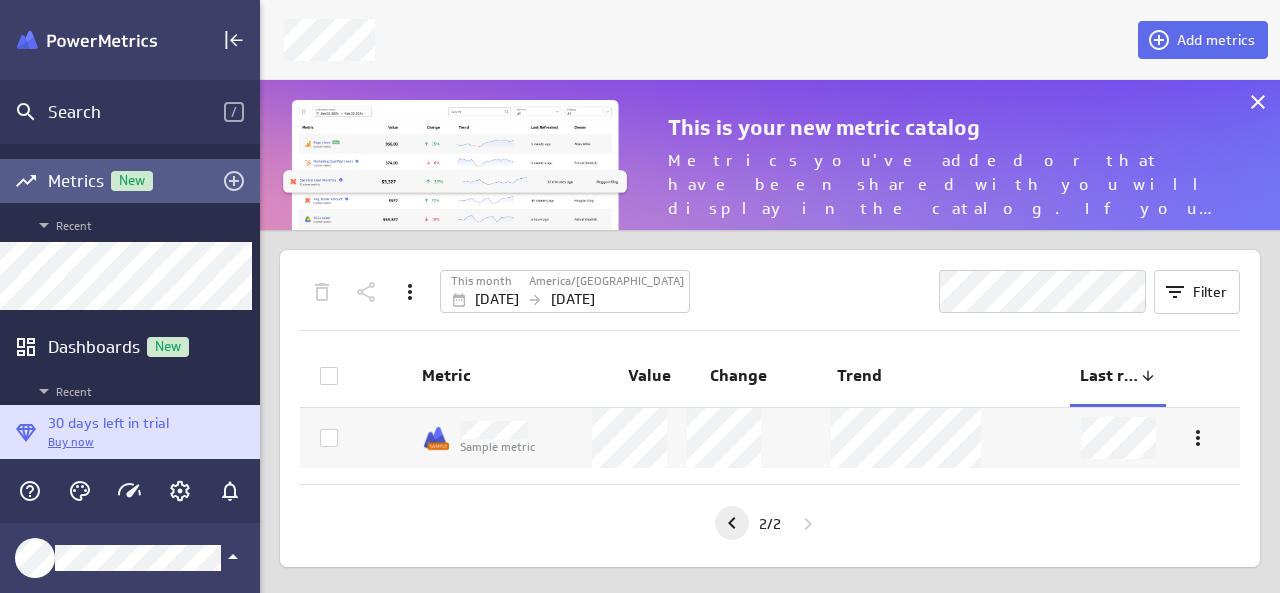 click 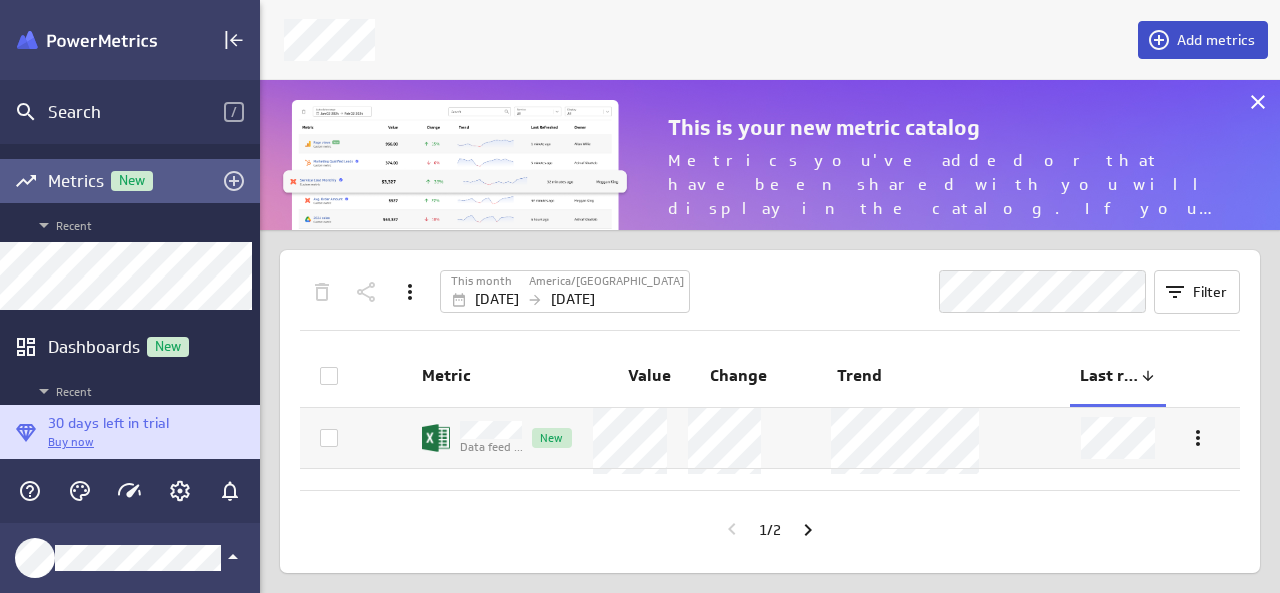 click on "Add metrics" at bounding box center [1216, 40] 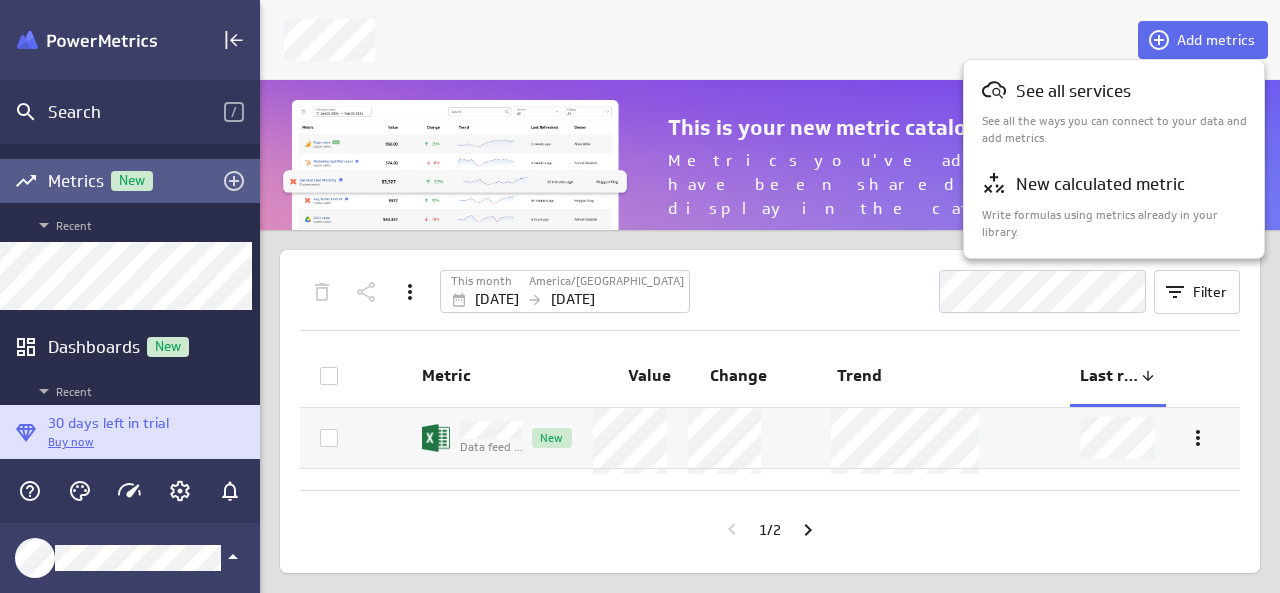 click at bounding box center [640, 296] 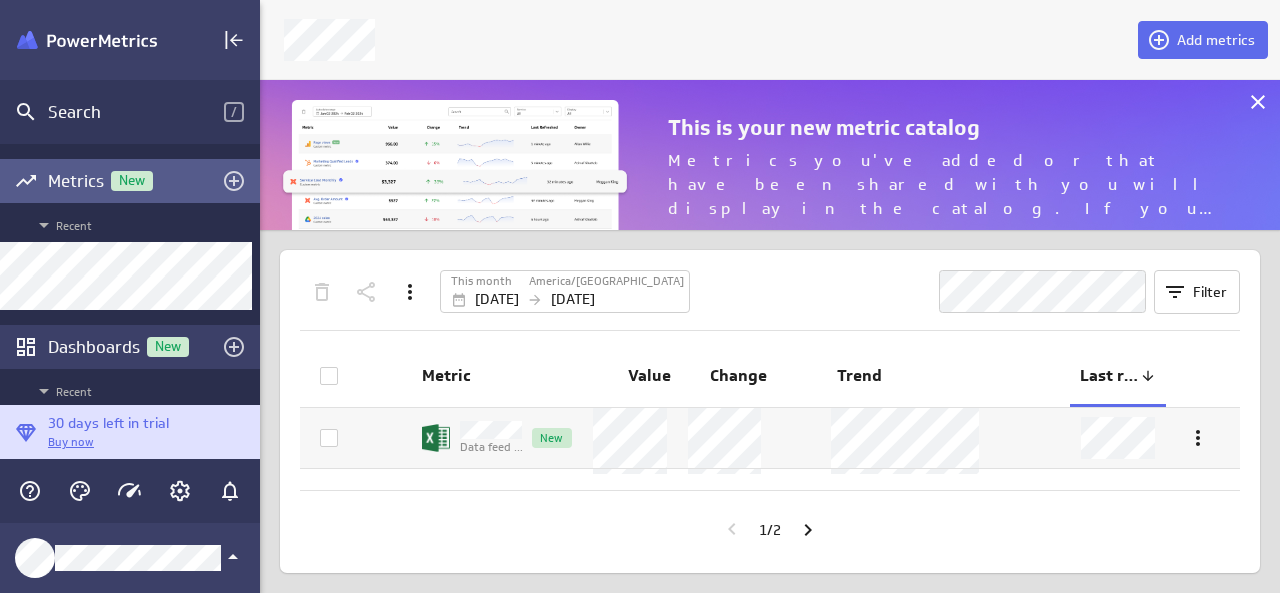 click on "Dashboards New" at bounding box center [130, 347] 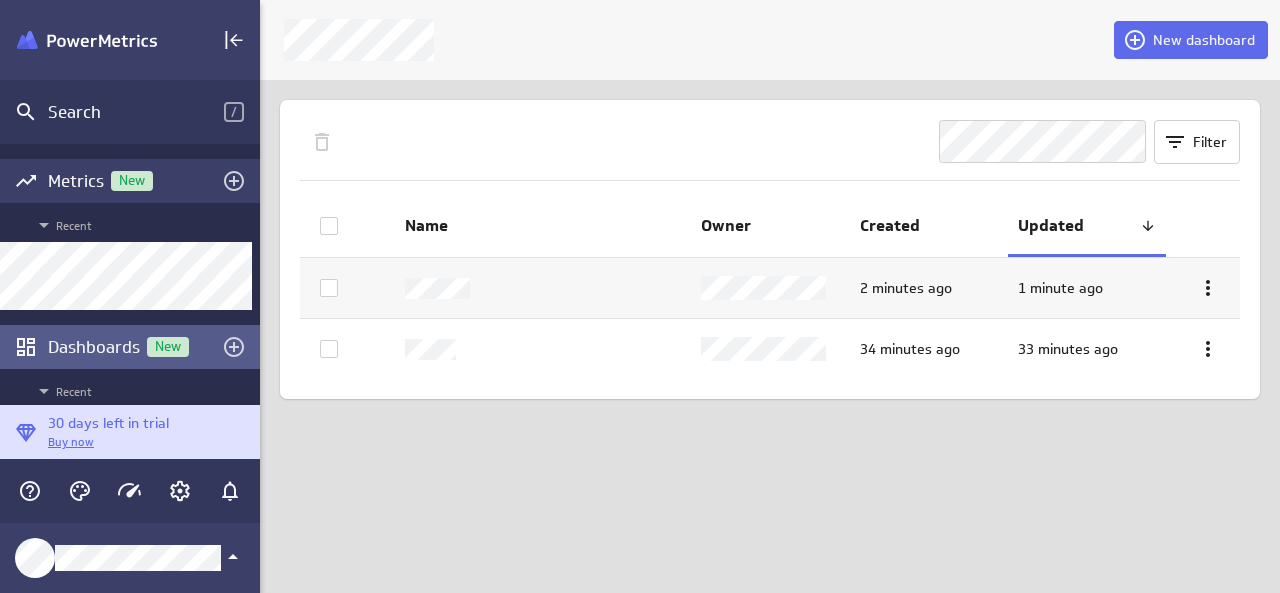 click 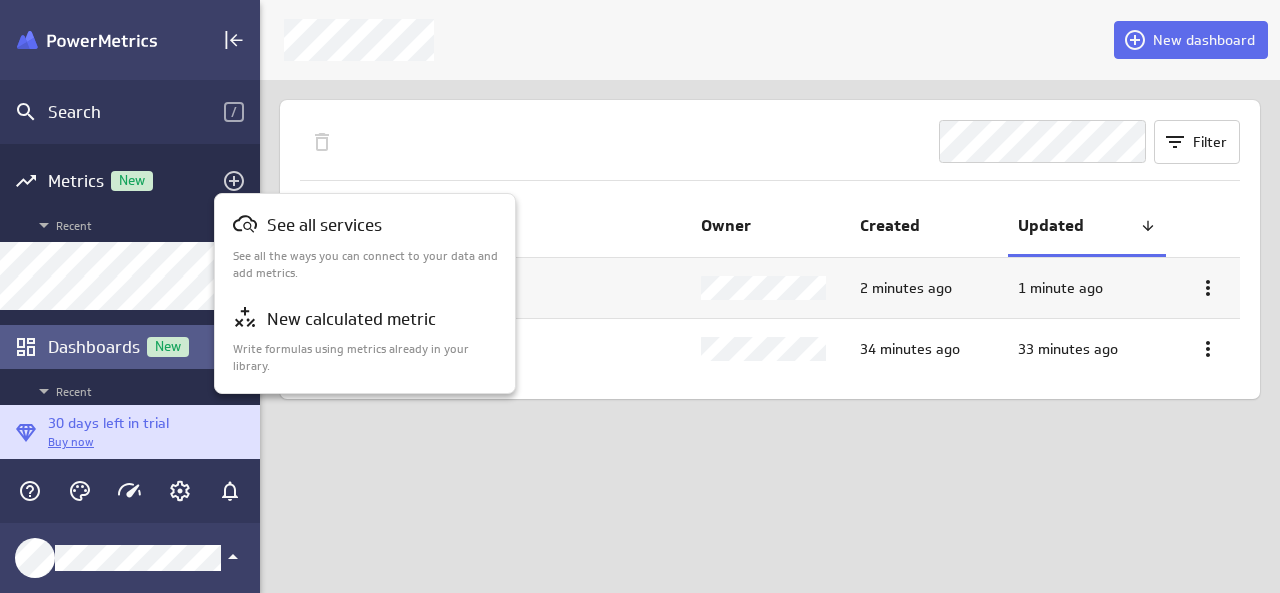 click at bounding box center (640, 296) 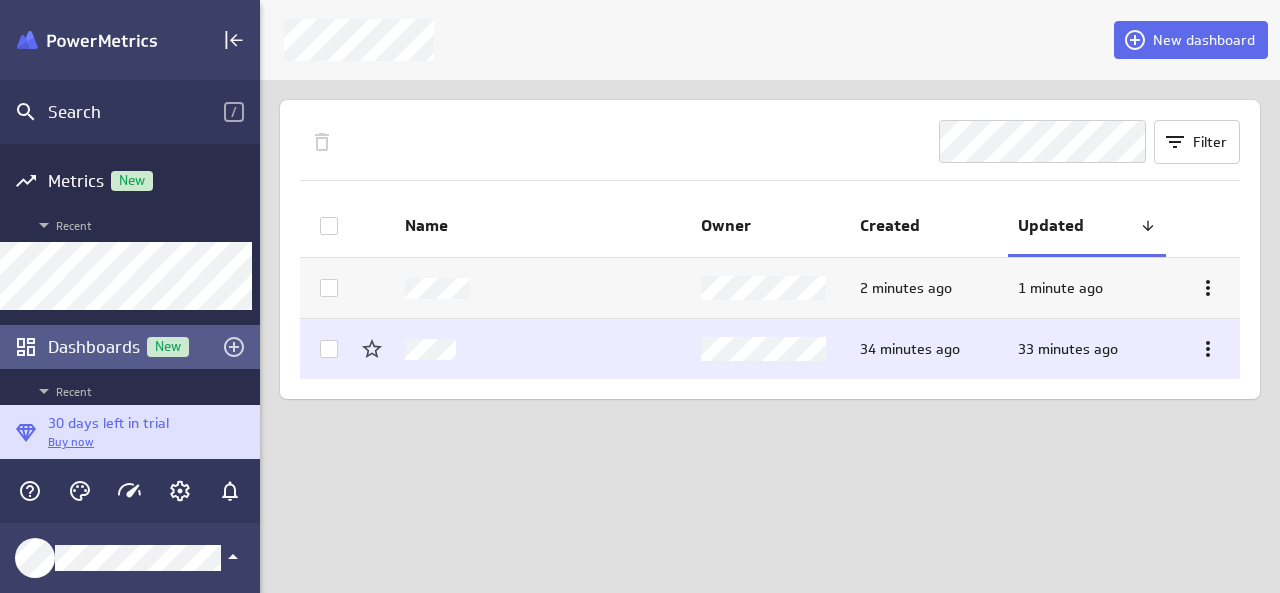 click at bounding box center (543, 349) 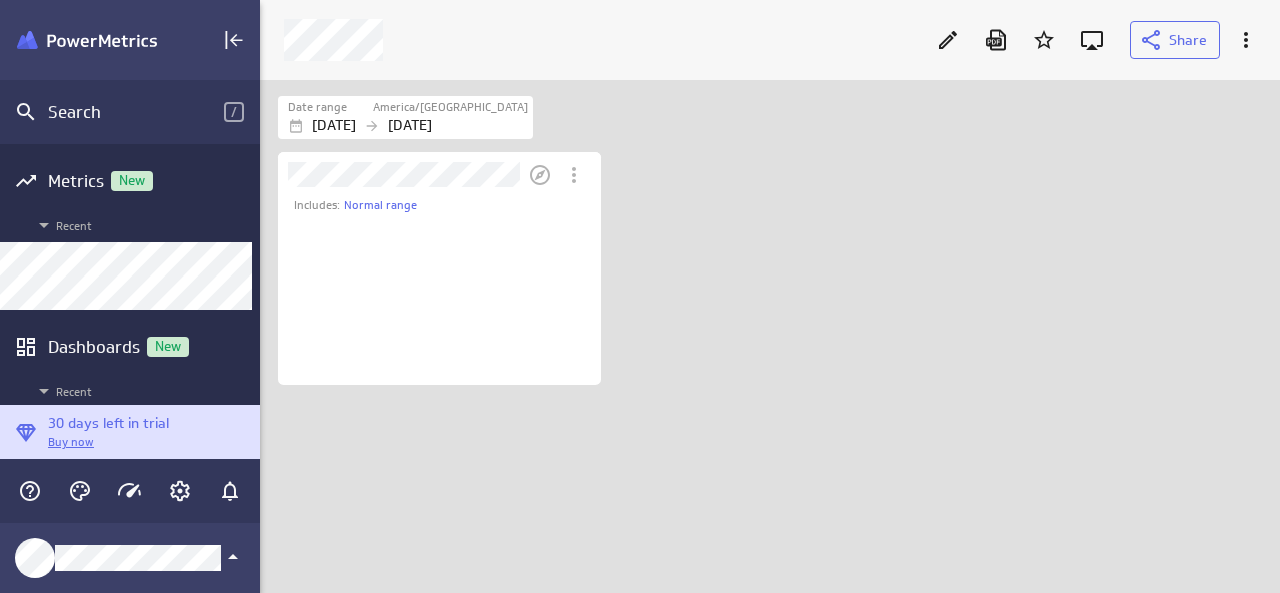 scroll, scrollTop: 10, scrollLeft: 10, axis: both 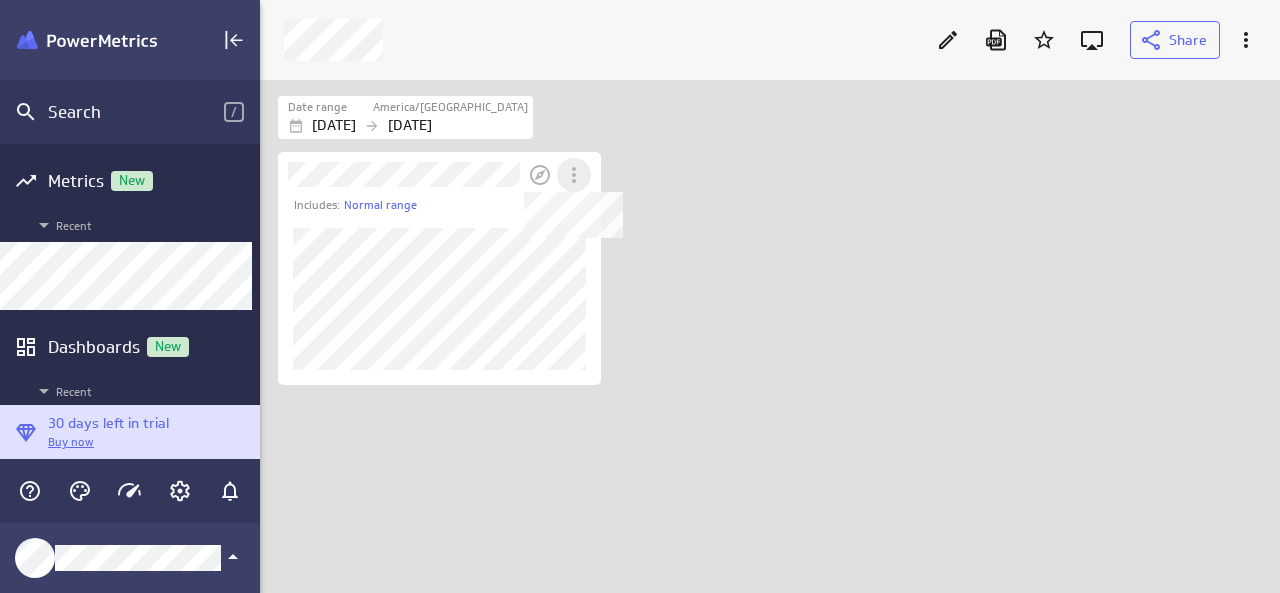 click 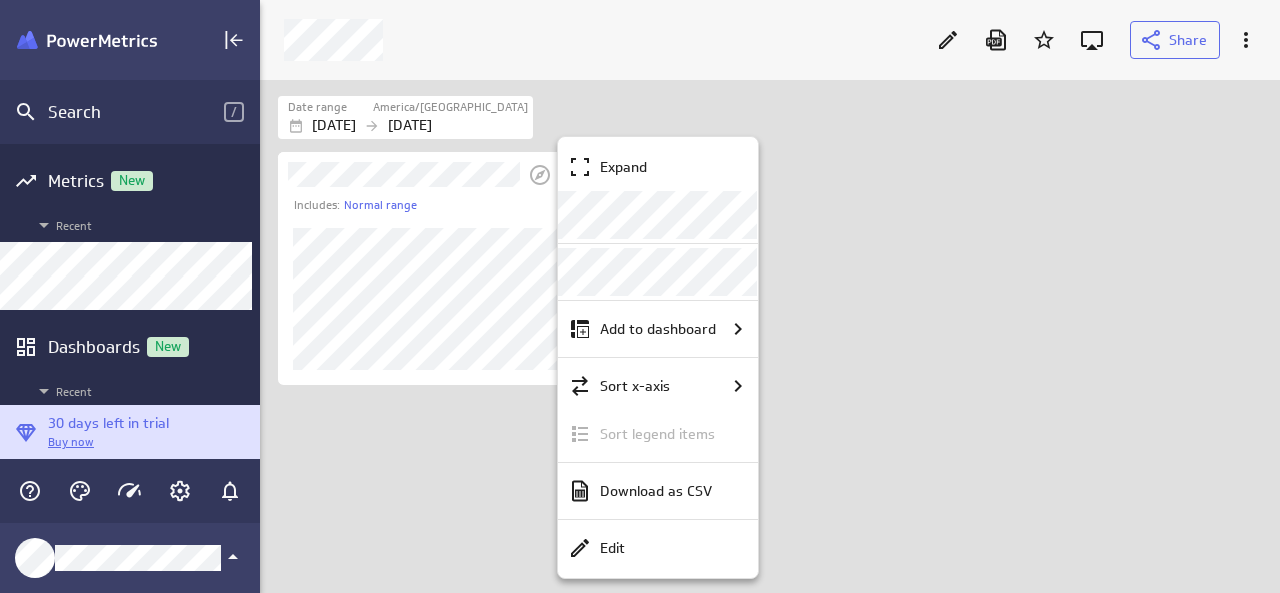 click at bounding box center (640, 296) 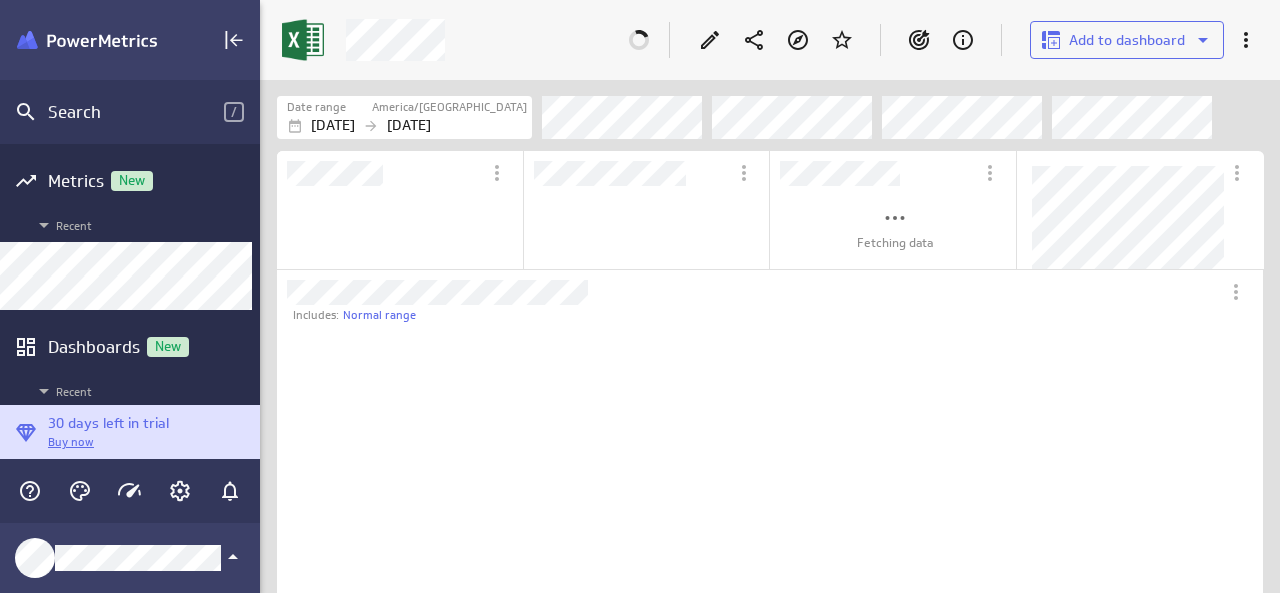 scroll, scrollTop: 9, scrollLeft: 10, axis: both 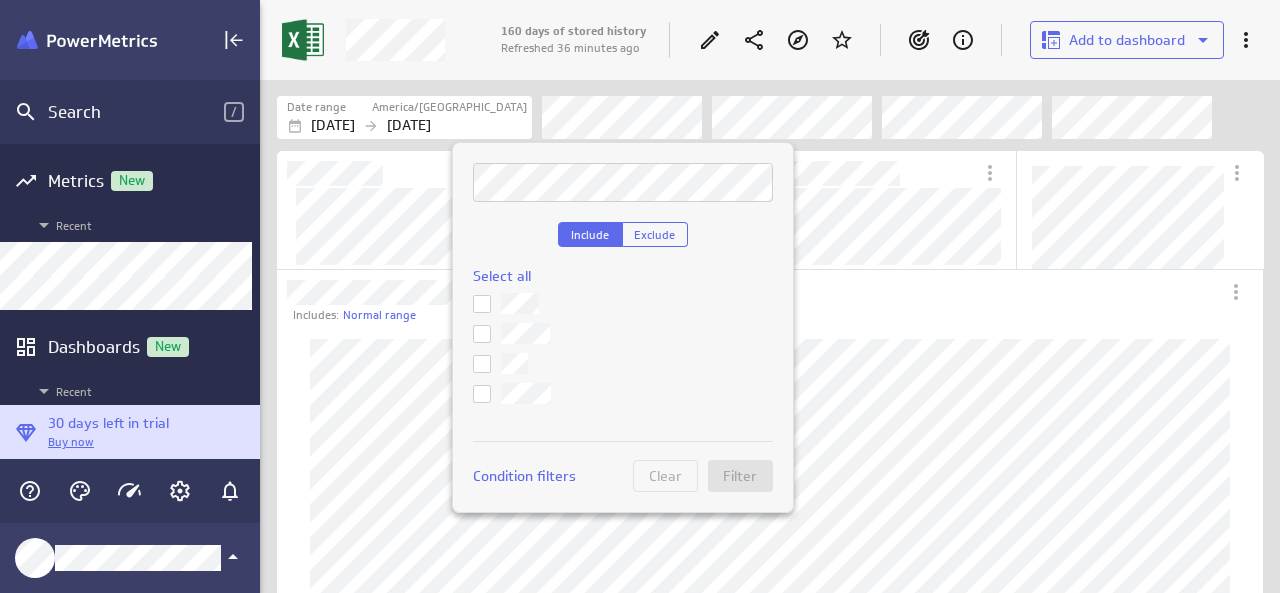 click at bounding box center [640, 296] 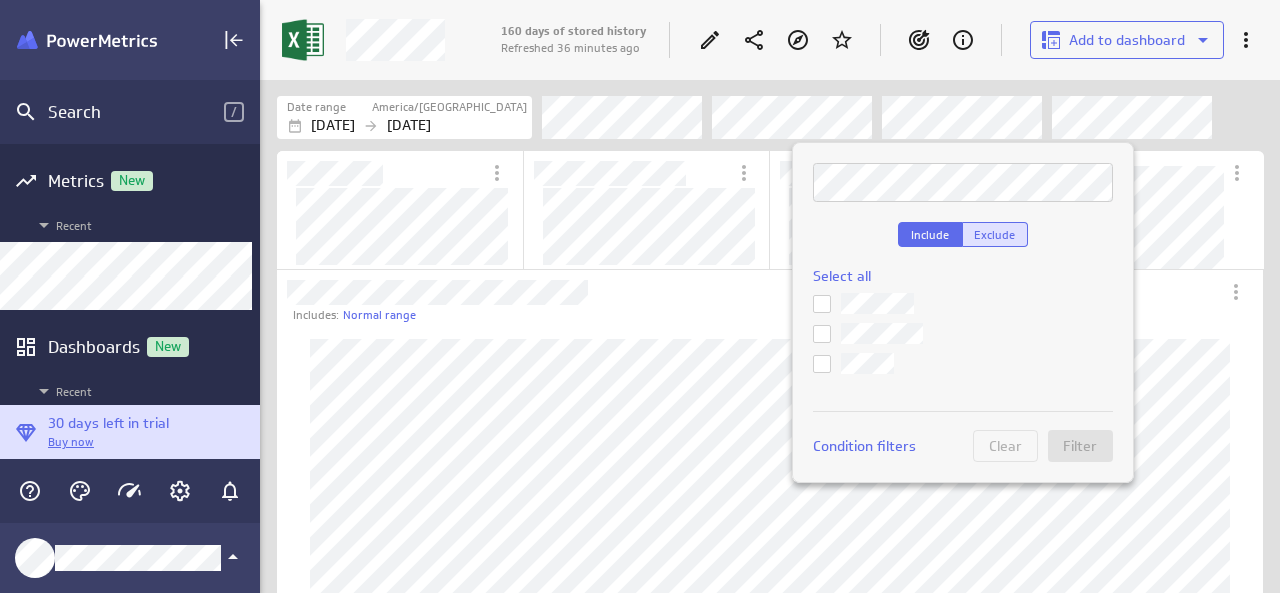 click on "Exclude" at bounding box center [995, 234] 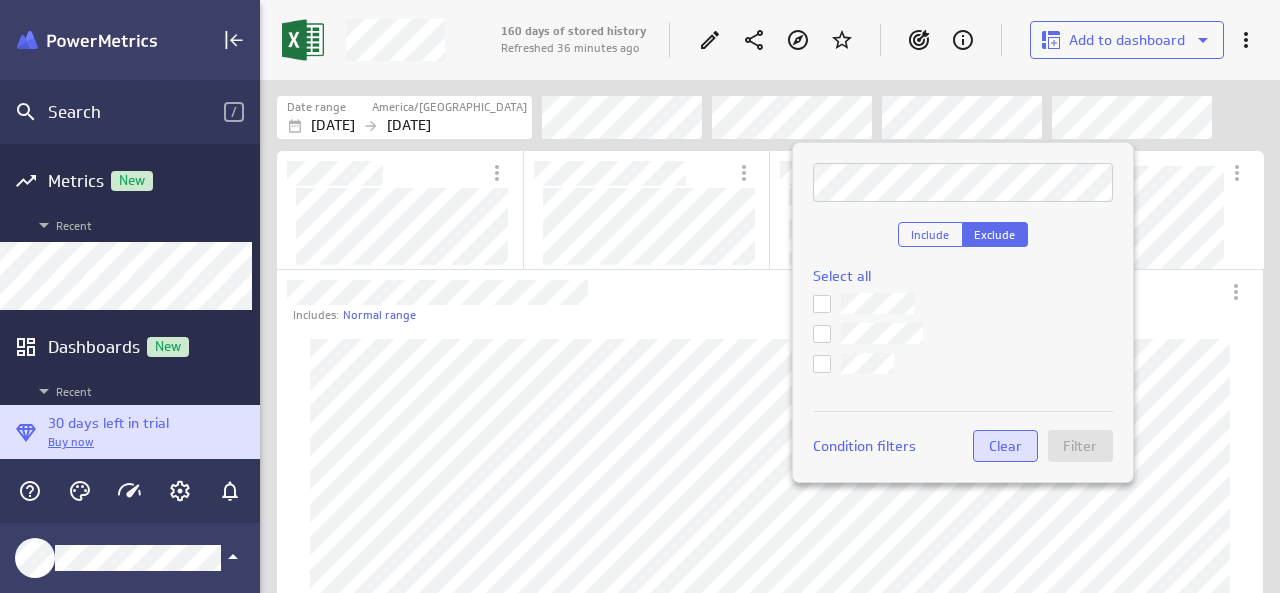 click on "Clear" at bounding box center [1005, 446] 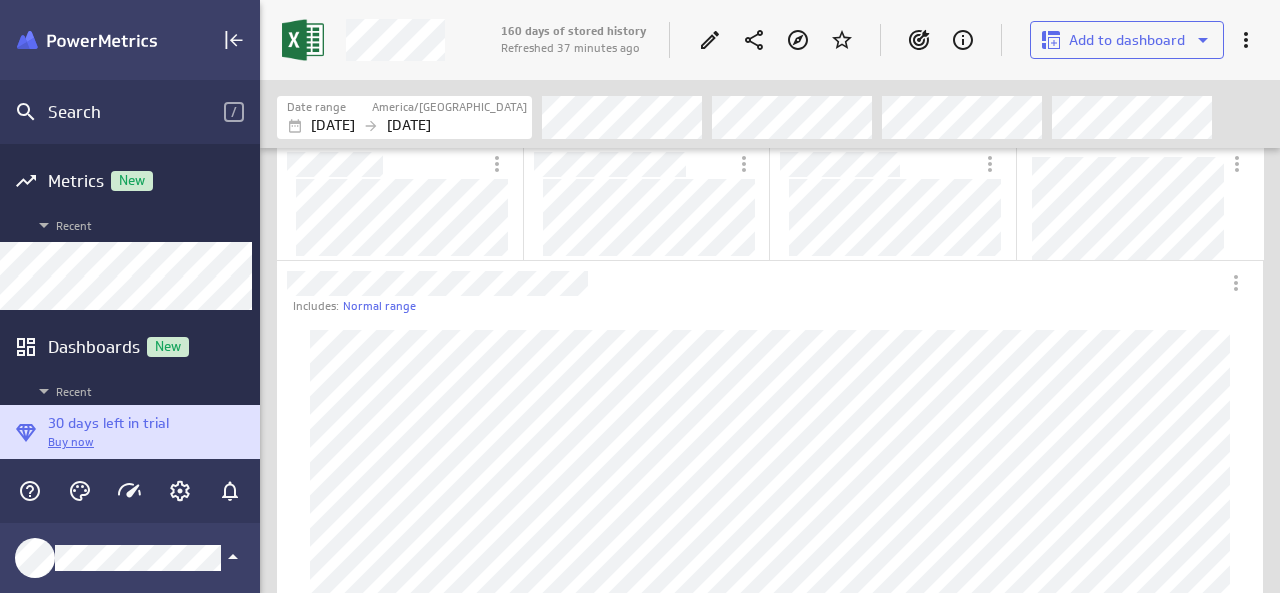 scroll, scrollTop: 0, scrollLeft: 0, axis: both 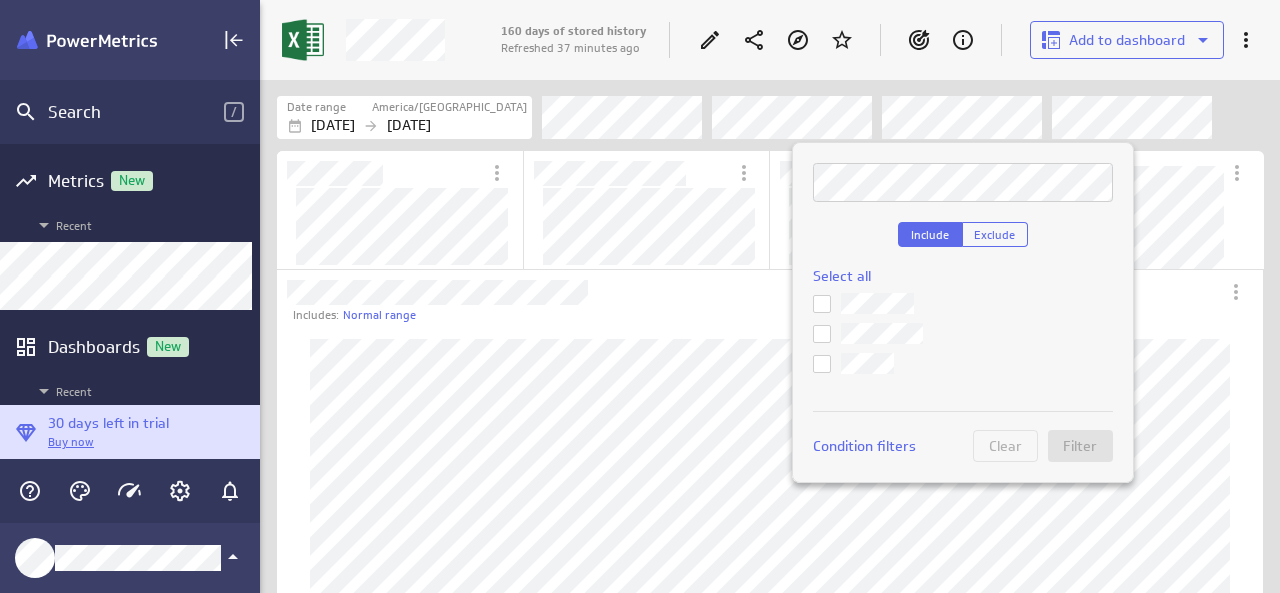 click at bounding box center (640, 296) 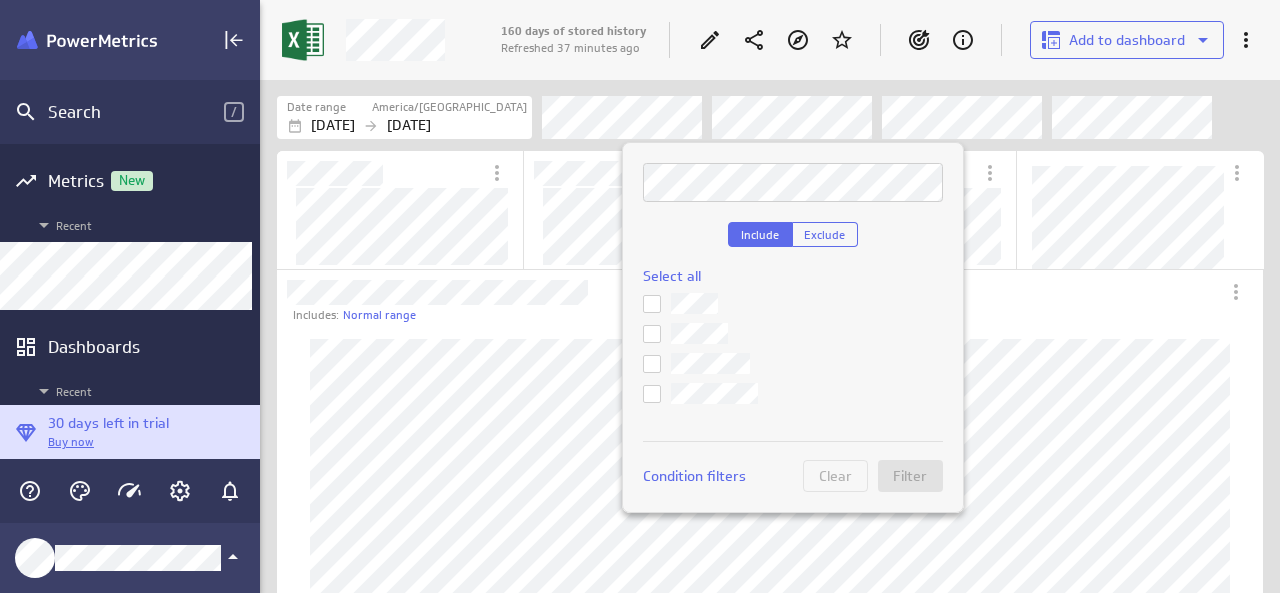 click at bounding box center [640, 296] 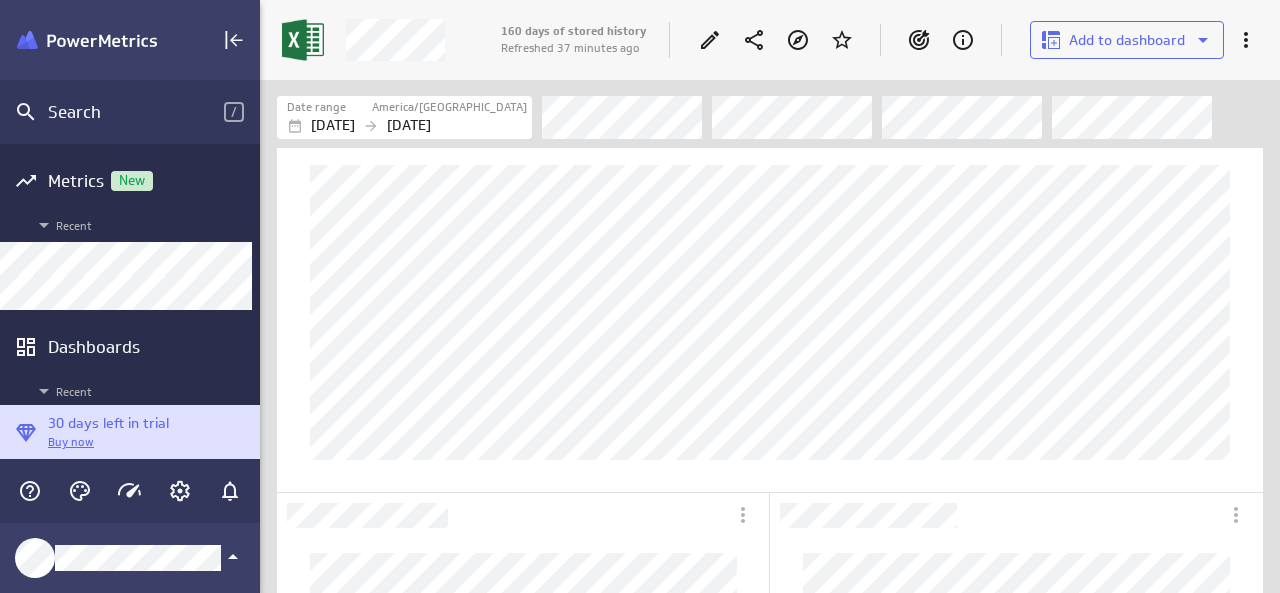 scroll, scrollTop: 0, scrollLeft: 0, axis: both 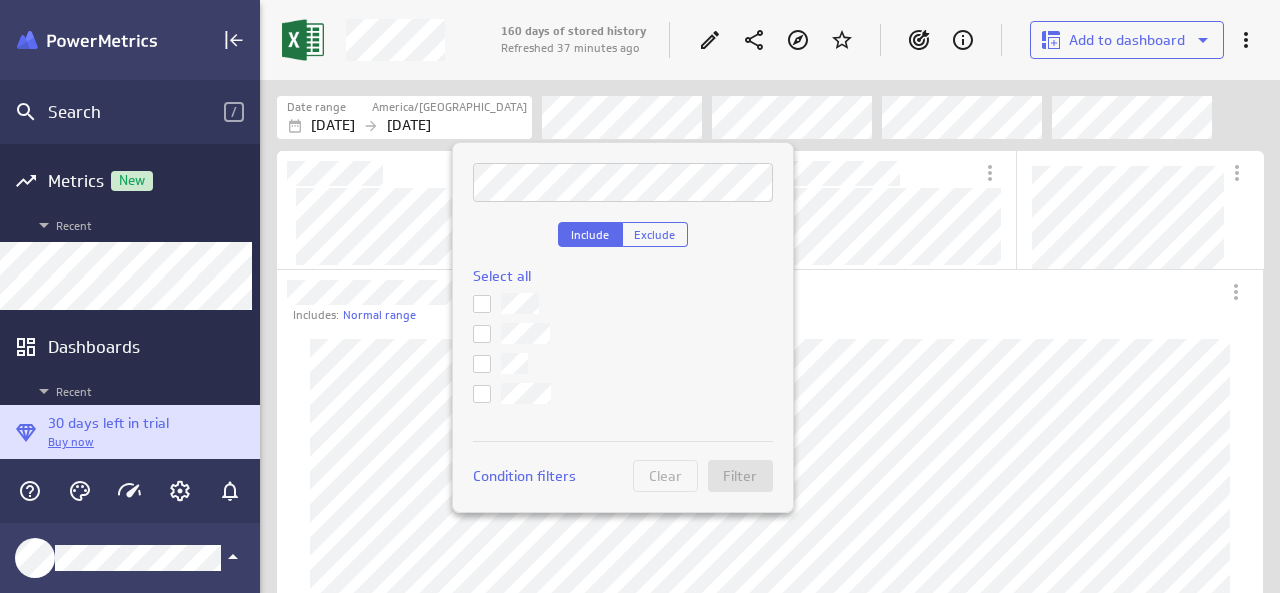 click 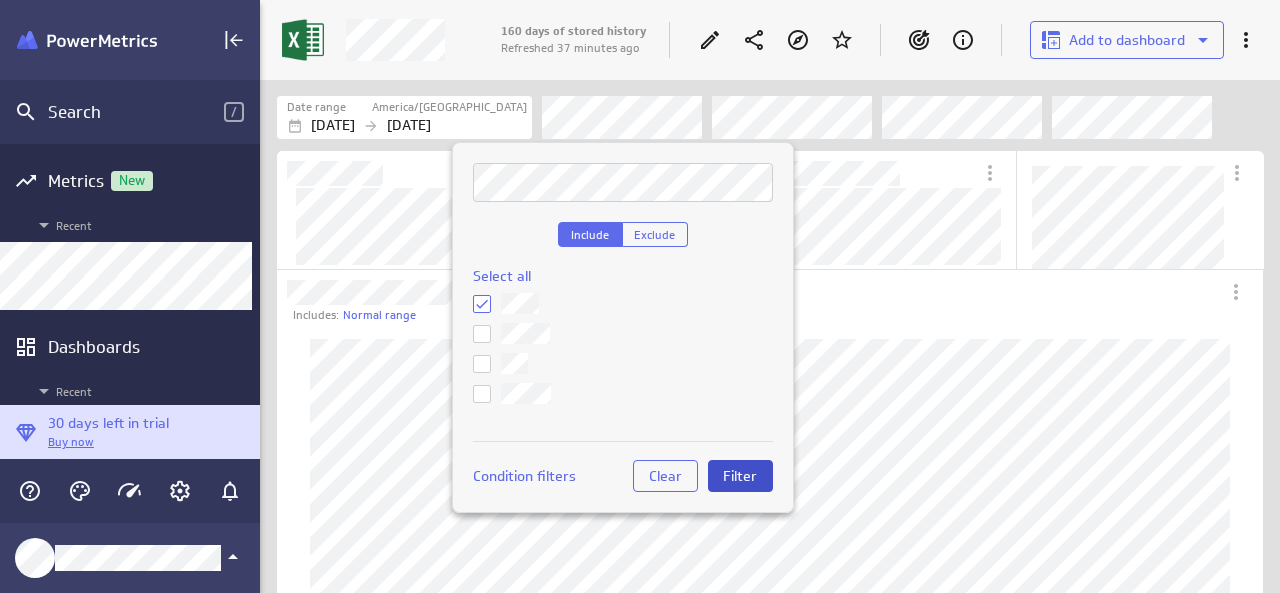 click on "Filter" at bounding box center (740, 476) 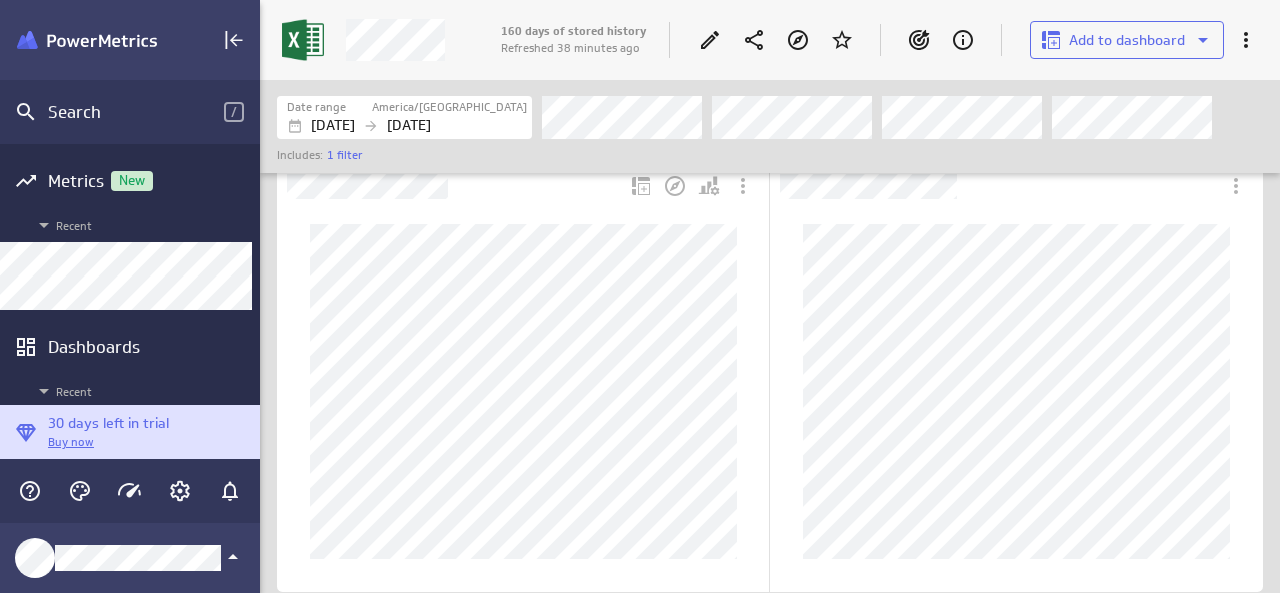 scroll, scrollTop: 530, scrollLeft: 0, axis: vertical 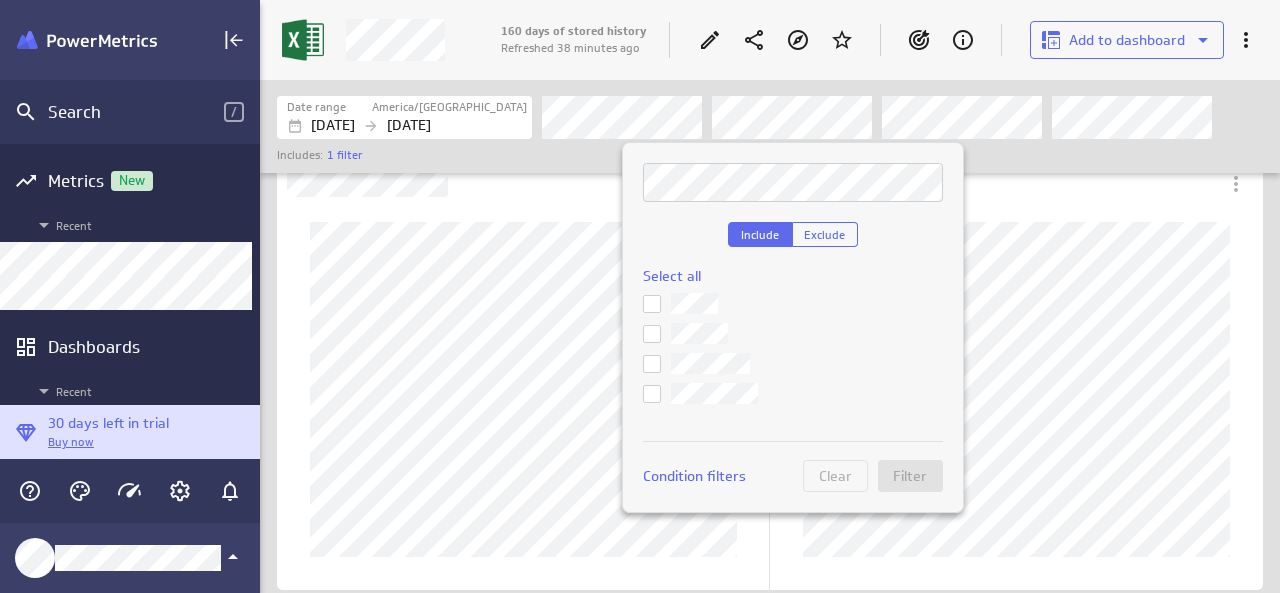 click at bounding box center (0, 0) 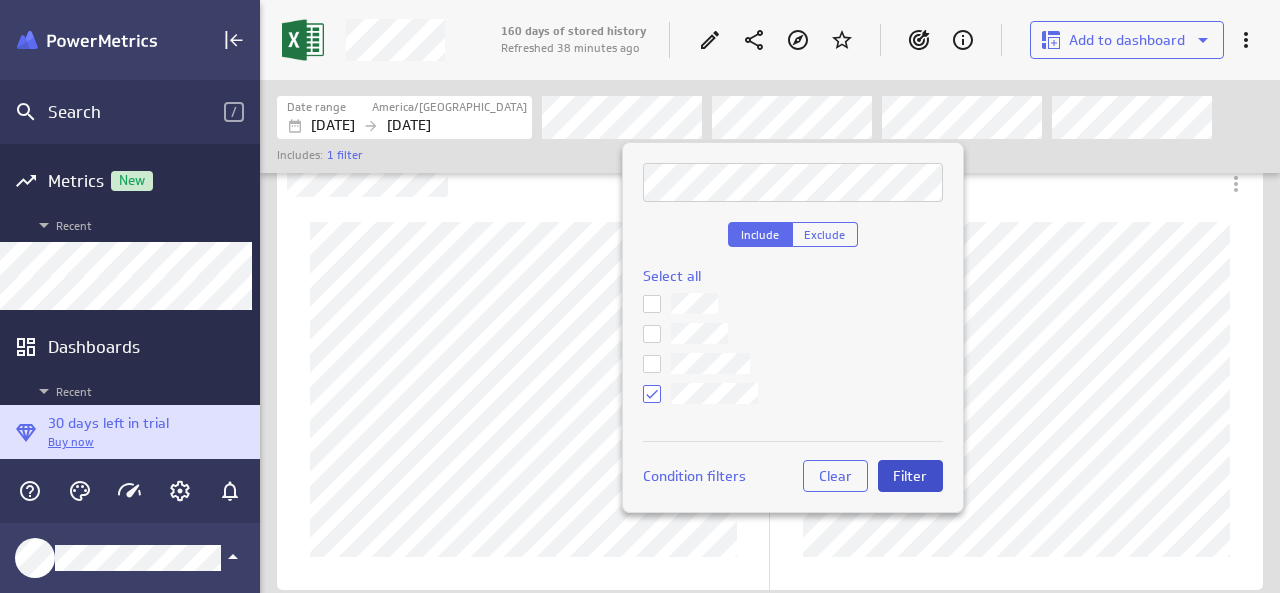 click on "Filter" at bounding box center [910, 476] 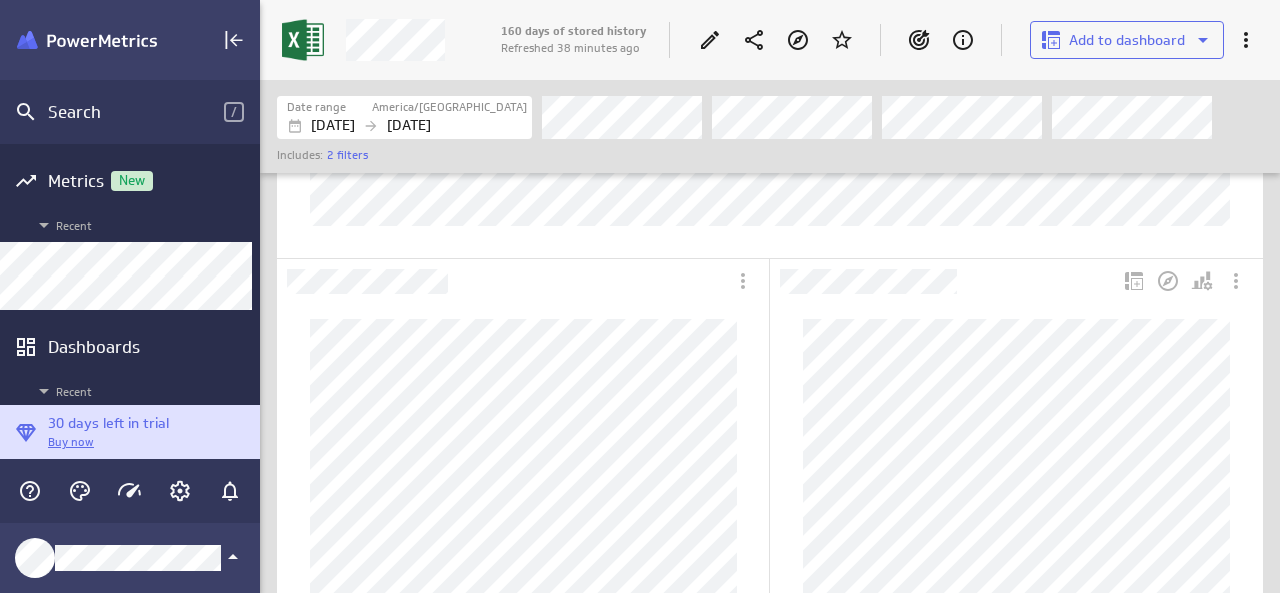 scroll, scrollTop: 432, scrollLeft: 0, axis: vertical 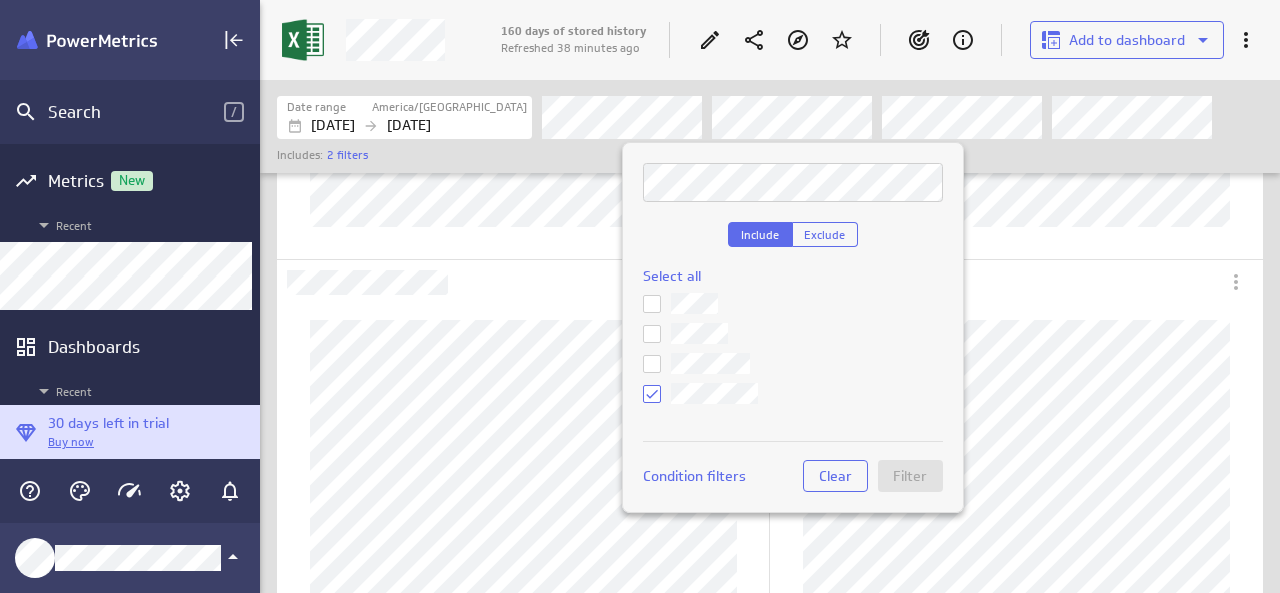 click 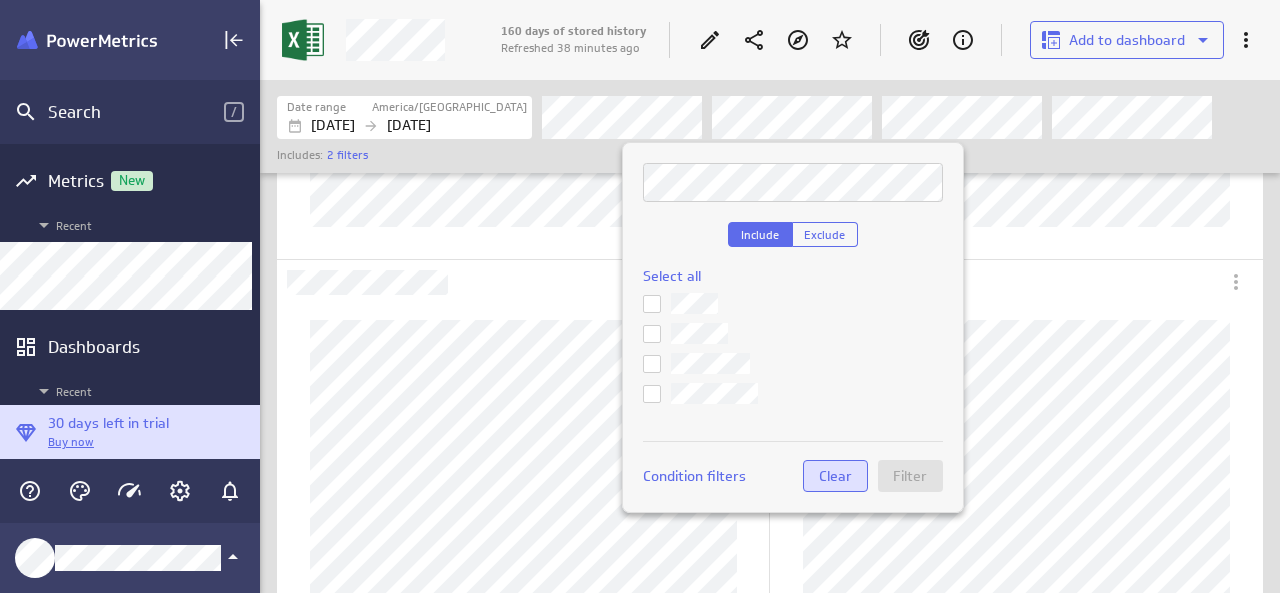 click on "Clear" at bounding box center (835, 476) 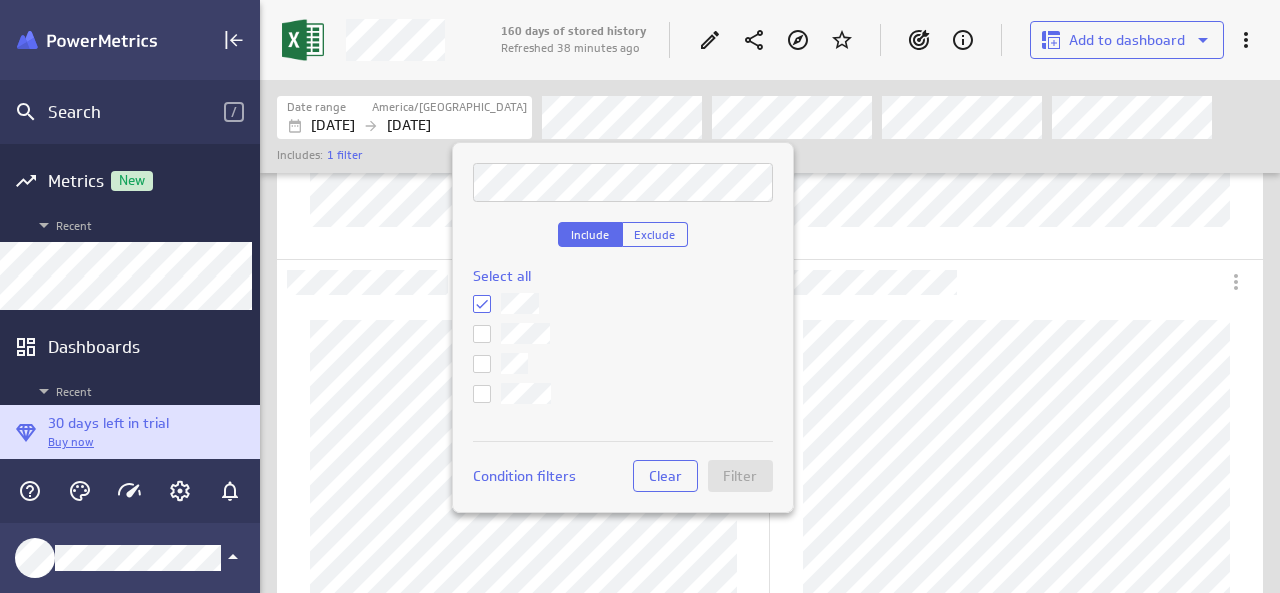 click 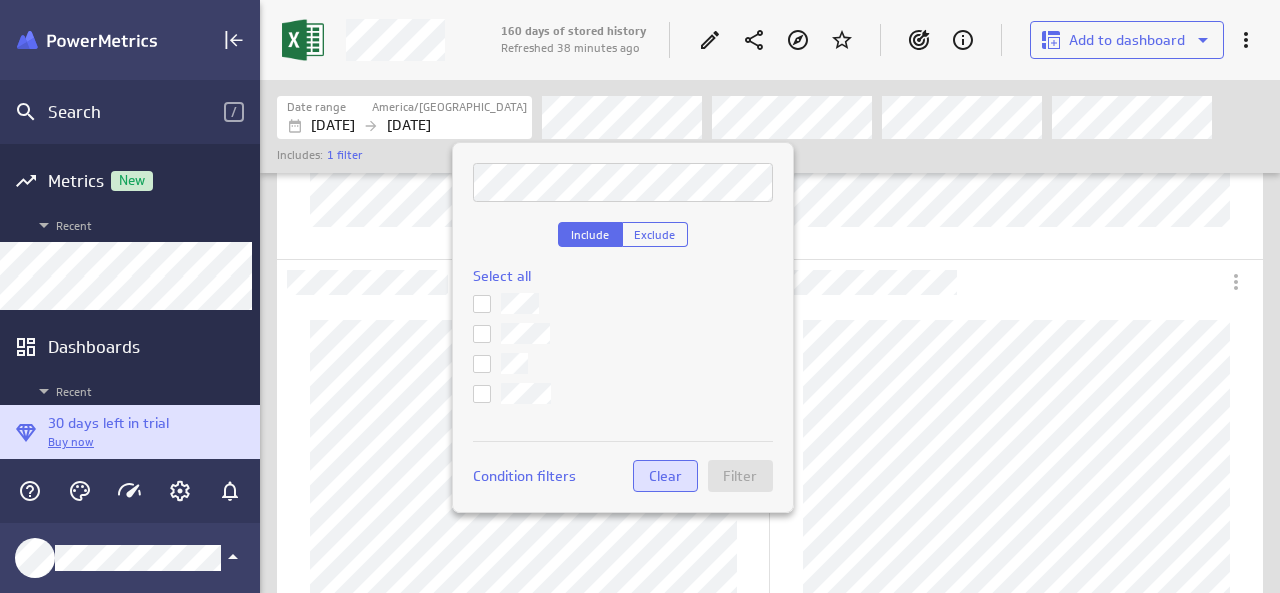 click on "Clear" at bounding box center [665, 476] 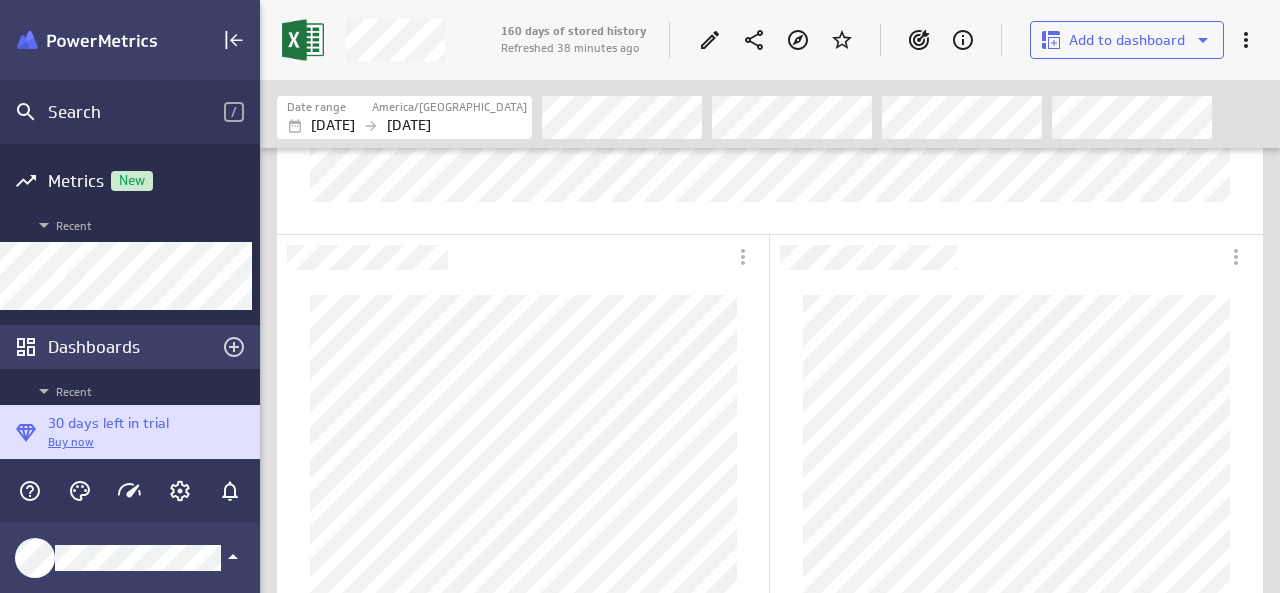click on "Dashboards" at bounding box center [130, 347] 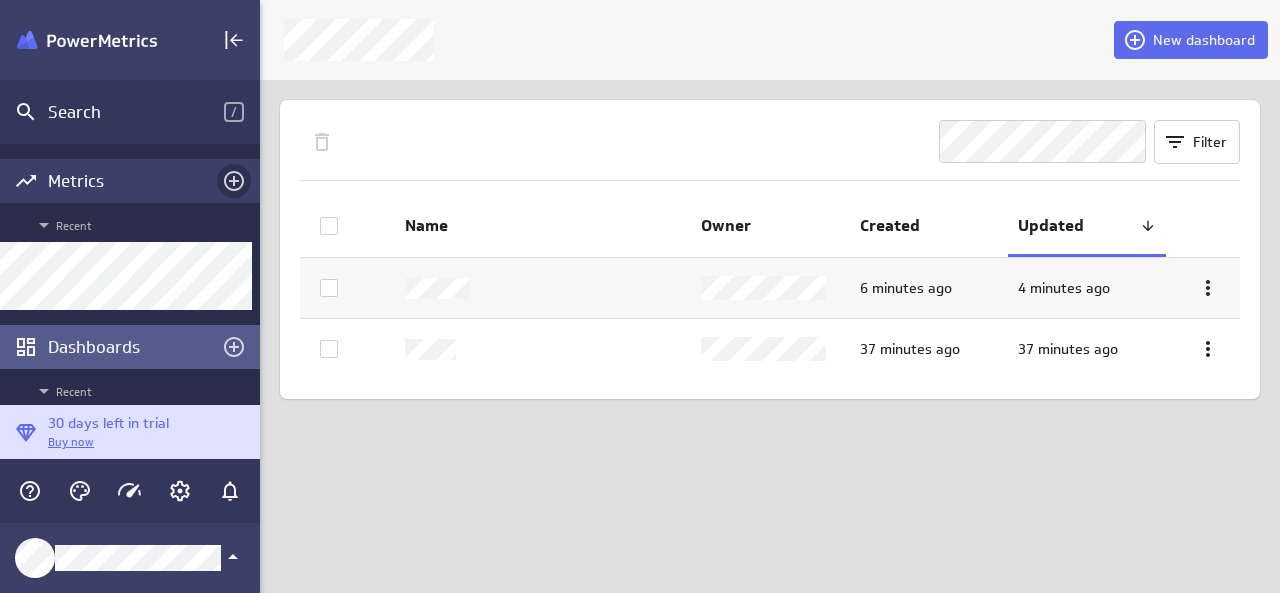 click 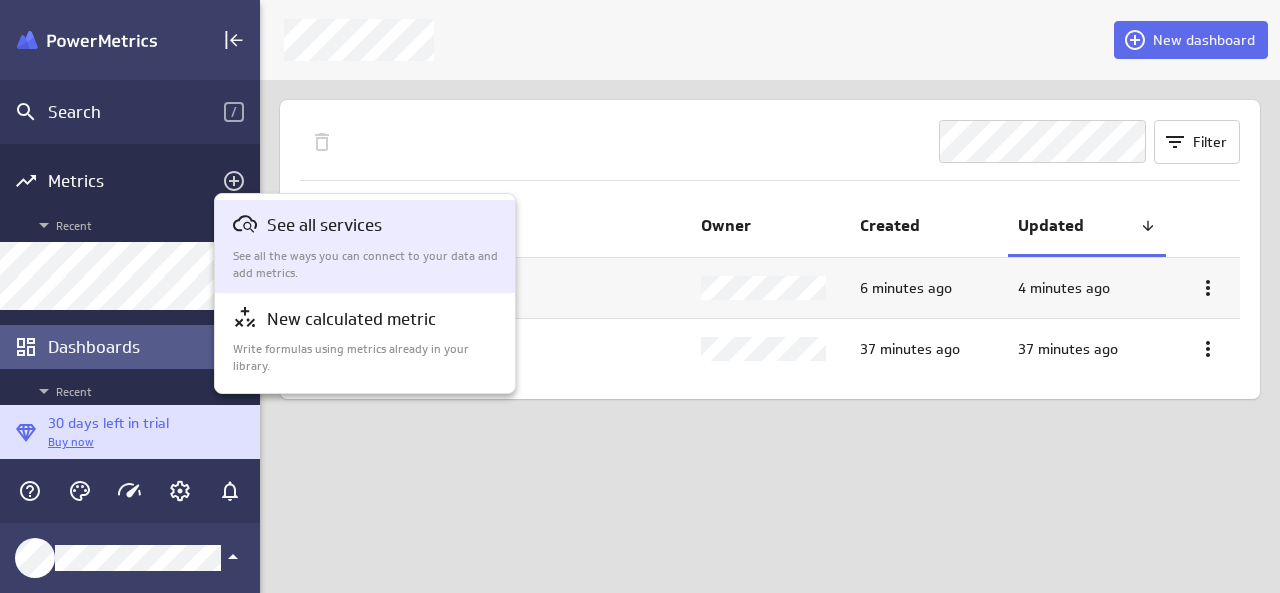 click on "See all services See all the ways you can connect to your data and add metrics." at bounding box center (366, 246) 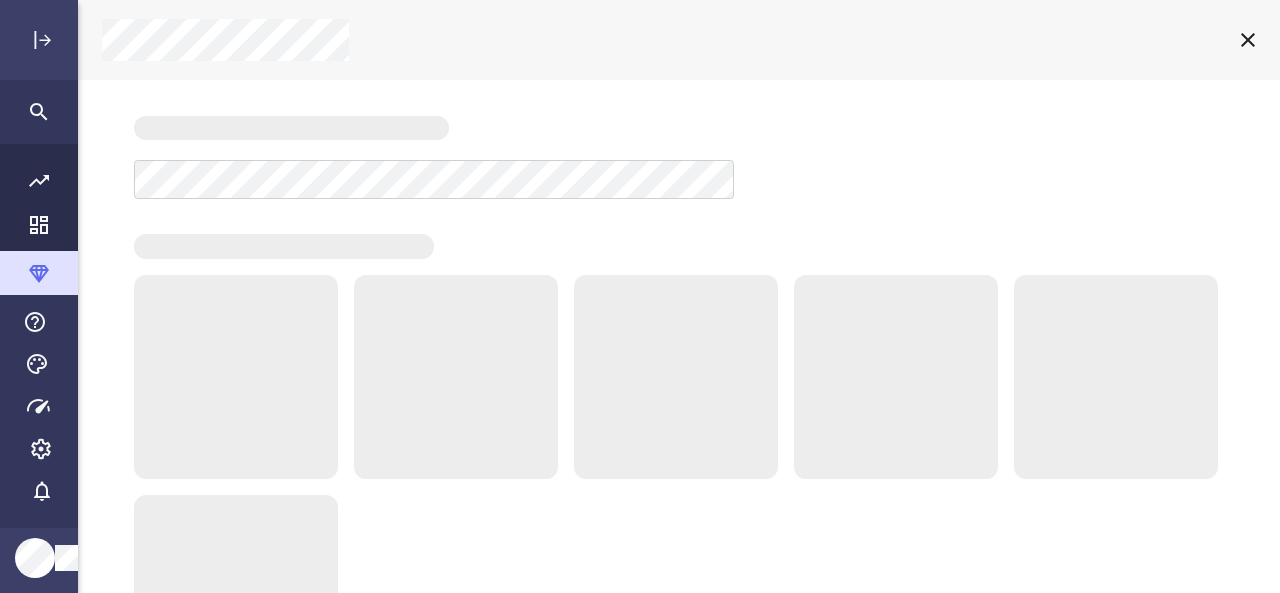 scroll, scrollTop: 9, scrollLeft: 10, axis: both 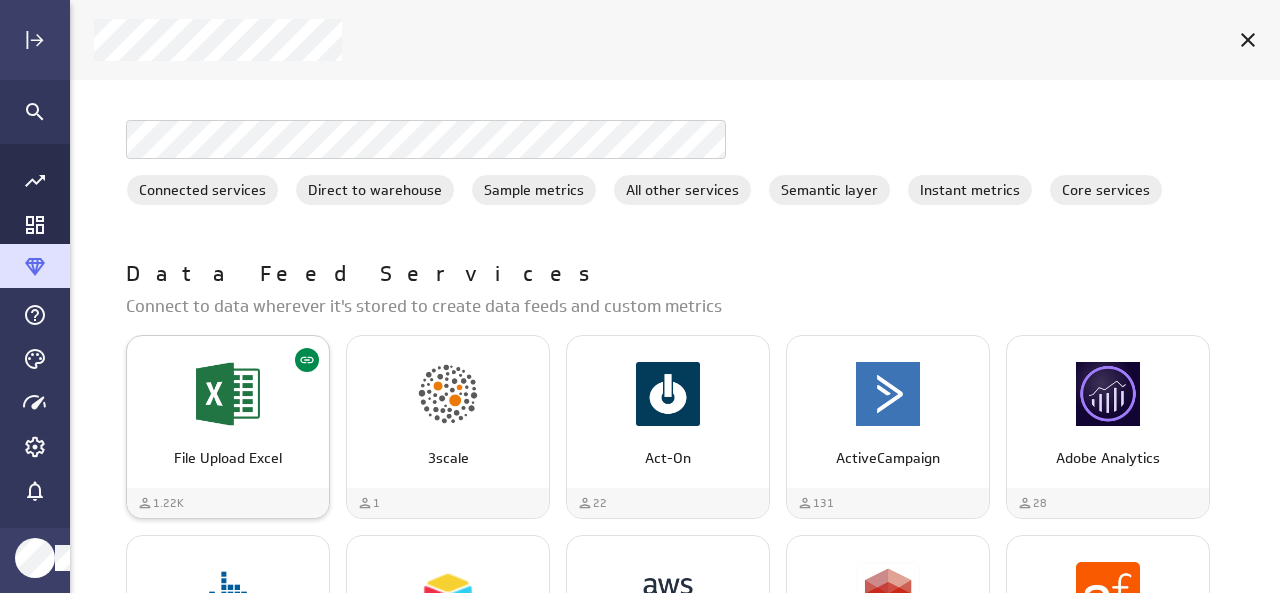 click at bounding box center [228, 394] 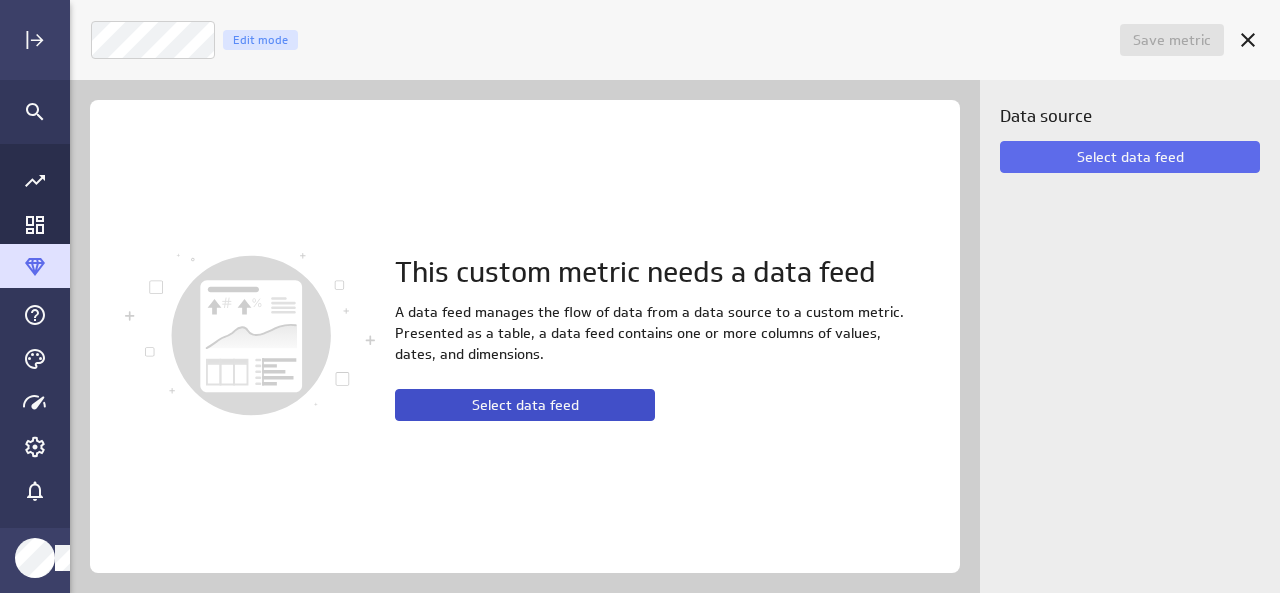click on "Select data feed" at bounding box center (525, 405) 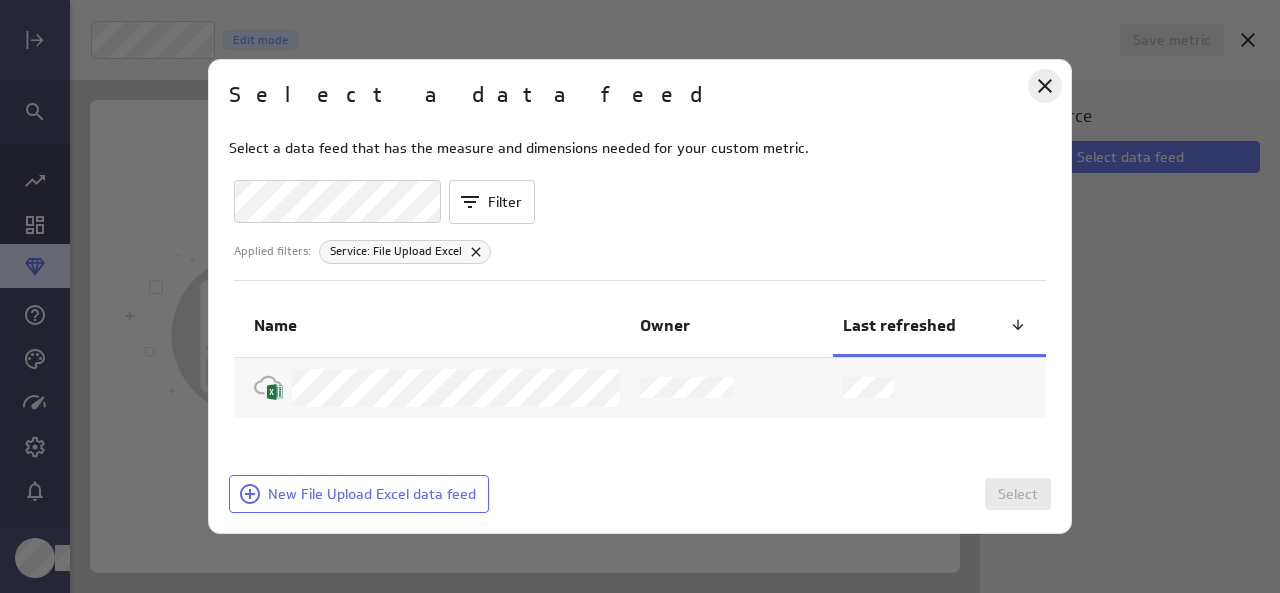 click at bounding box center (1045, 86) 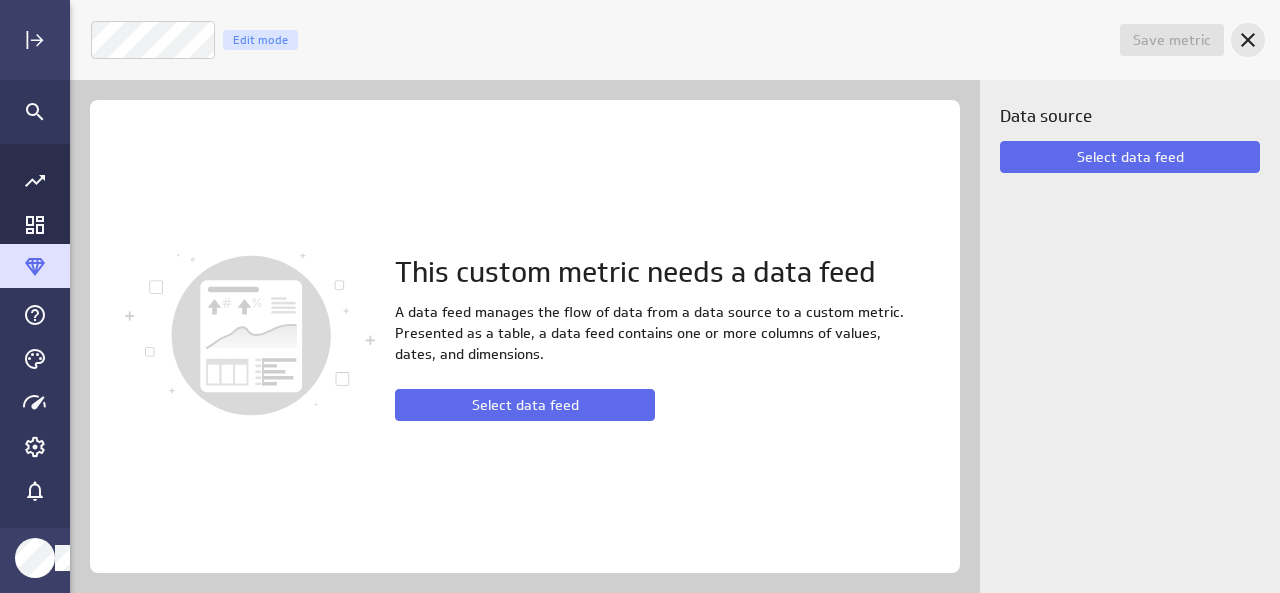 click 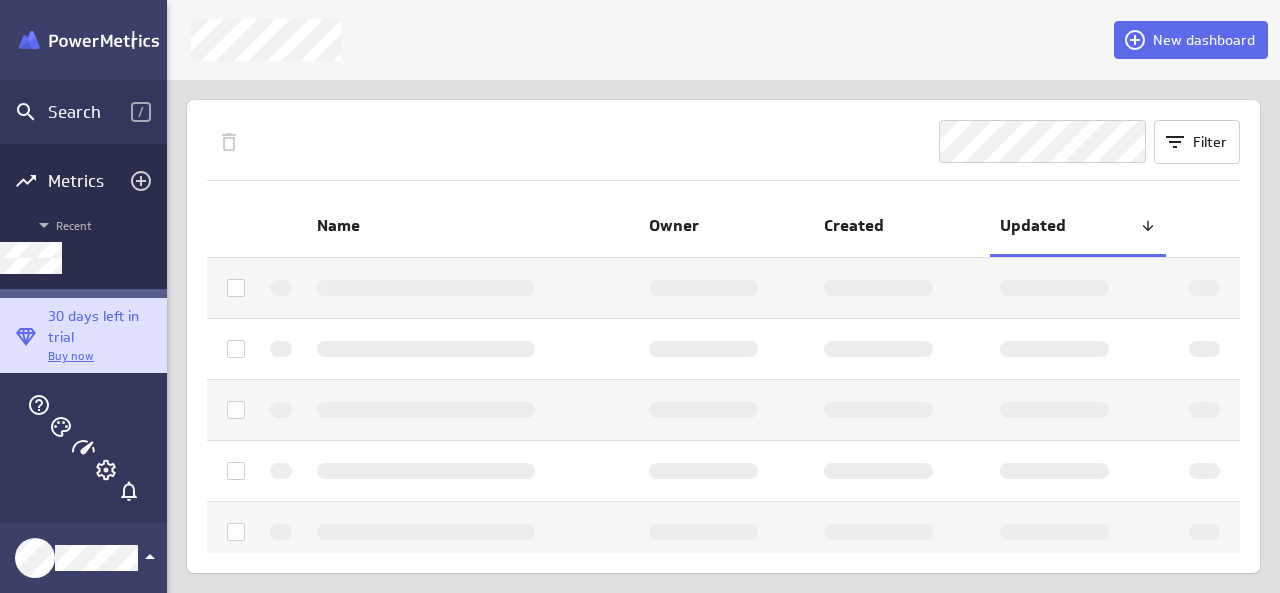 scroll, scrollTop: 624, scrollLeft: 1050, axis: both 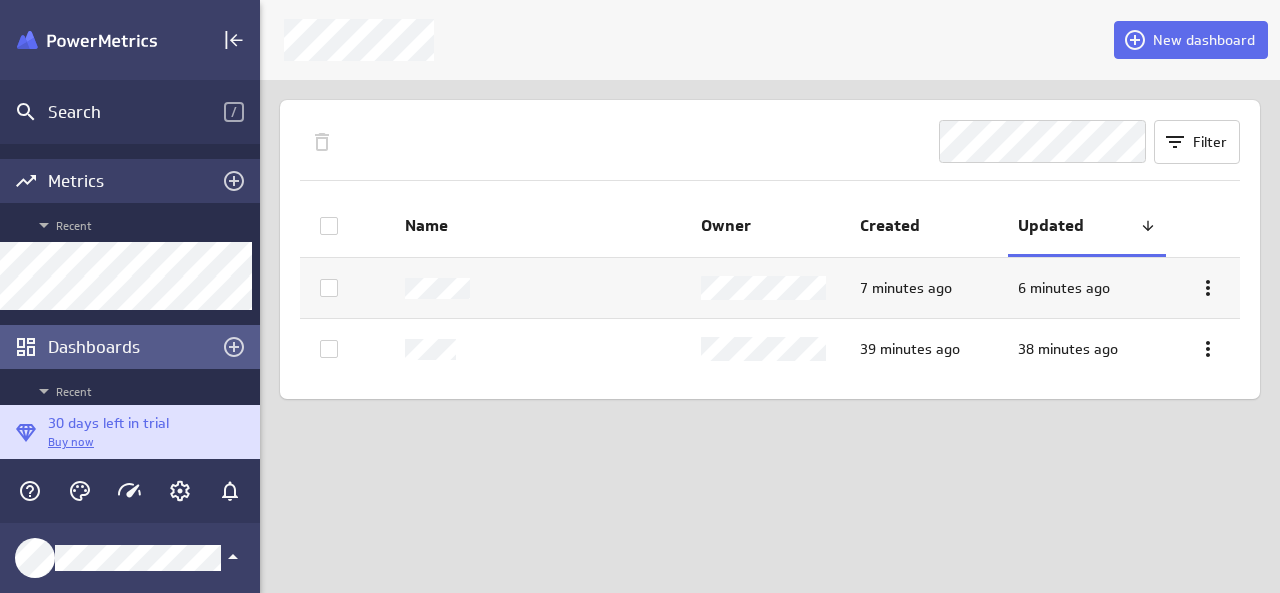 click on "Metrics" at bounding box center [130, 181] 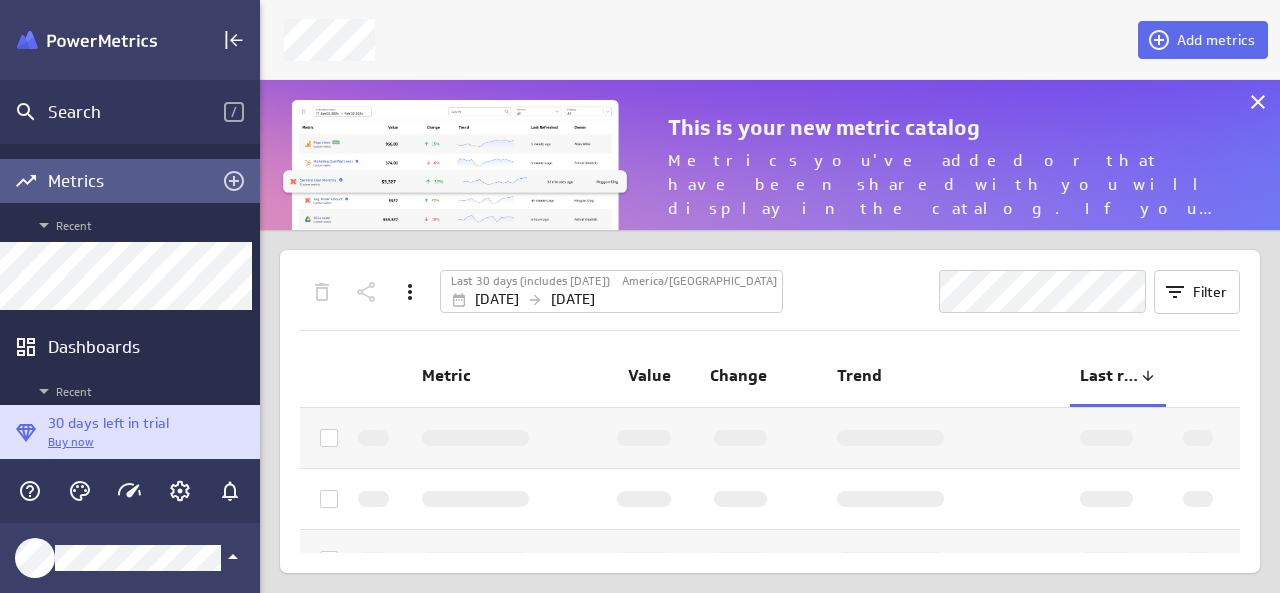 scroll, scrollTop: 10, scrollLeft: 10, axis: both 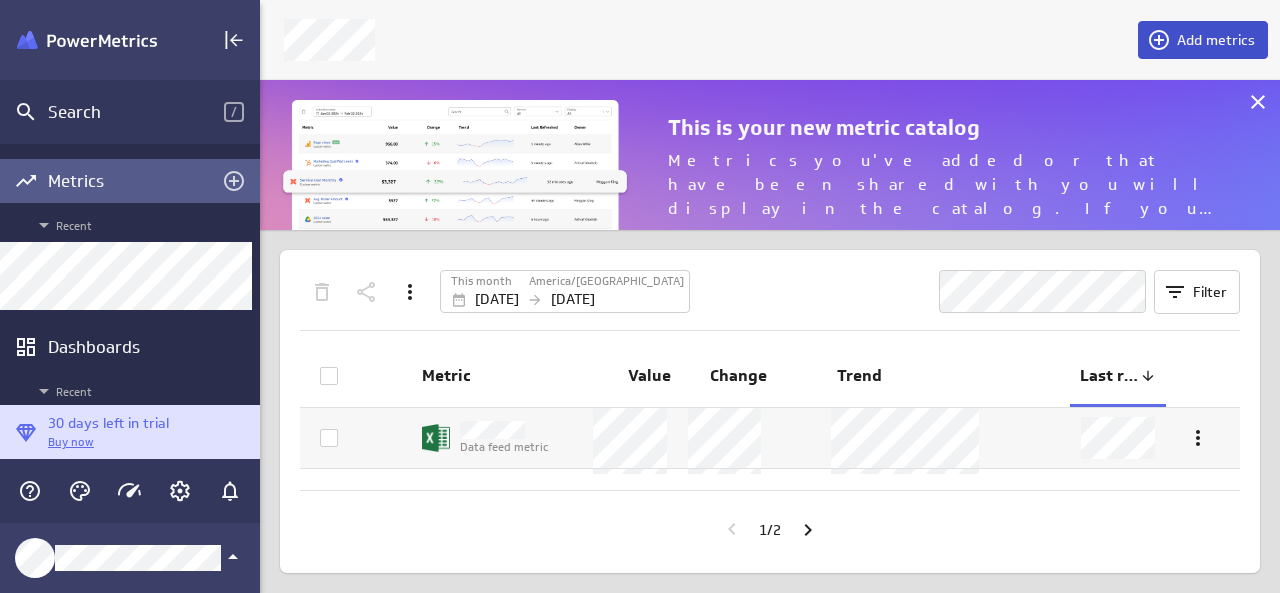 click on "Add metrics" at bounding box center [1203, 40] 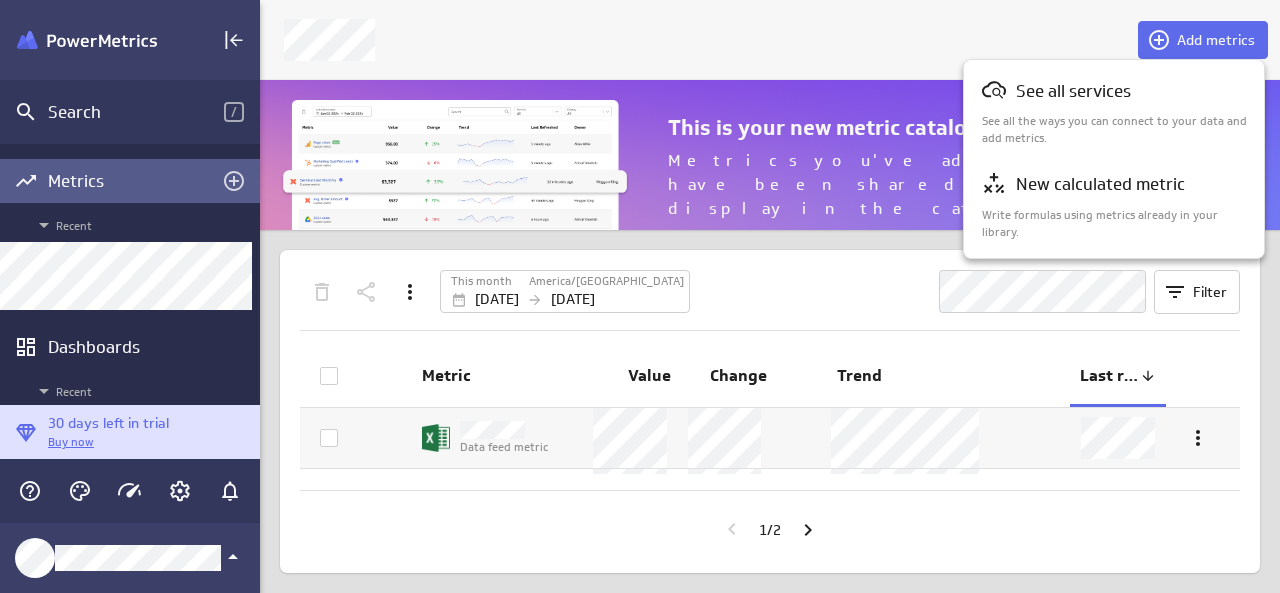 click at bounding box center [640, 296] 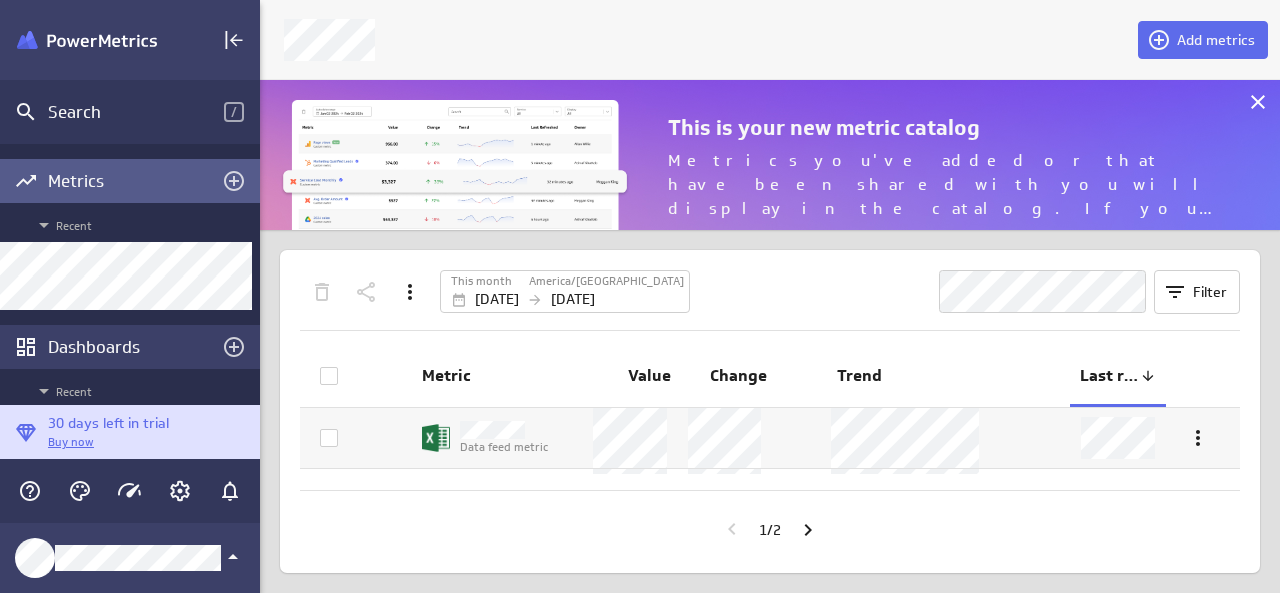 click on "Dashboards" at bounding box center (130, 347) 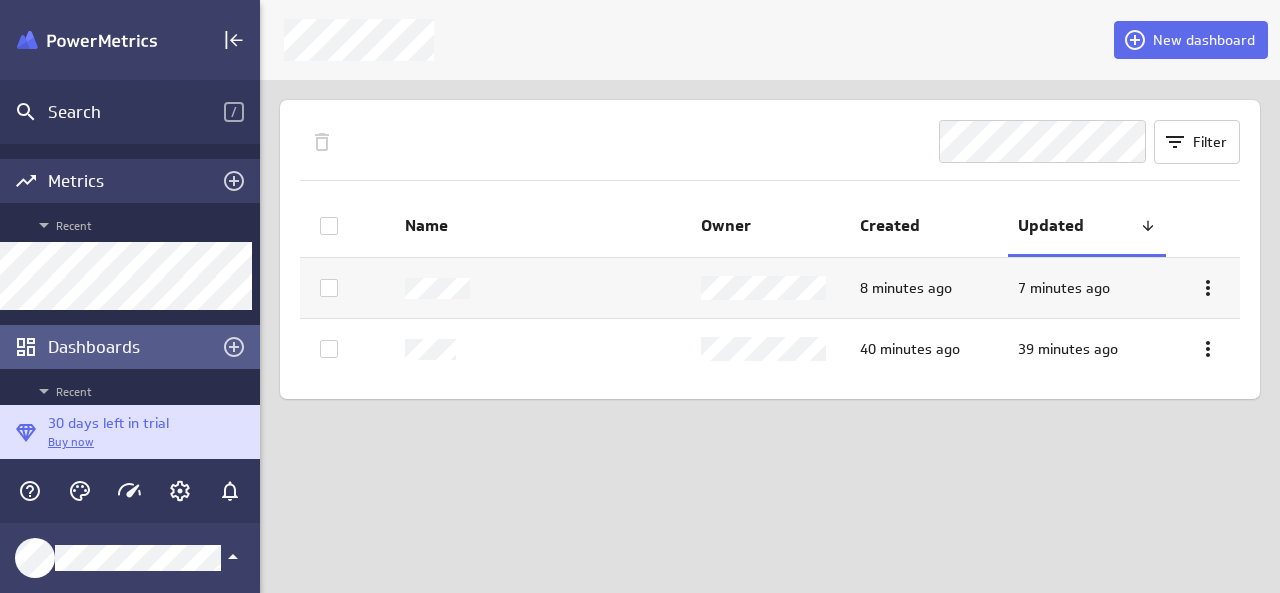 click on "Metrics" at bounding box center [130, 181] 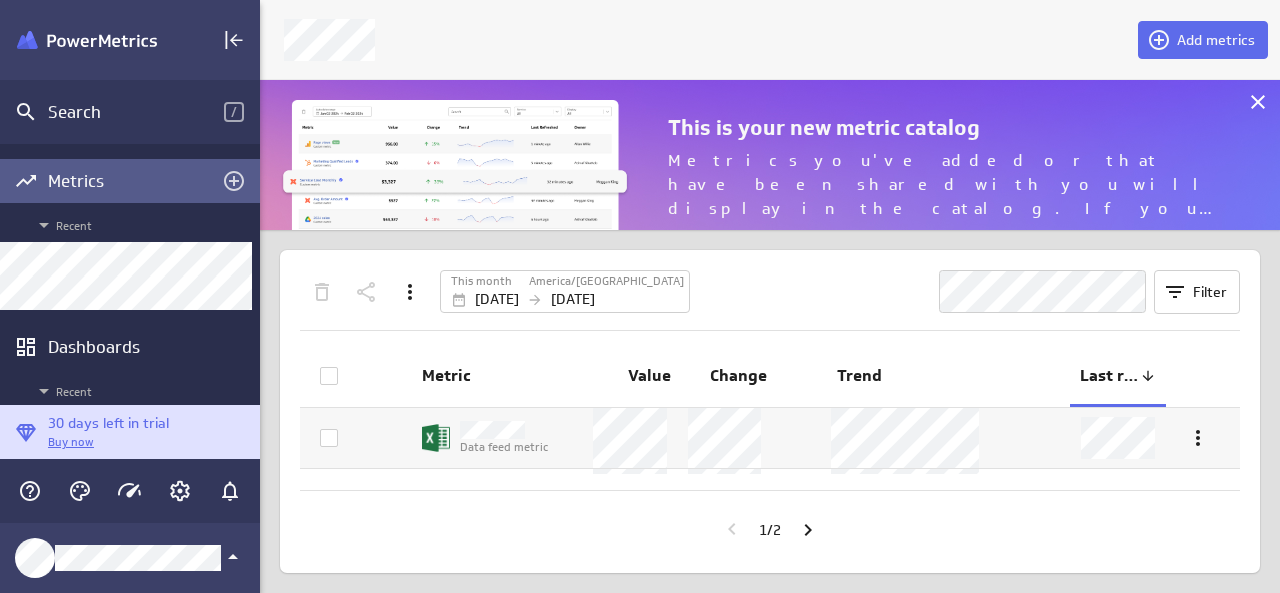 scroll, scrollTop: 10, scrollLeft: 10, axis: both 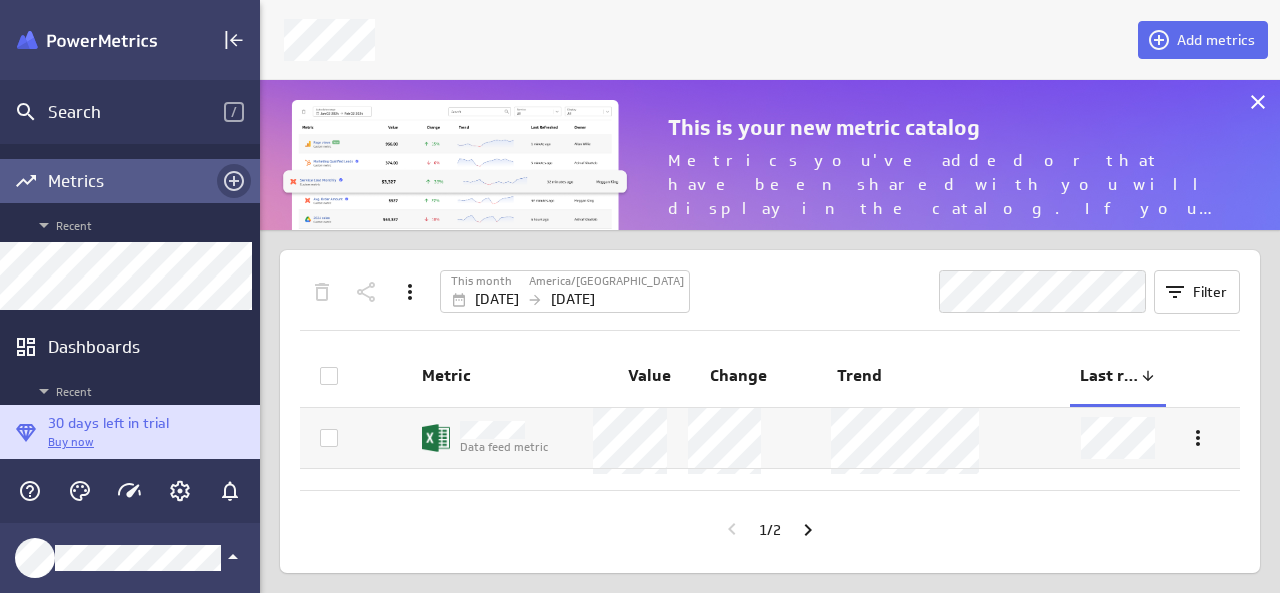 click 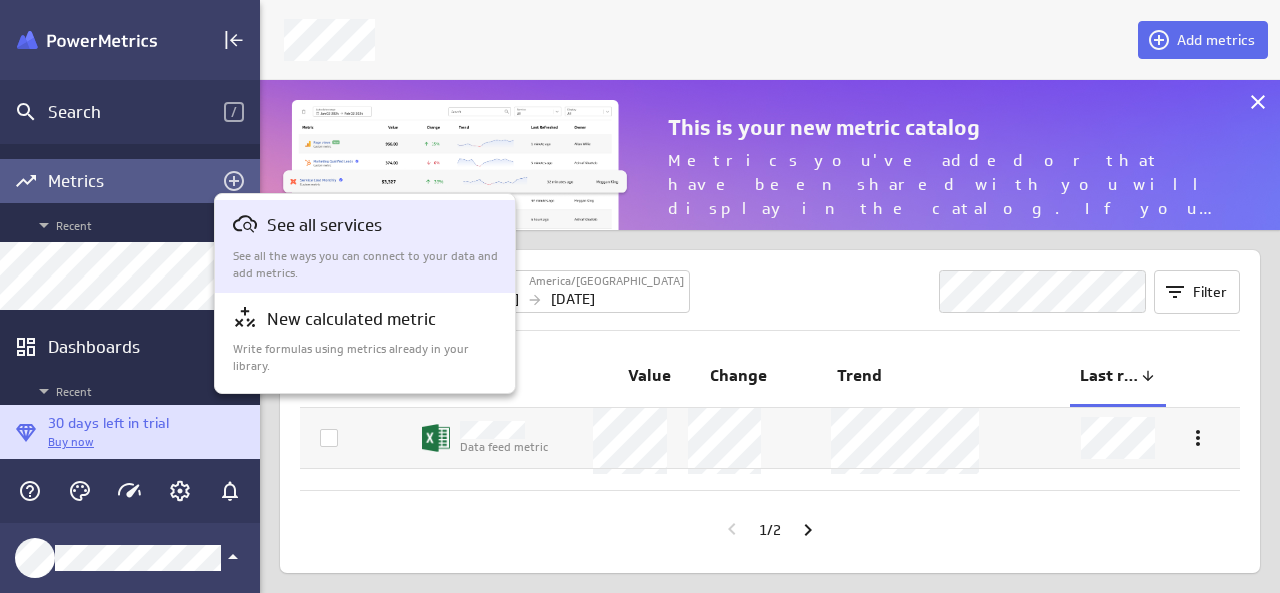 click on "See all services See all the ways you can connect to your data and add metrics." at bounding box center (366, 246) 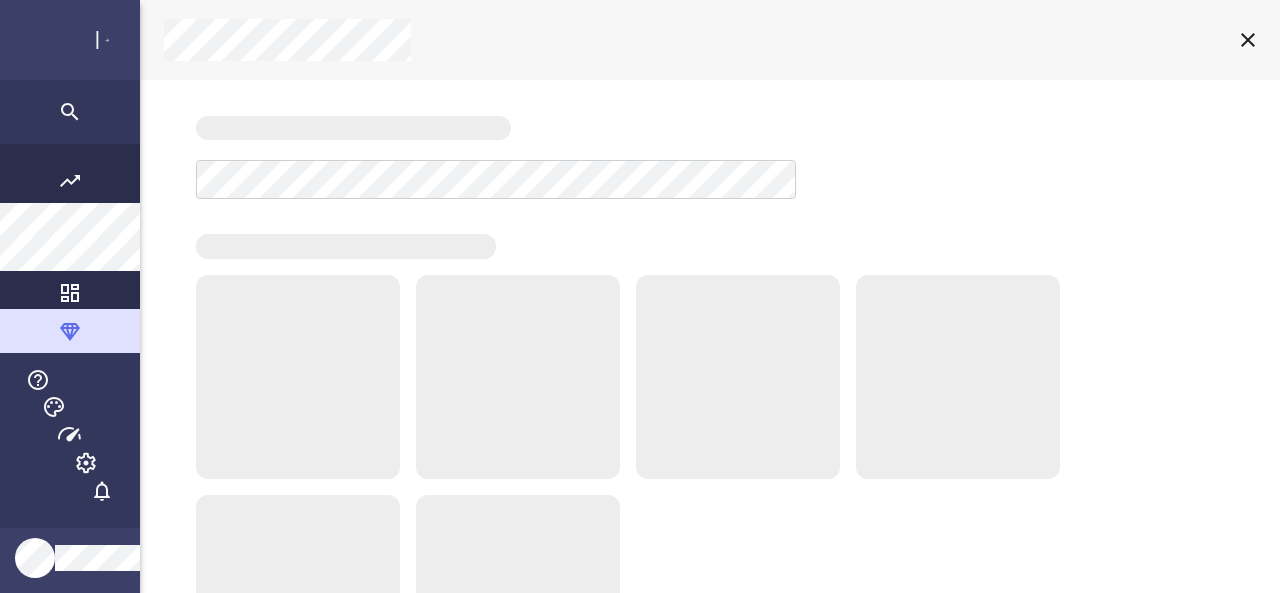 scroll, scrollTop: 9, scrollLeft: 10, axis: both 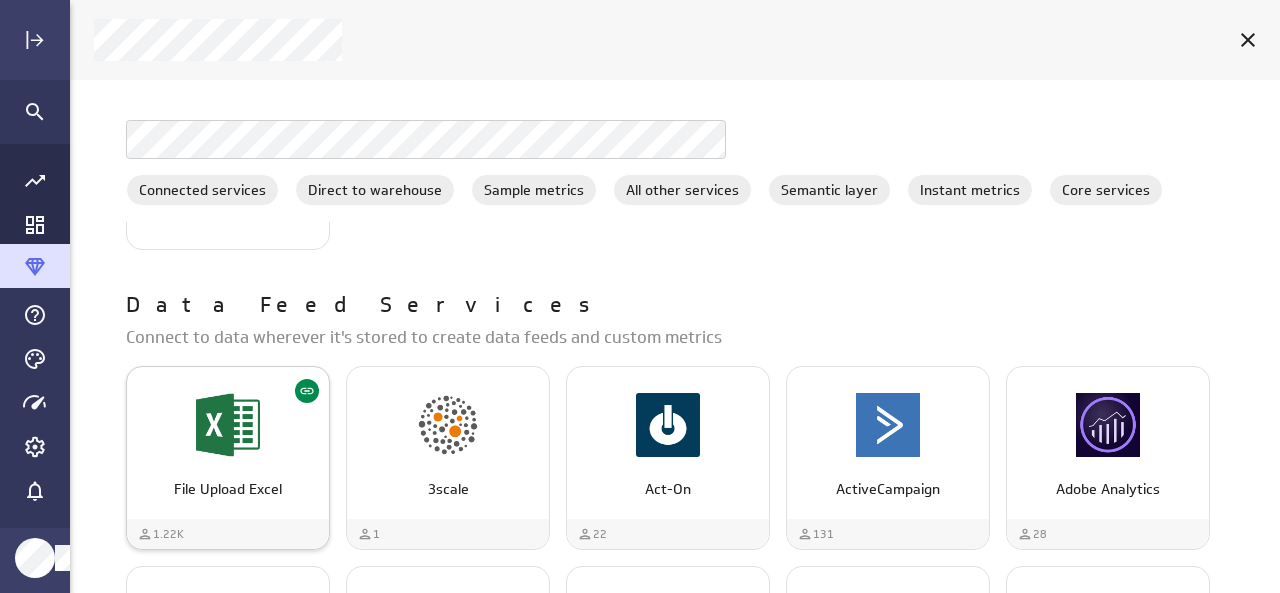 click at bounding box center (228, 425) 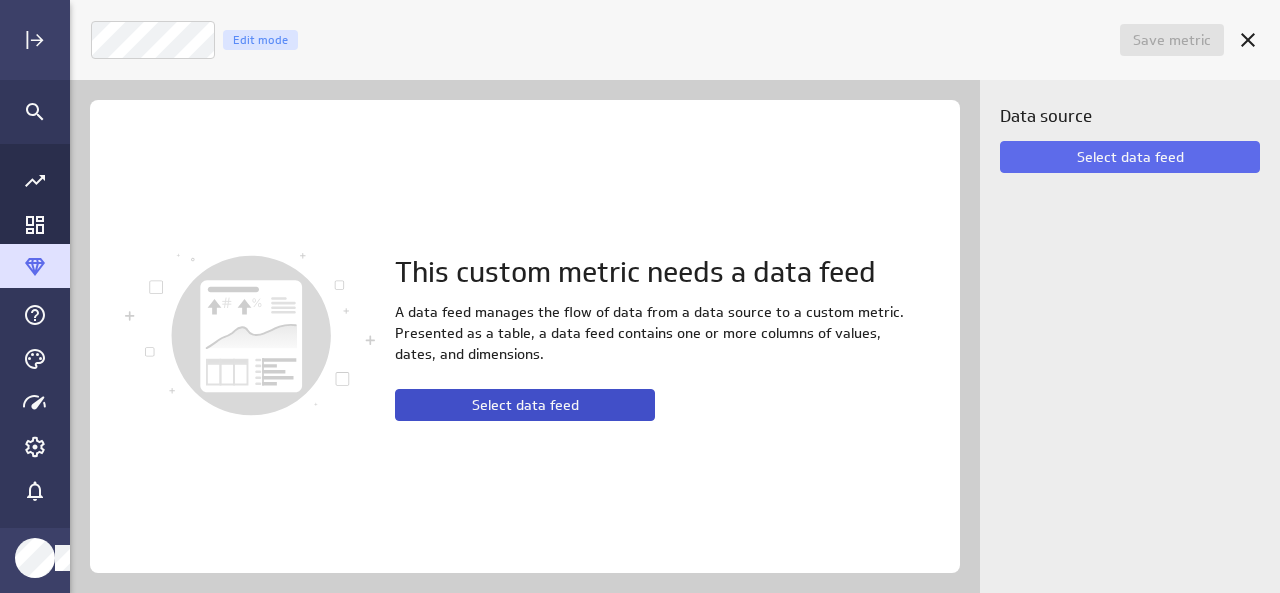 click on "Select data feed" at bounding box center [525, 405] 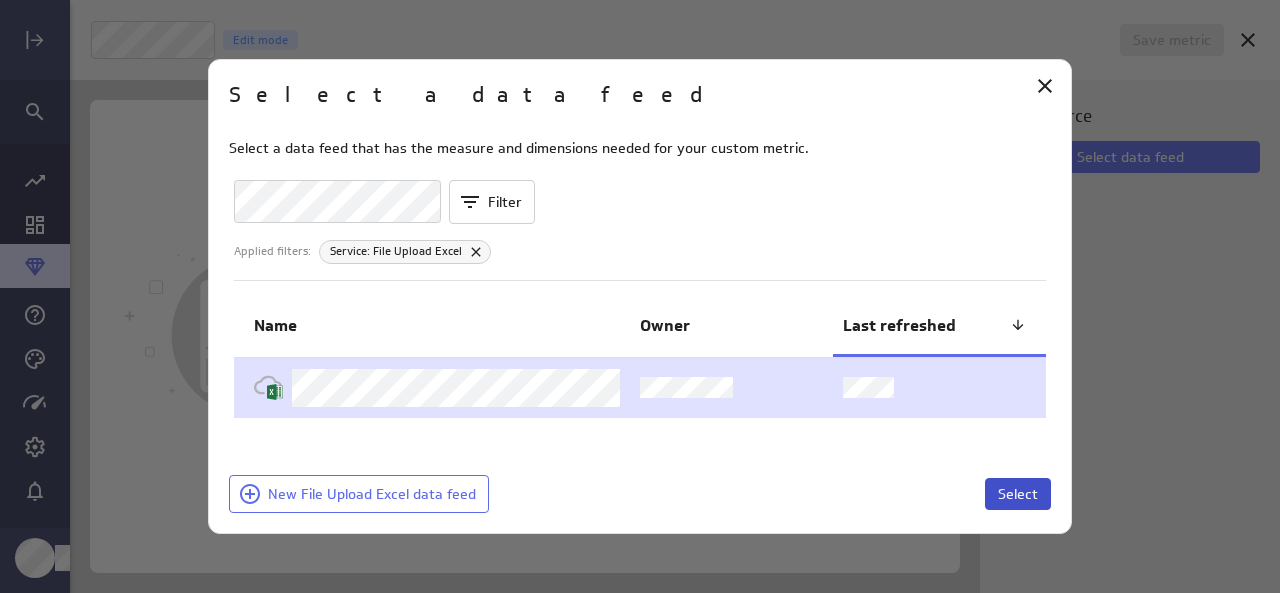 click on "Select" at bounding box center [1018, 494] 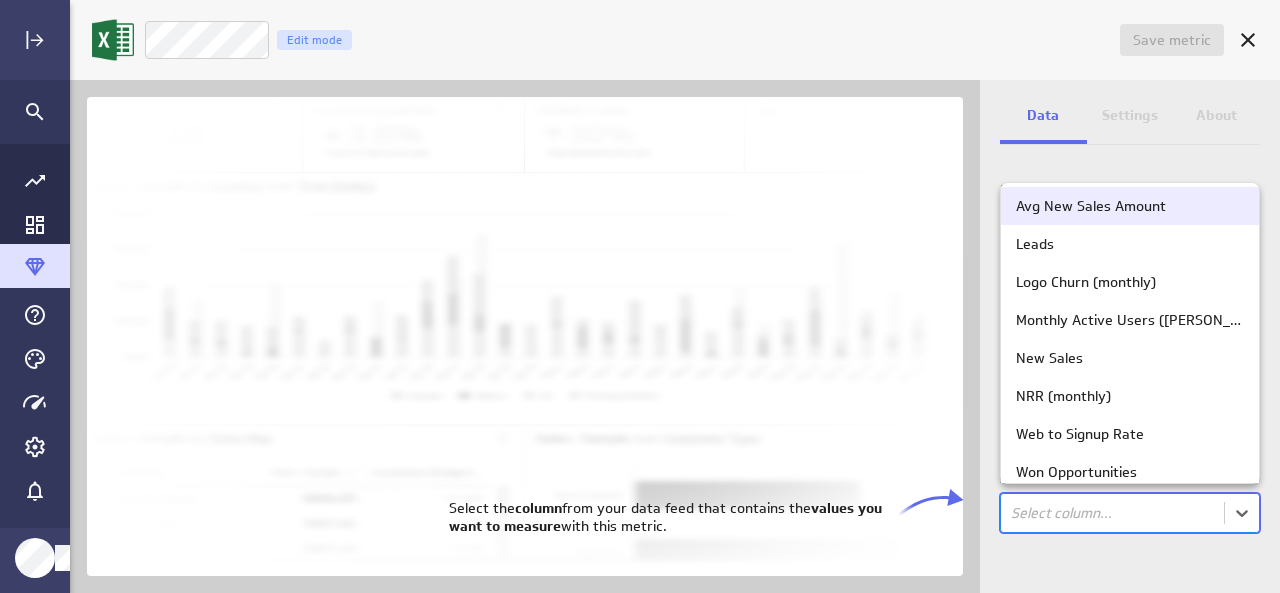 click on "Save metric Untitled Edit mode Data Settings About Data source Data is automatically retrieved and stored for this metric from the following data feed: Filter source data Measure Column in the data feed that contains the values you'll track: option Avg New Sales Amount focused, 1 of 12. 12 results available. Use Up and Down to choose options, press Enter to select the currently focused option, press Escape to exit the menu, press Tab to select the option and exit the menu. Select column... (no message) PowerMetrics Assistant Hey [PERSON_NAME]. I’m your PowerMetrics Assistant. If I can’t answer your question, try searching in our  Help Center  (that’s what I do!) You can also contact the  Support Team . How can I help you [DATE]?
Select the  column  from your data feed that contains the  values you want to measure  with this metric. Avg New Sales Amount Leads Logo Churn (monthly) Monthly Active Users ([PERSON_NAME]) New Sales NRR (monthly) Web to Signup Rate Channel" at bounding box center (640, 296) 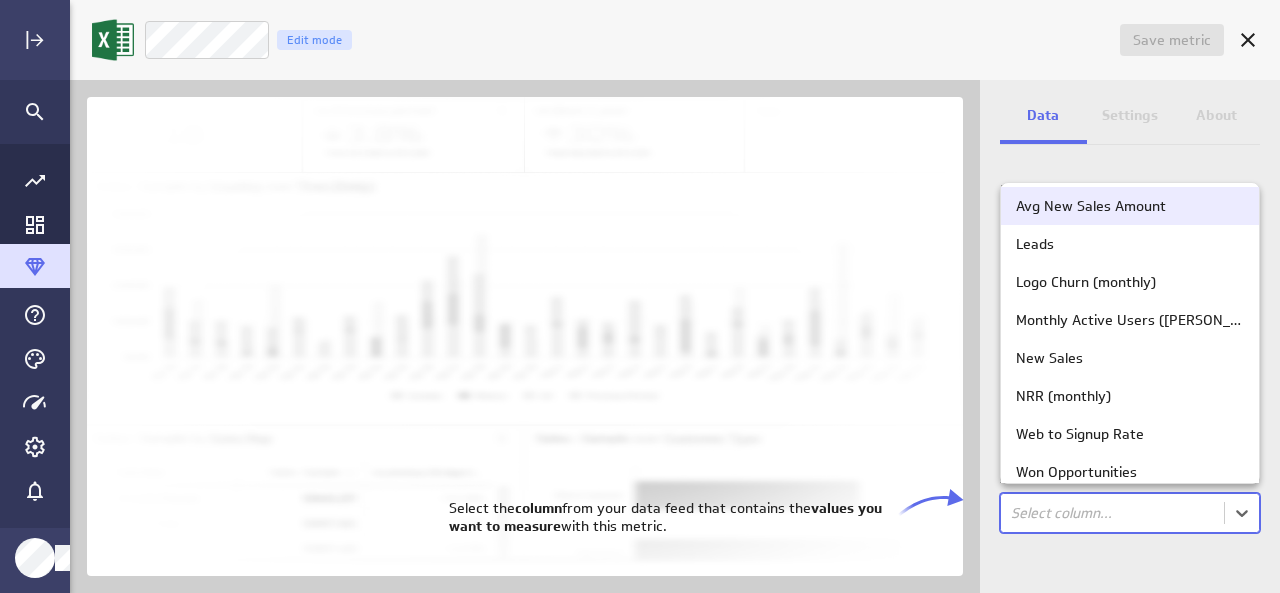 scroll, scrollTop: 20, scrollLeft: 0, axis: vertical 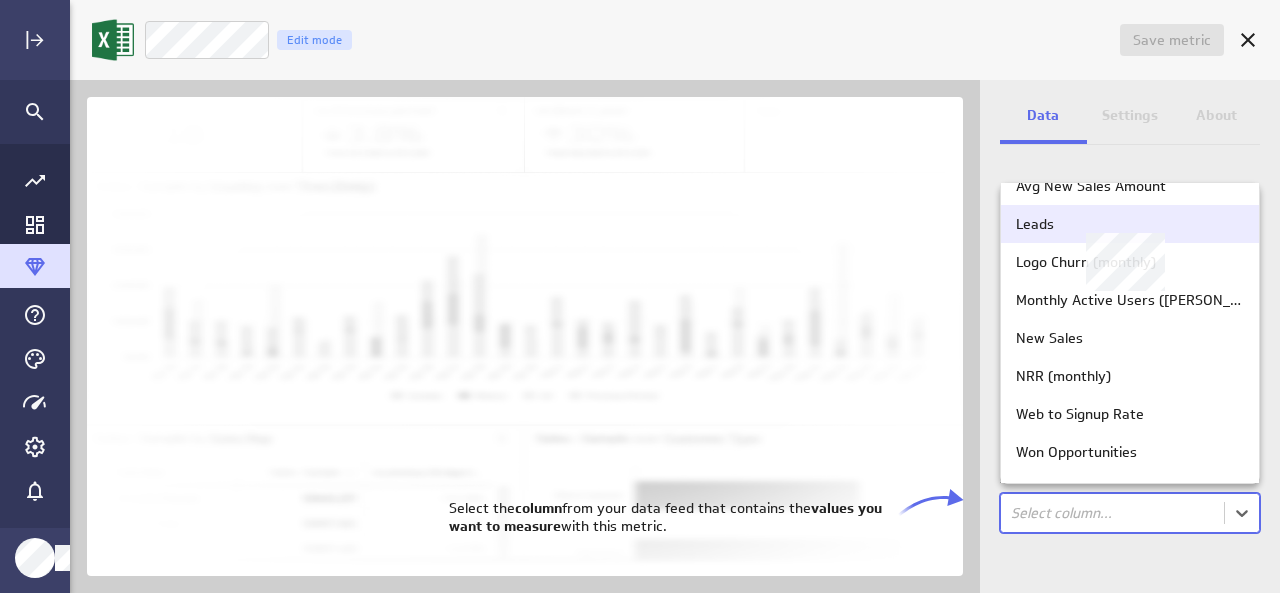 click on "Leads" at bounding box center (1035, 224) 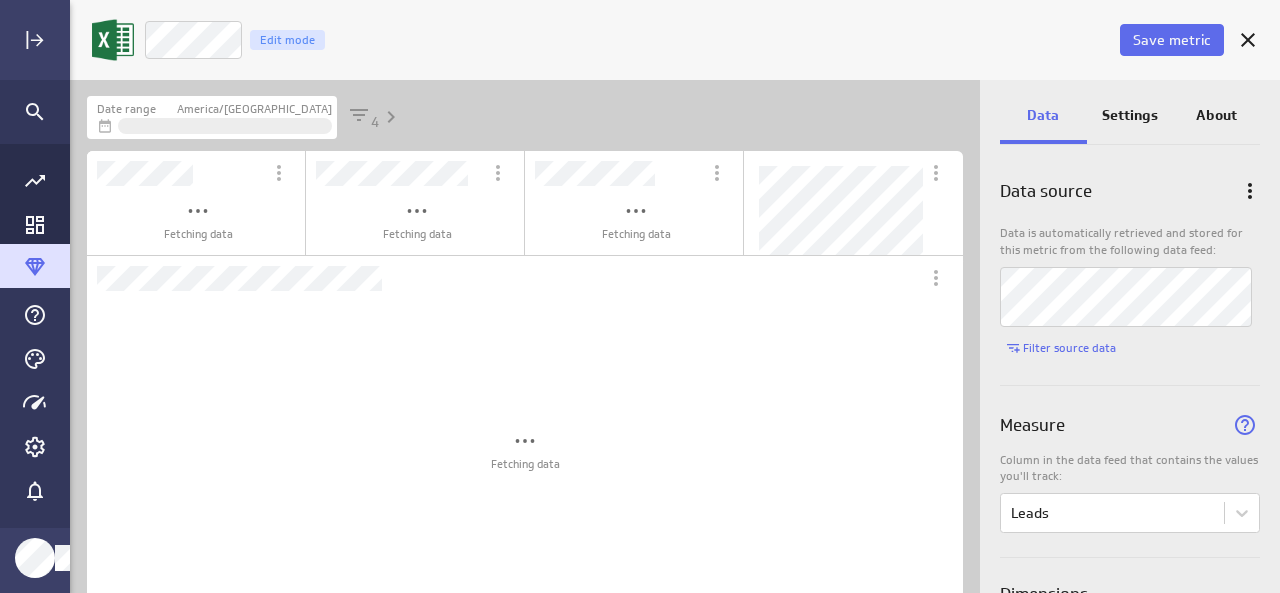 scroll, scrollTop: 10, scrollLeft: 10, axis: both 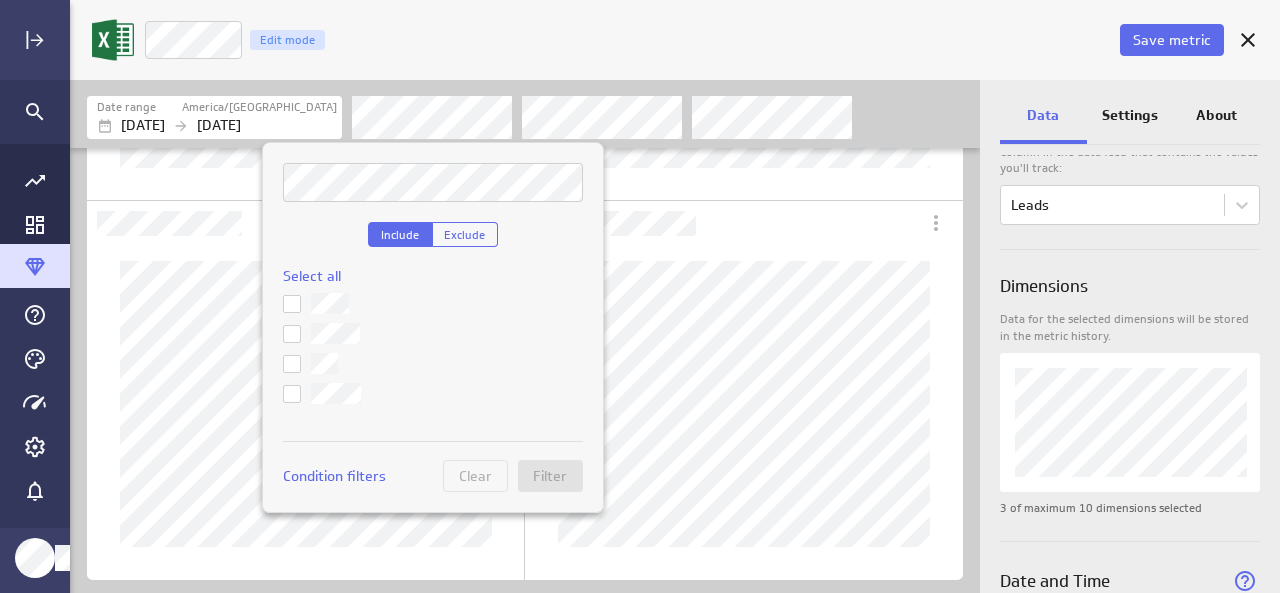 click at bounding box center (0, 0) 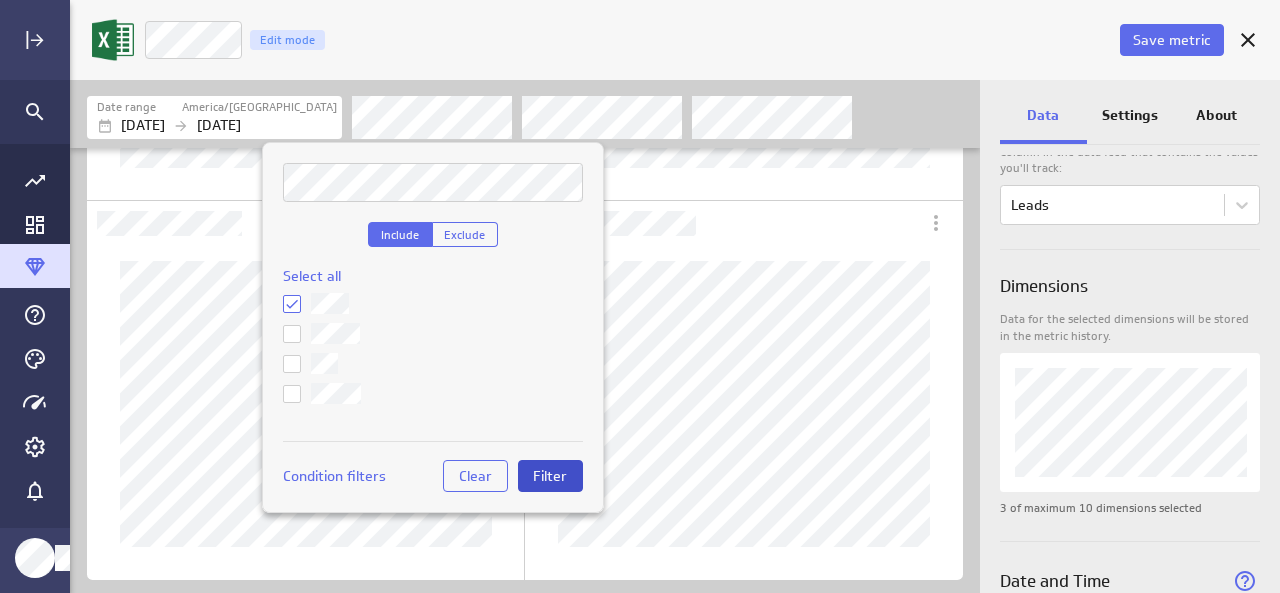 click on "Filter" at bounding box center (550, 476) 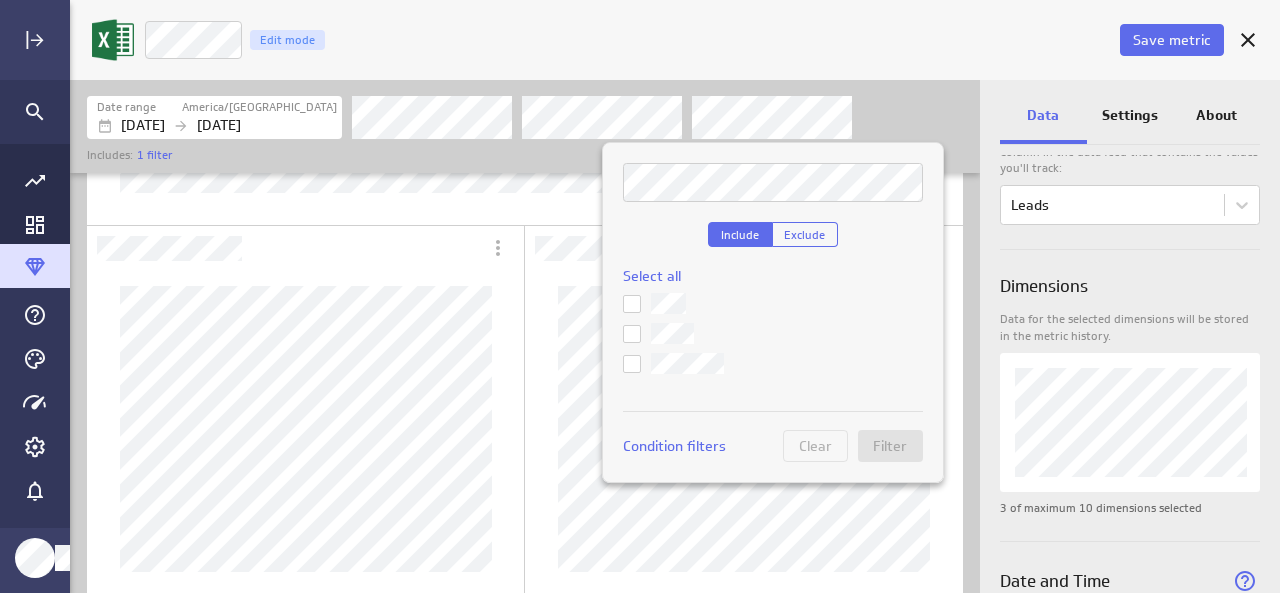 click at bounding box center [640, 296] 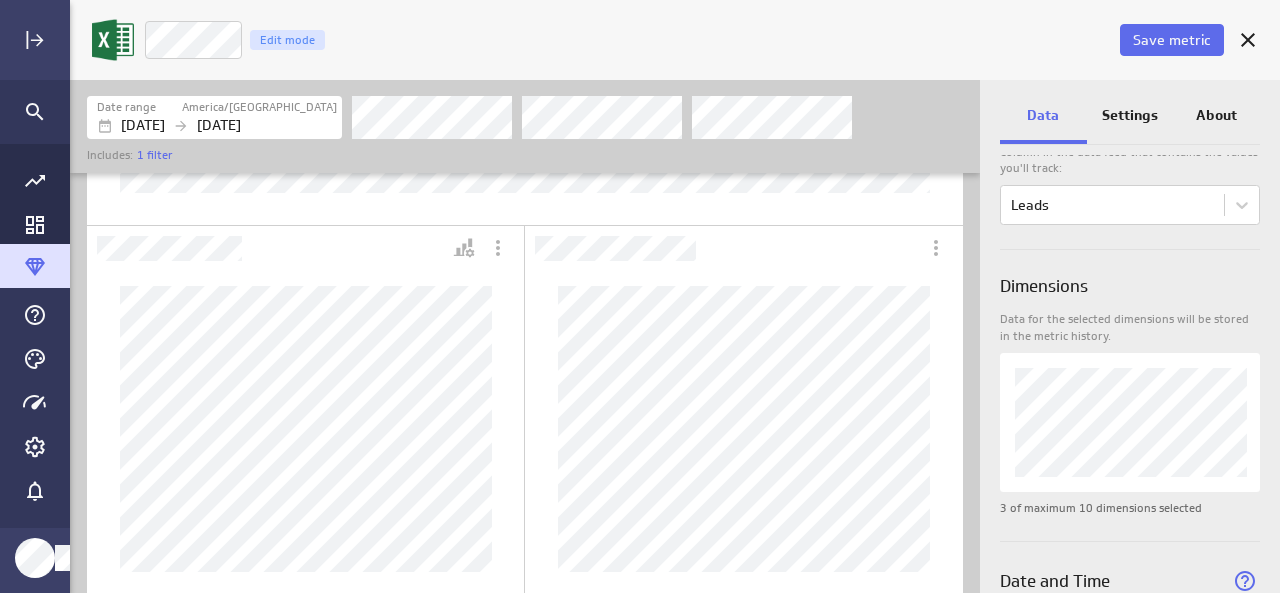 scroll, scrollTop: 431, scrollLeft: 0, axis: vertical 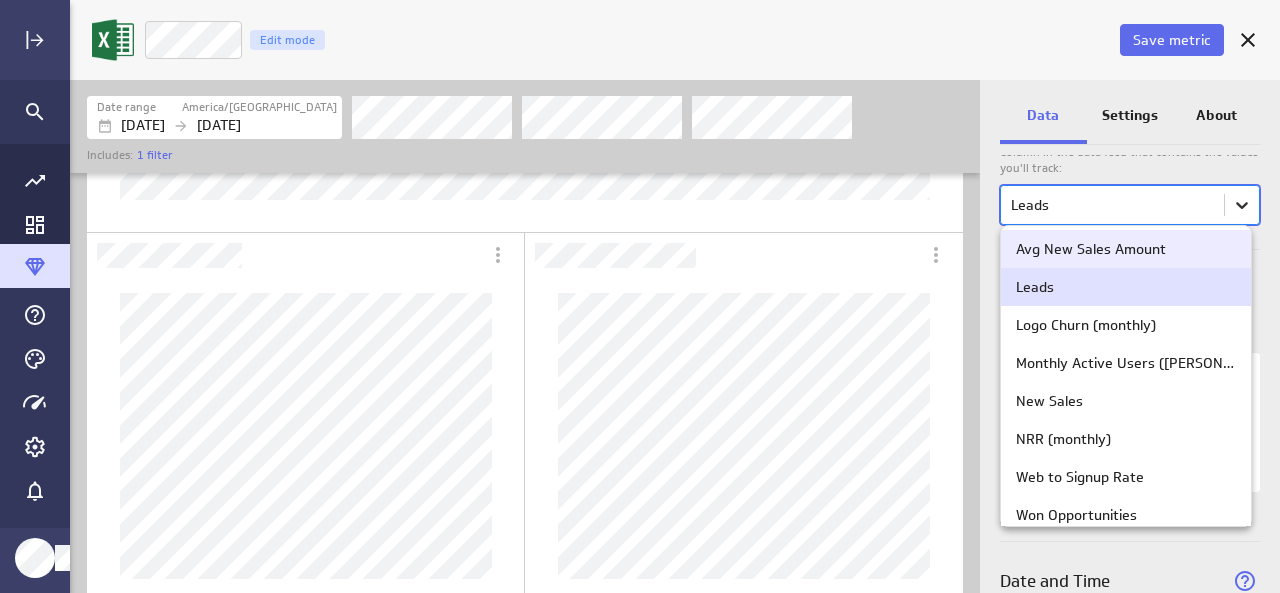 click on "Save metric Leads Edit mode Date range America/[GEOGRAPHIC_DATA] [DATE] [DATE] Includes:  1 filter Data Settings About Data source Data is automatically retrieved and stored for this metric from the following data feed: Filter source data Measure Column in the data feed that contains the values you'll track: option Avg New Sales Amount focused, 1 of 12. 12 results available. Use Up and Down to choose options, press Enter to select the currently focused option, press Escape to exit the menu, press Tab to select the option and exit the menu. Leads Dimensions Data for the selected dimensions will be stored in the metric history. 3 of maximum 10 dimensions selected Date and Time Column in the data feed that contains the date/time associated with each value: Date (no message) PowerMetrics Assistant Hey [PERSON_NAME]. I’m your PowerMetrics Assistant. If I can’t answer your question, try searching in our  Help Center  (that’s what I do!) You can also contact the  Support Team" at bounding box center (640, 296) 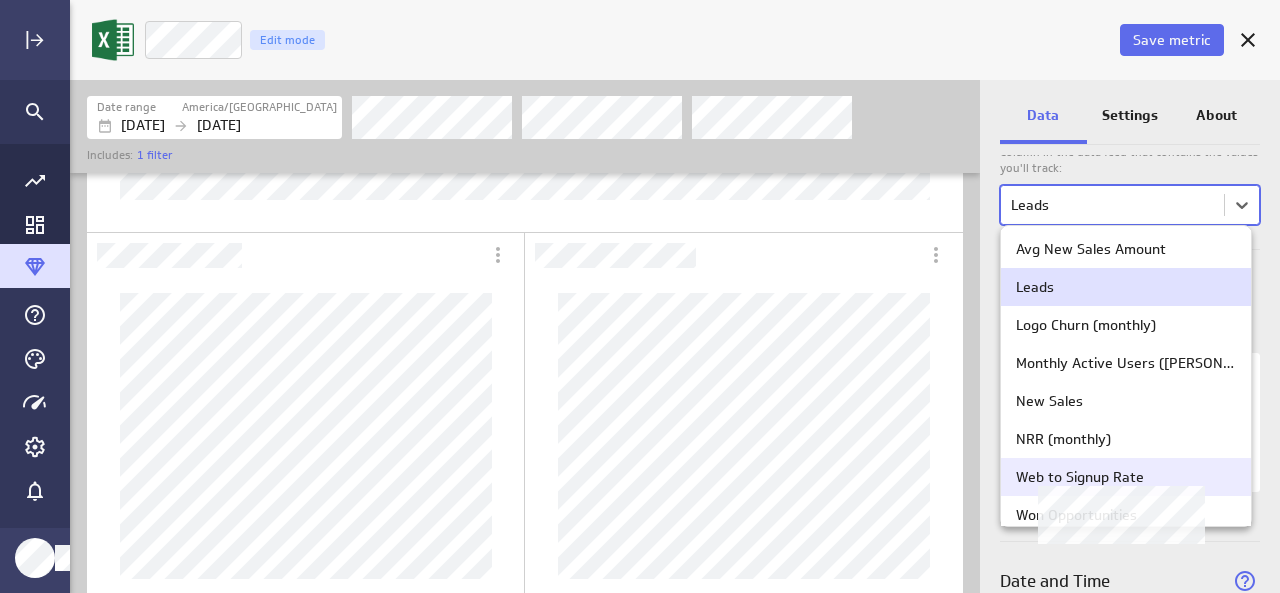 click on "Web to Signup Rate" at bounding box center [1080, 477] 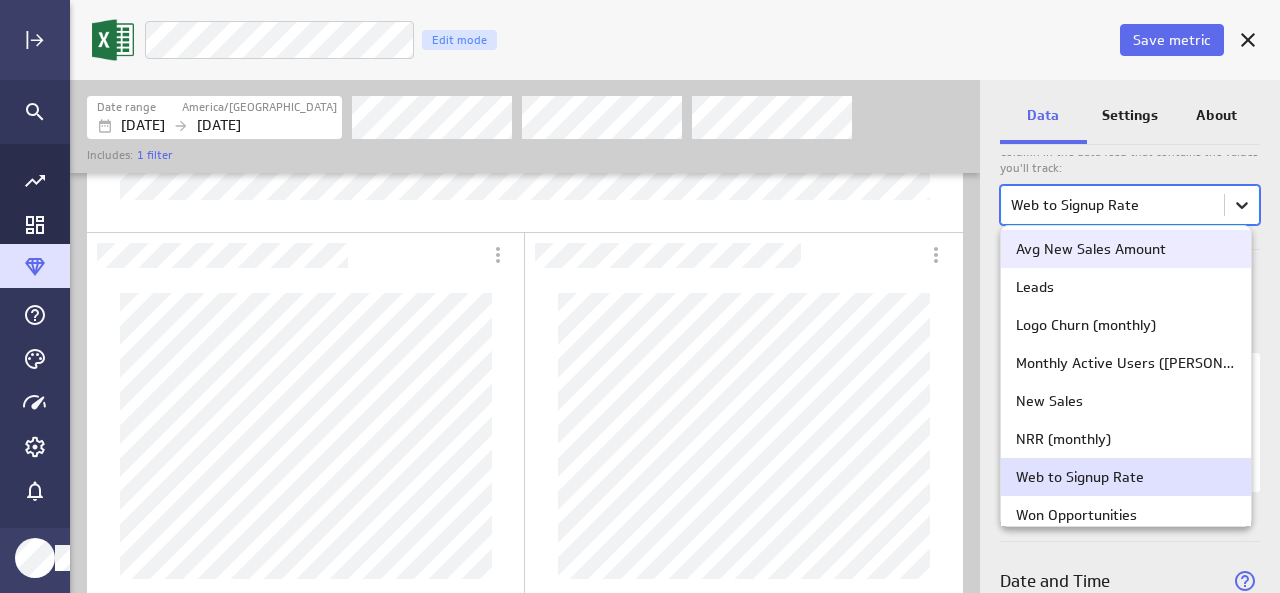 click on "Save metric Web to Signup Rate Edit mode Date range America/[GEOGRAPHIC_DATA] [DATE] [DATE] Includes:  1 filter Data Settings About Data source Data is automatically retrieved and stored for this metric from the following data feed: Filter source data Measure Column in the data feed that contains the values you'll track: option Avg New Sales Amount focused, 1 of 12. 12 results available. Use Up and Down to choose options, press Enter to select the currently focused option, press Escape to exit the menu, press Tab to select the option and exit the menu. Web to Signup Rate Dimensions Data for the selected dimensions will be stored in the metric history. 3 of maximum 10 dimensions selected Date and Time Column in the data feed that contains the date/time associated with each value: Date (no message) PowerMetrics Assistant Hey [PERSON_NAME]. I’m your PowerMetrics Assistant. If I can’t answer your question, try searching in our  Help Center Support Team . How can I help you [DATE]?" at bounding box center (640, 296) 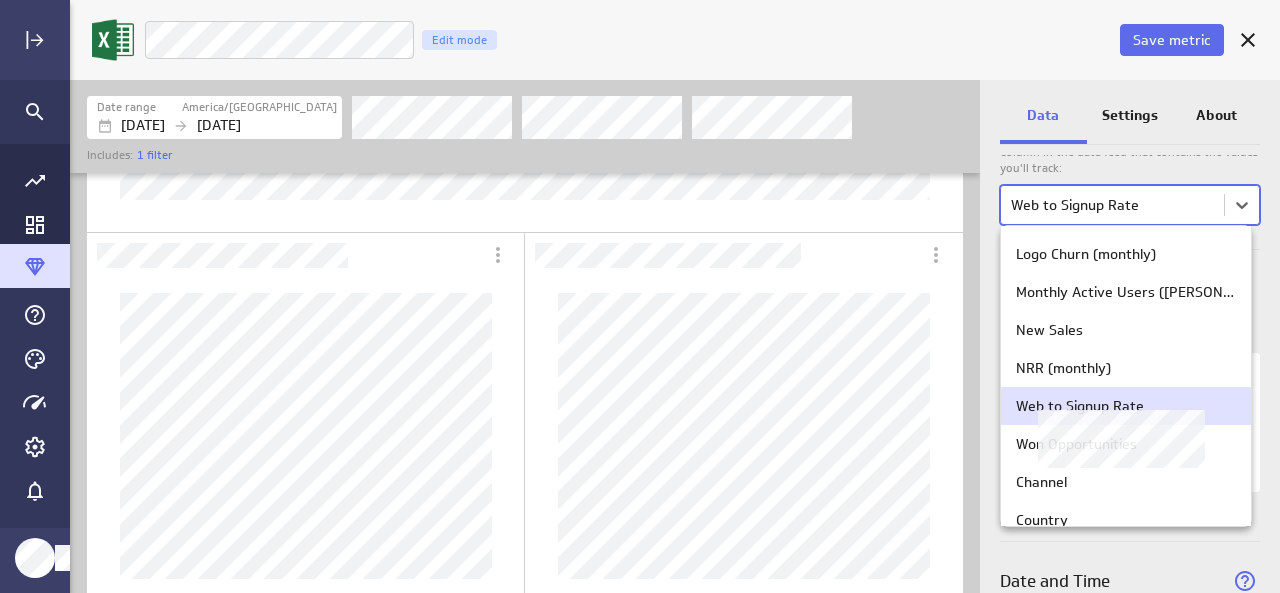 scroll, scrollTop: 76, scrollLeft: 0, axis: vertical 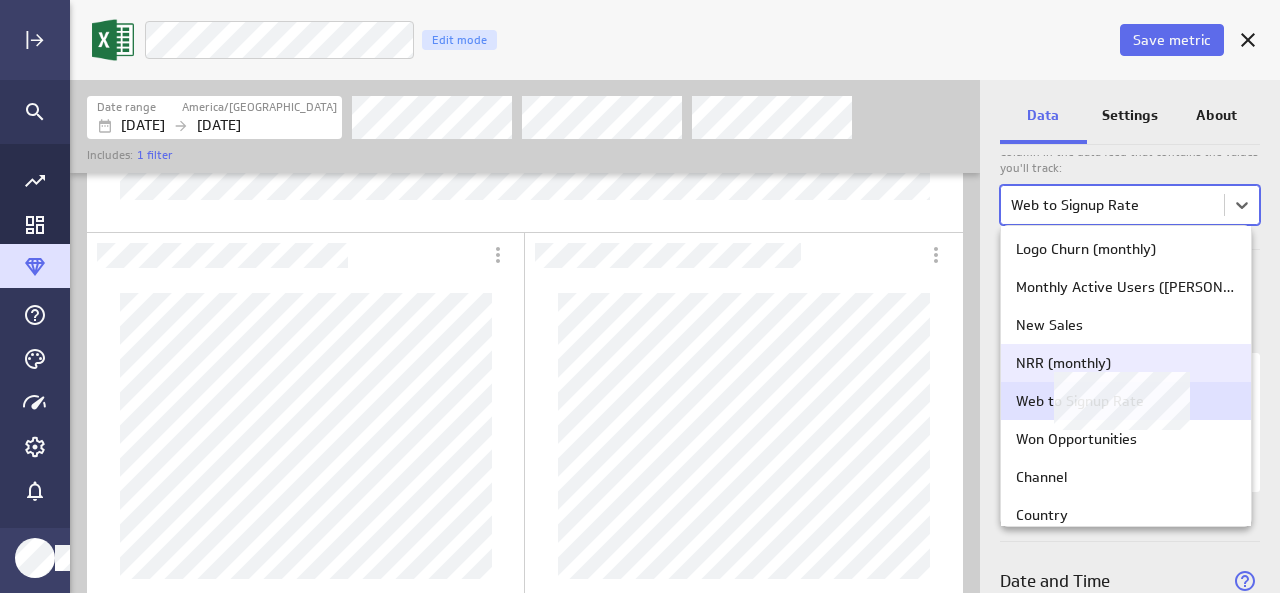 click on "NRR (monthly)" at bounding box center [1063, 363] 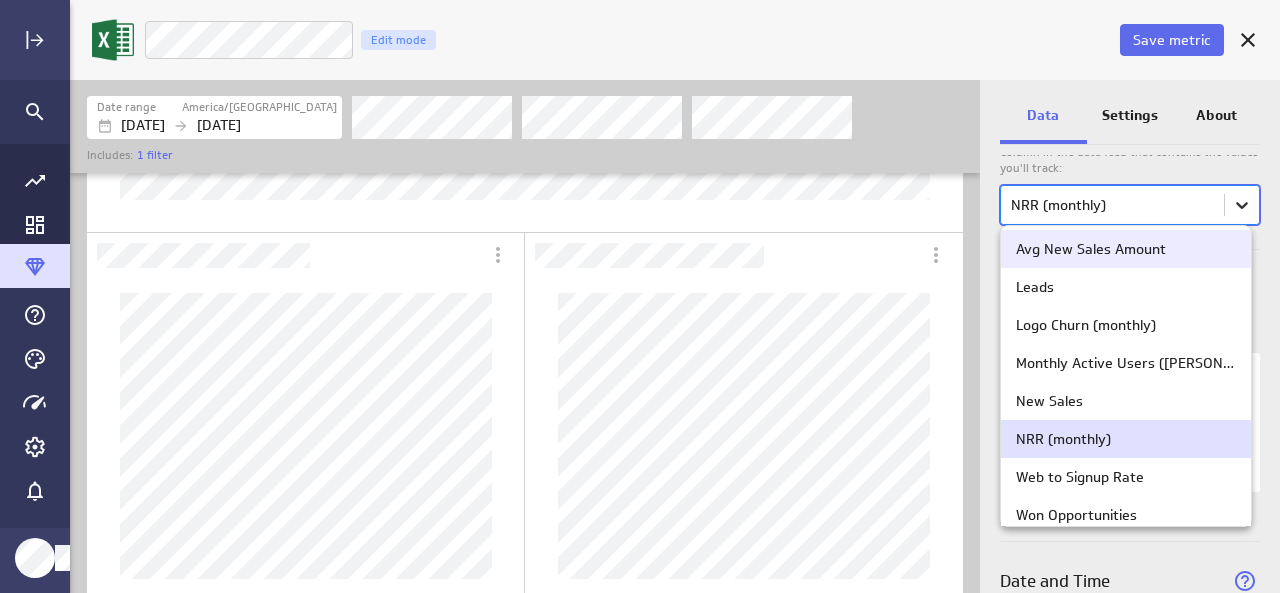 click on "Save metric NRR (monthly) Edit mode Date range America/[GEOGRAPHIC_DATA] [DATE] [DATE] Includes:  1 filter Data Settings About Data source Data is automatically retrieved and stored for this metric from the following data feed: Filter source data Measure Column in the data feed that contains the values you'll track: option Avg New Sales Amount focused, 1 of 12. 12 results available. Use Up and Down to choose options, press Enter to select the currently focused option, press Escape to exit the menu, press Tab to select the option and exit the menu. NRR (monthly) Dimensions Data for the selected dimensions will be stored in the metric history. 3 of maximum 10 dimensions selected Date and Time Column in the data feed that contains the date/time associated with each value: Date (no message) PowerMetrics Assistant Hey [PERSON_NAME]. I’m your PowerMetrics Assistant. If I can’t answer your question, try searching in our  Help Center  (that’s what I do!) You can also contact the" at bounding box center [640, 296] 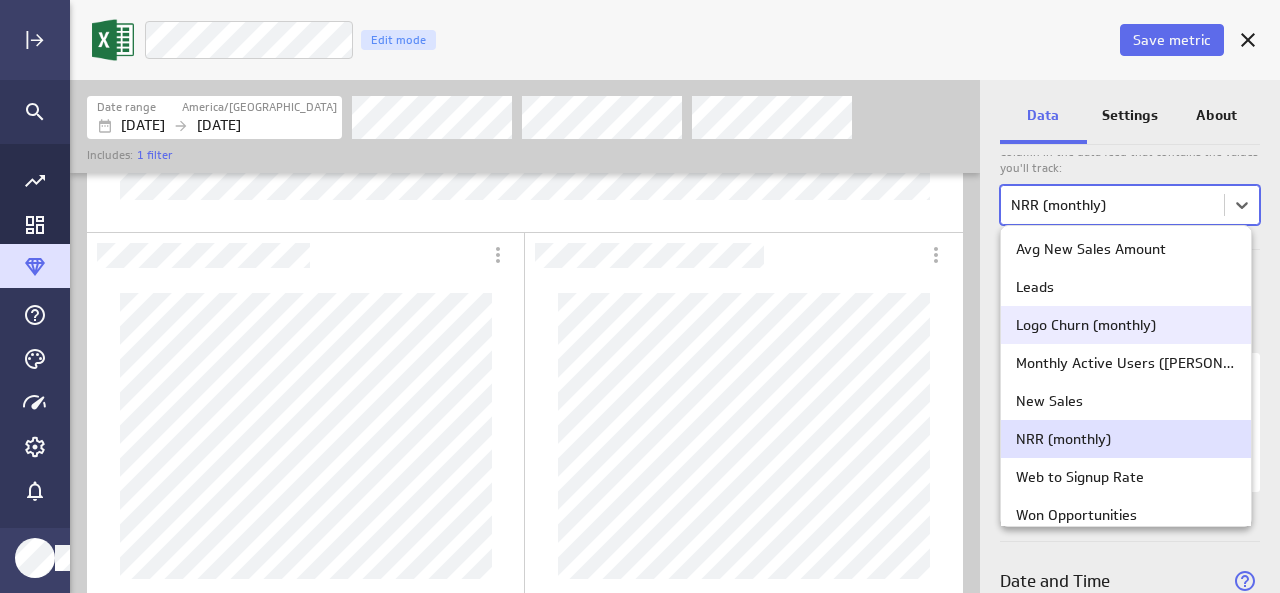 click on "Logo Churn (monthly)" at bounding box center (1126, 325) 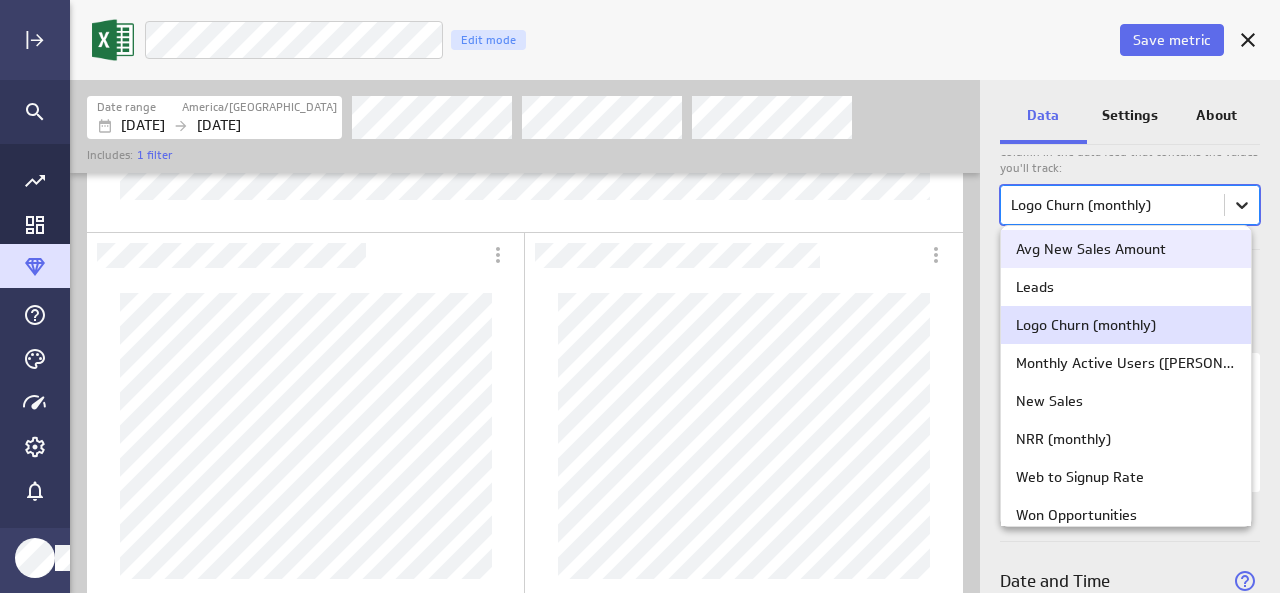 click on "Save metric Logo Churn (monthly) Edit mode Date range America/[GEOGRAPHIC_DATA] [DATE] [DATE] Includes:  1 filter Data Settings About Data source Data is automatically retrieved and stored for this metric from the following data feed: Filter source data Measure Column in the data feed that contains the values you'll track: option Avg New Sales Amount focused, 1 of 12. 12 results available. Use Up and Down to choose options, press Enter to select the currently focused option, press Escape to exit the menu, press Tab to select the option and exit the menu. Logo Churn (monthly) Dimensions Data for the selected dimensions will be stored in the metric history. 3 of maximum 10 dimensions selected Date and Time Column in the data feed that contains the date/time associated with each value: Date (no message) PowerMetrics Assistant Hey [PERSON_NAME]. I’m your PowerMetrics Assistant. If I can’t answer your question, try searching in our  Help Center Support Team . How can I help you [DATE]?" at bounding box center [640, 296] 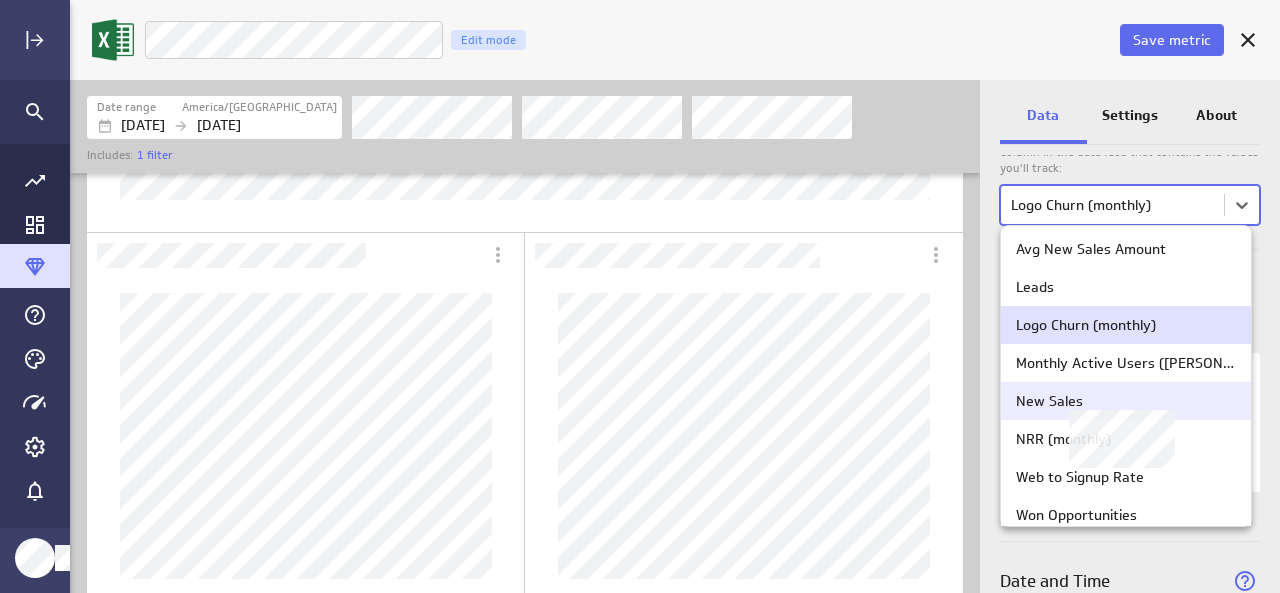 click on "New Sales" at bounding box center [1126, 401] 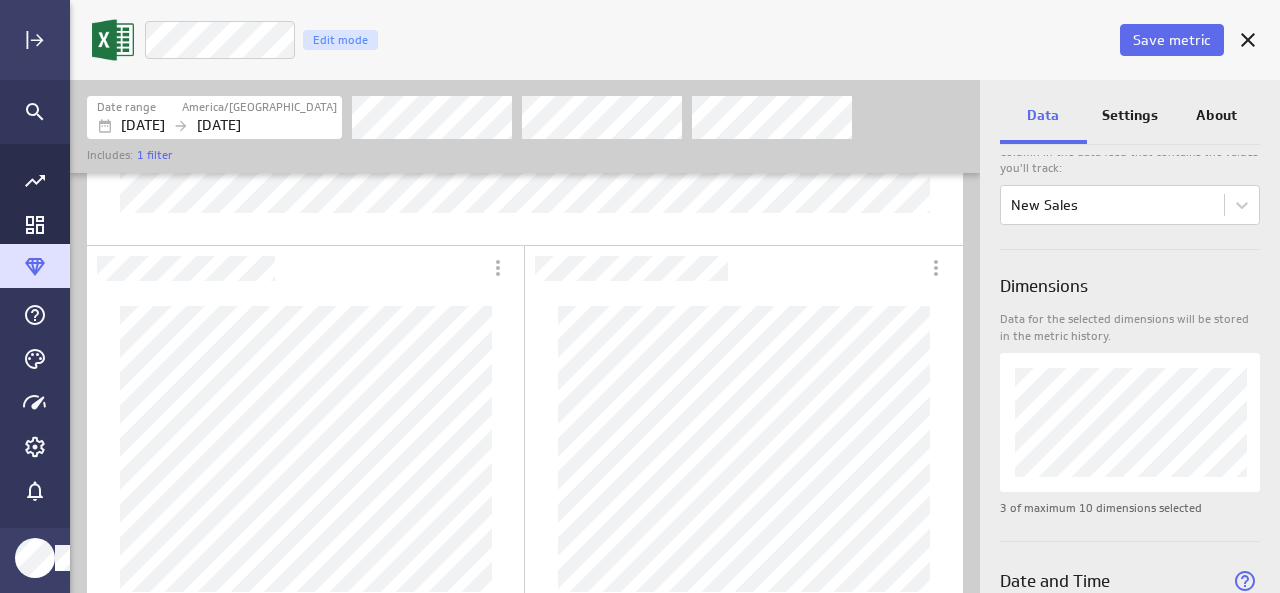 scroll, scrollTop: 431, scrollLeft: 0, axis: vertical 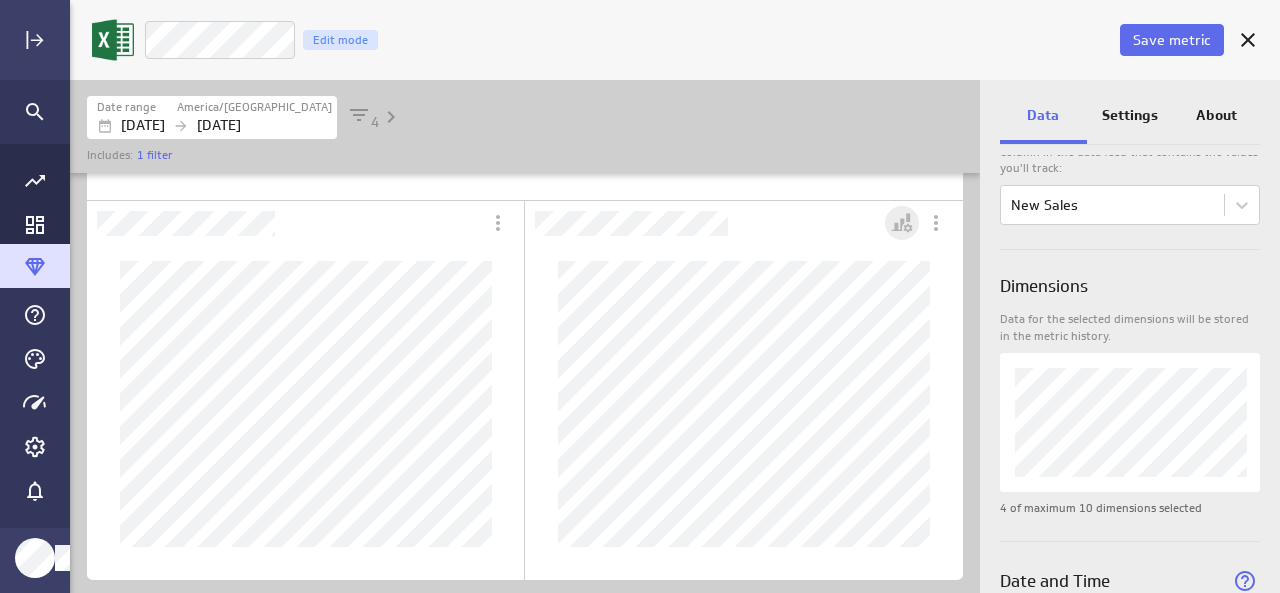 click 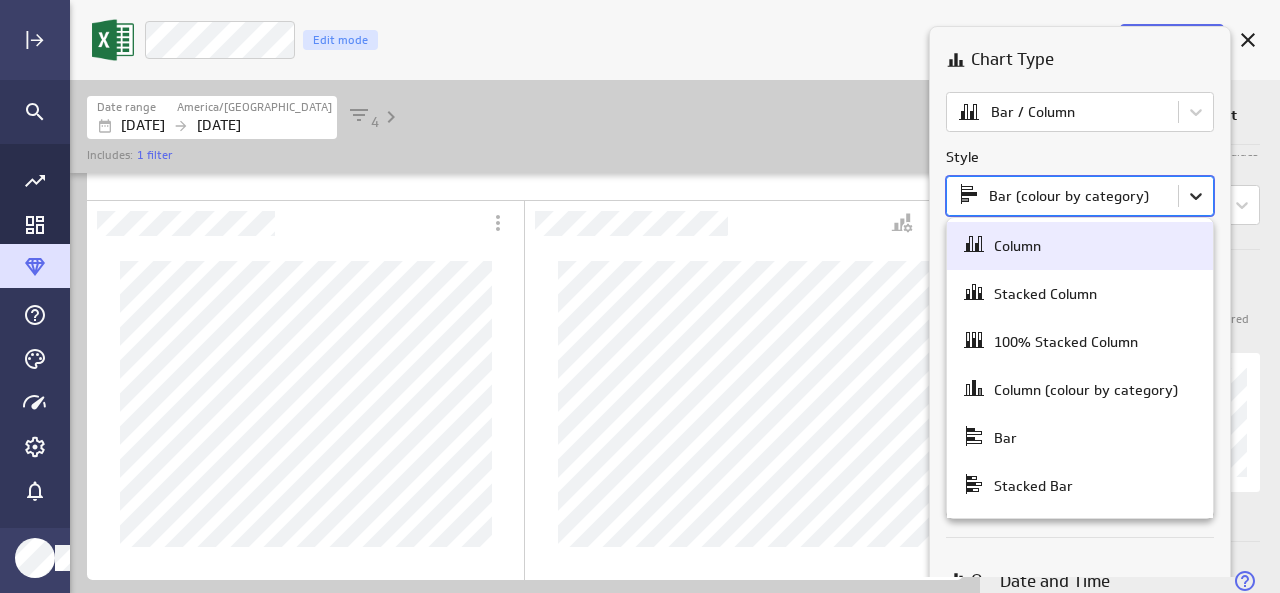 click on "Save metric New Sales Edit mode Date range America/[GEOGRAPHIC_DATA] [DATE] [DATE] 4 Includes:  1 filter Data Settings About Data source Data is automatically retrieved and stored for this metric from the following data feed: Filter source data Measure Column in the data feed that contains the values you'll track: New Sales Dimensions Data for the selected dimensions will be stored in the metric history. 4 of maximum 10 dimensions selected Date and Time Column in the data feed that contains the date/time associated with each value: Date (no message) PowerMetrics Assistant Hey [PERSON_NAME]. I’m your PowerMetrics Assistant. If I can’t answer your question, try searching in our  Help Center  (that’s what I do!) You can also contact the  Support Team . How can I help you [DATE]?
Select the  column  from your data feed that contains the  values you want to measure  with this metric. Created with Highcharts 9.0.1   Chart Type   Bar / Column Style   Segment by" at bounding box center [640, 296] 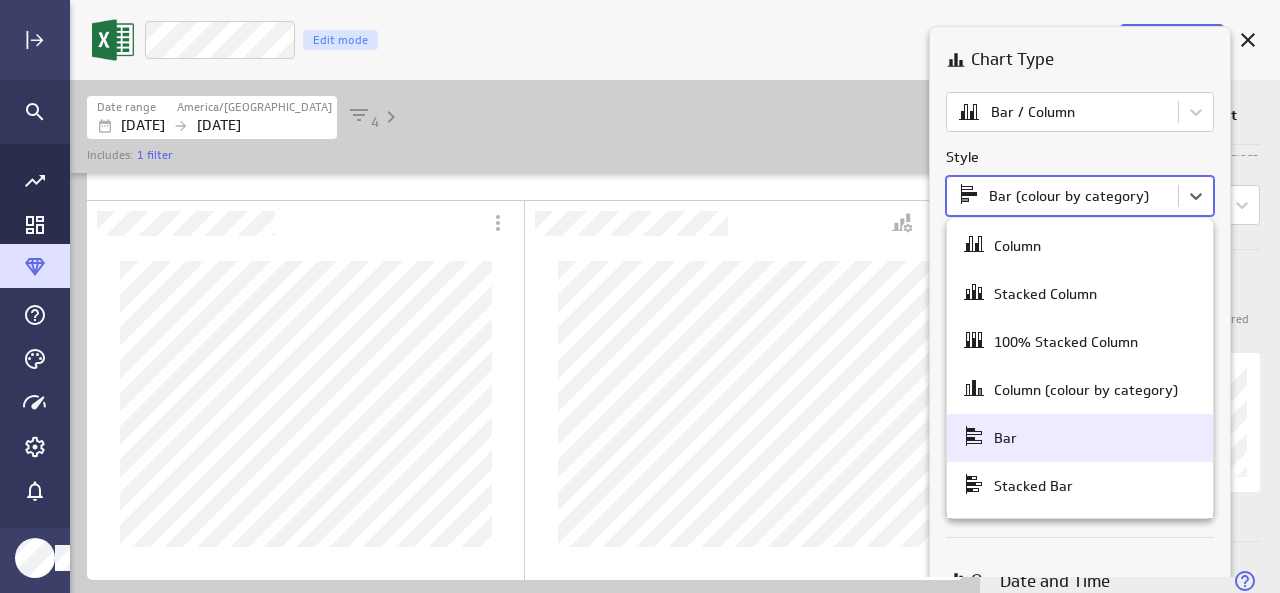 click on "Bar" at bounding box center (1080, 438) 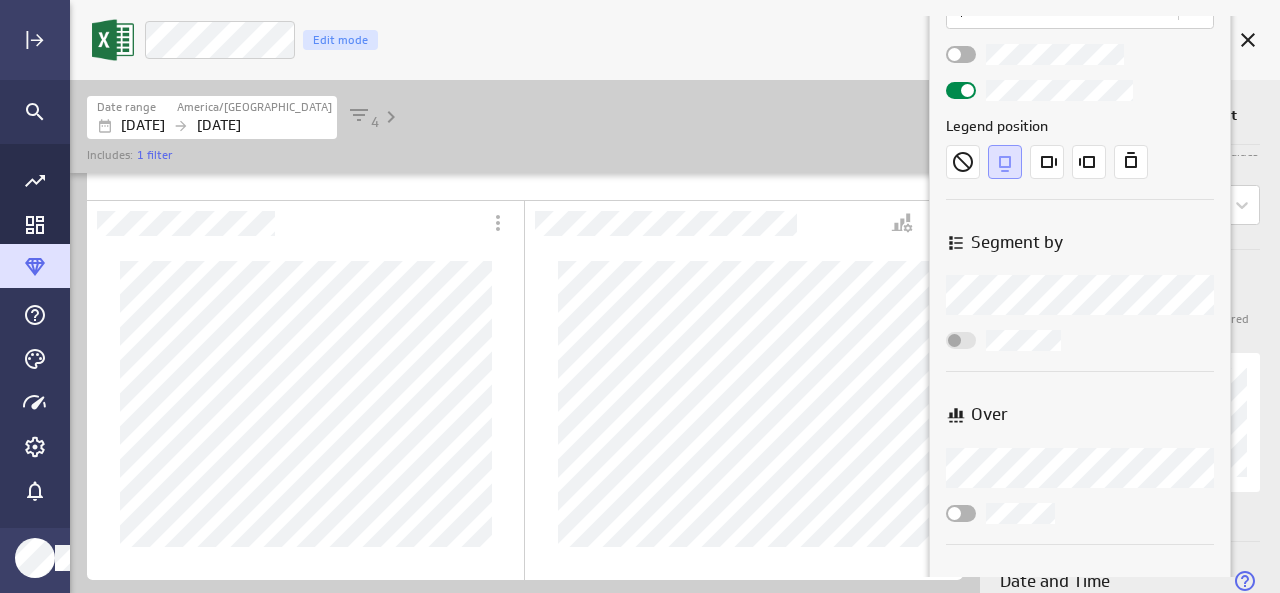 scroll, scrollTop: 0, scrollLeft: 0, axis: both 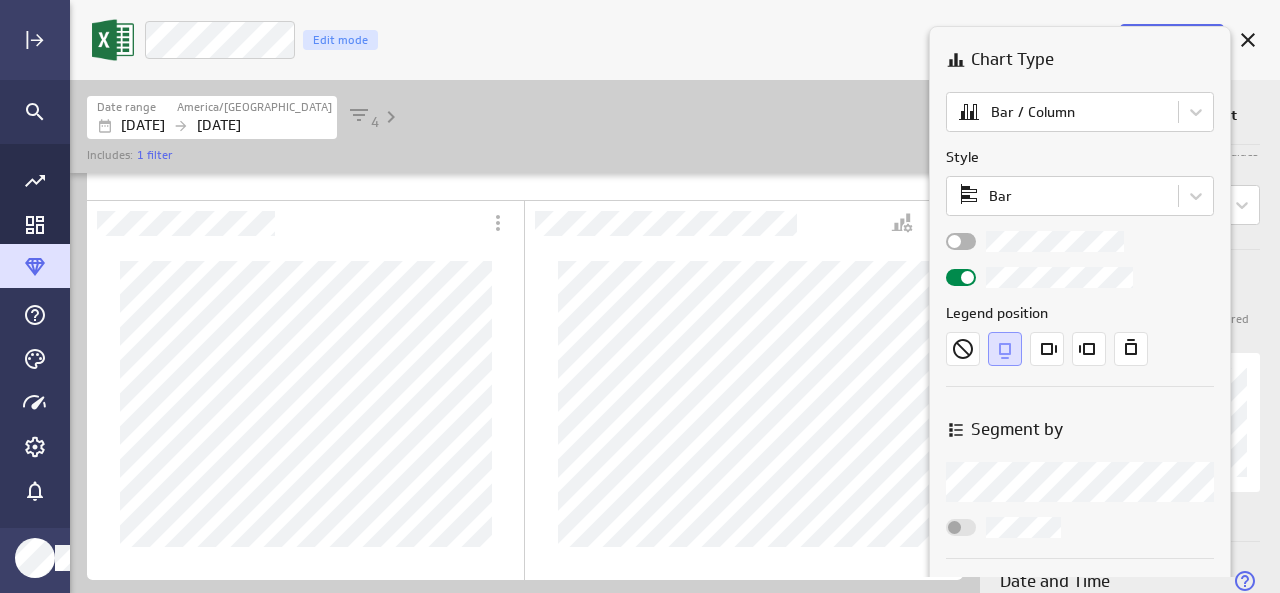 click at bounding box center (640, 296) 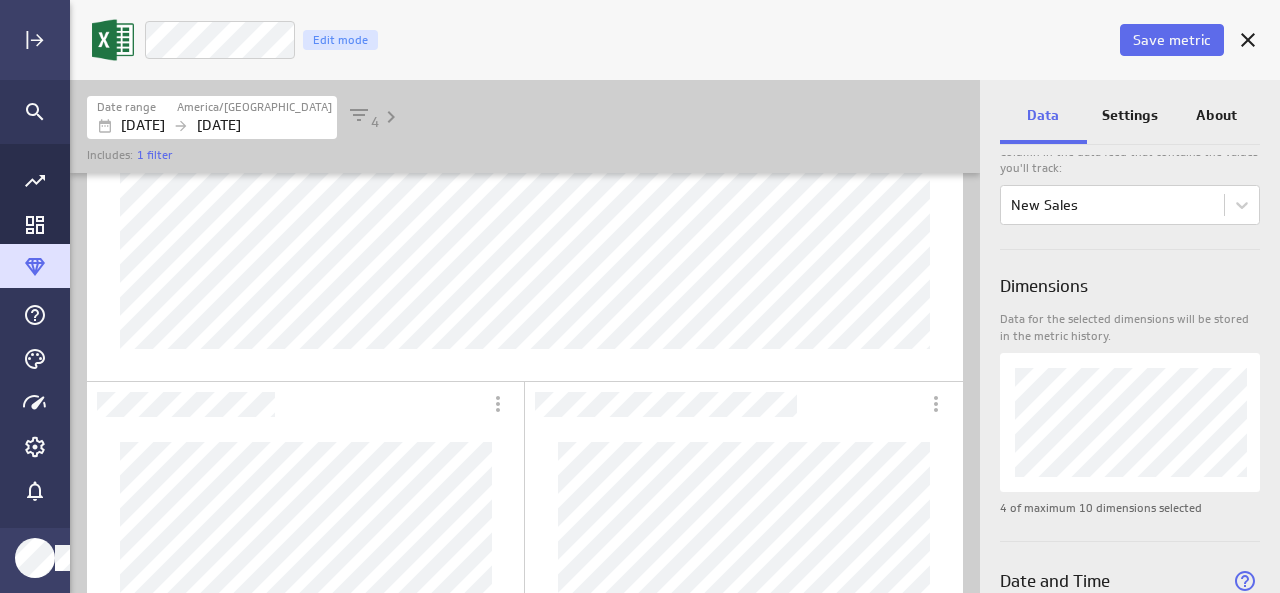 scroll, scrollTop: 255, scrollLeft: 0, axis: vertical 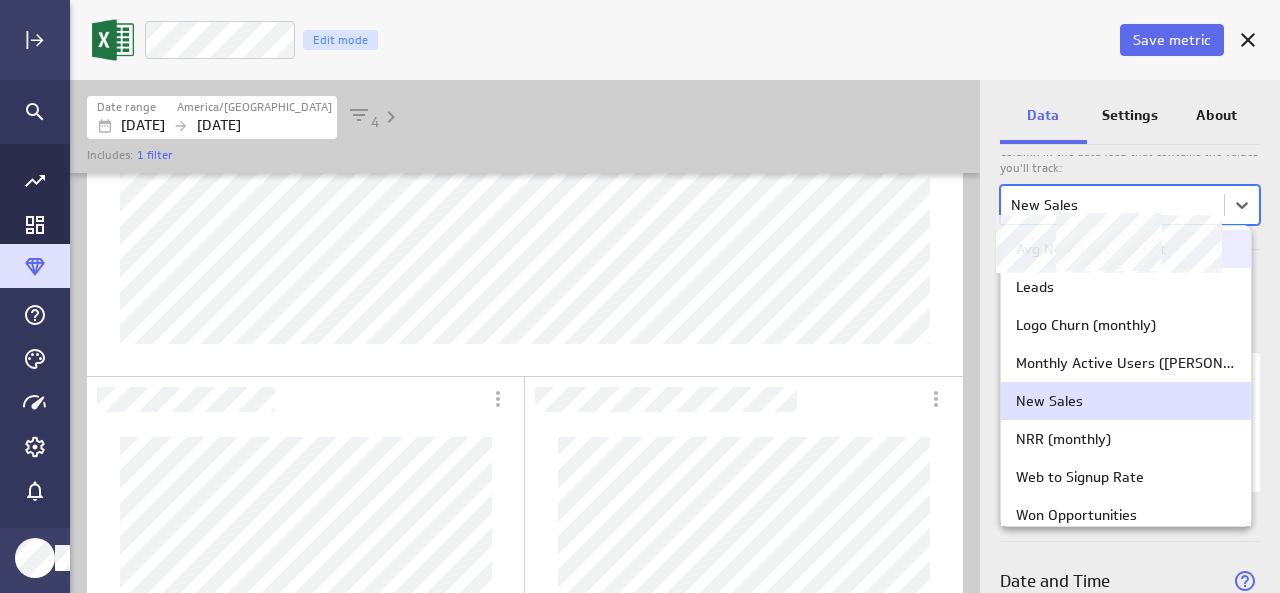 click on "Save metric New Sales Edit mode Date range America/[GEOGRAPHIC_DATA] [DATE] [DATE] 4 Includes:  1 filter Data Settings About Data source Data is automatically retrieved and stored for this metric from the following data feed: Filter source data Measure Column in the data feed that contains the values you'll track: option Avg New Sales Amount focused, 1 of 12. 12 results available. Use Up and Down to choose options, press Enter to select the currently focused option, press Escape to exit the menu, press Tab to select the option and exit the menu. New Sales Dimensions Data for the selected dimensions will be stored in the metric history. 4 of maximum 10 dimensions selected Date and Time Column in the data feed that contains the date/time associated with each value: Date (no message) PowerMetrics Assistant Hey [PERSON_NAME]. I’m your PowerMetrics Assistant. If I can’t answer your question, try searching in our  Help Center  (that’s what I do!) You can also contact the  Support Team" at bounding box center (640, 296) 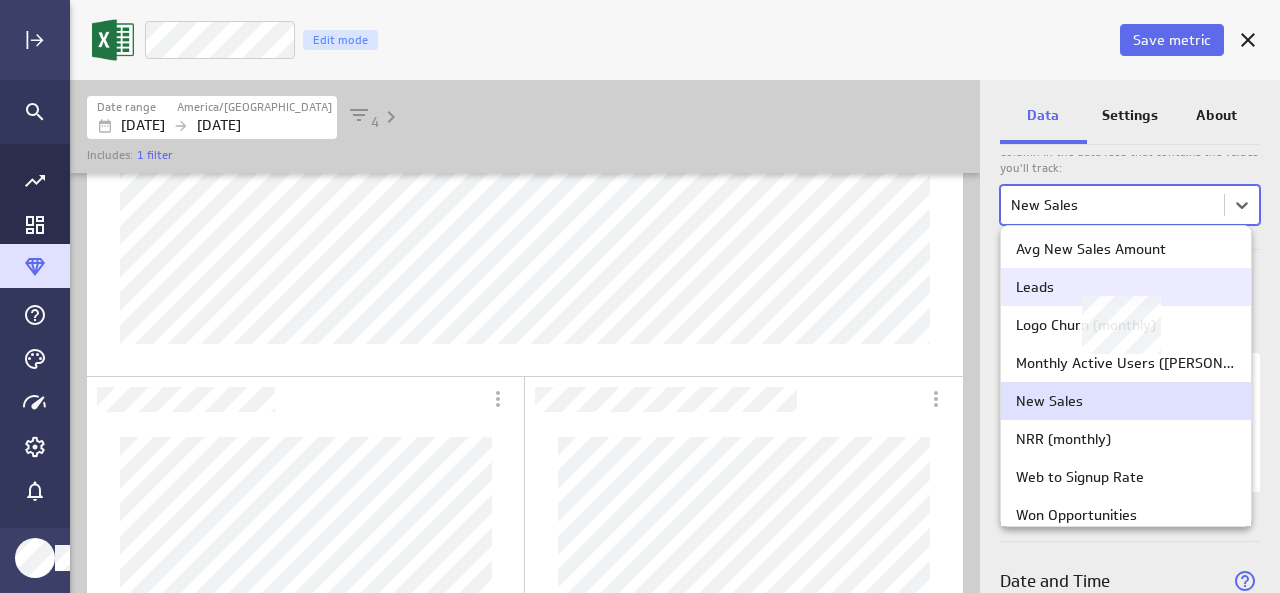 click on "Leads" at bounding box center [1126, 287] 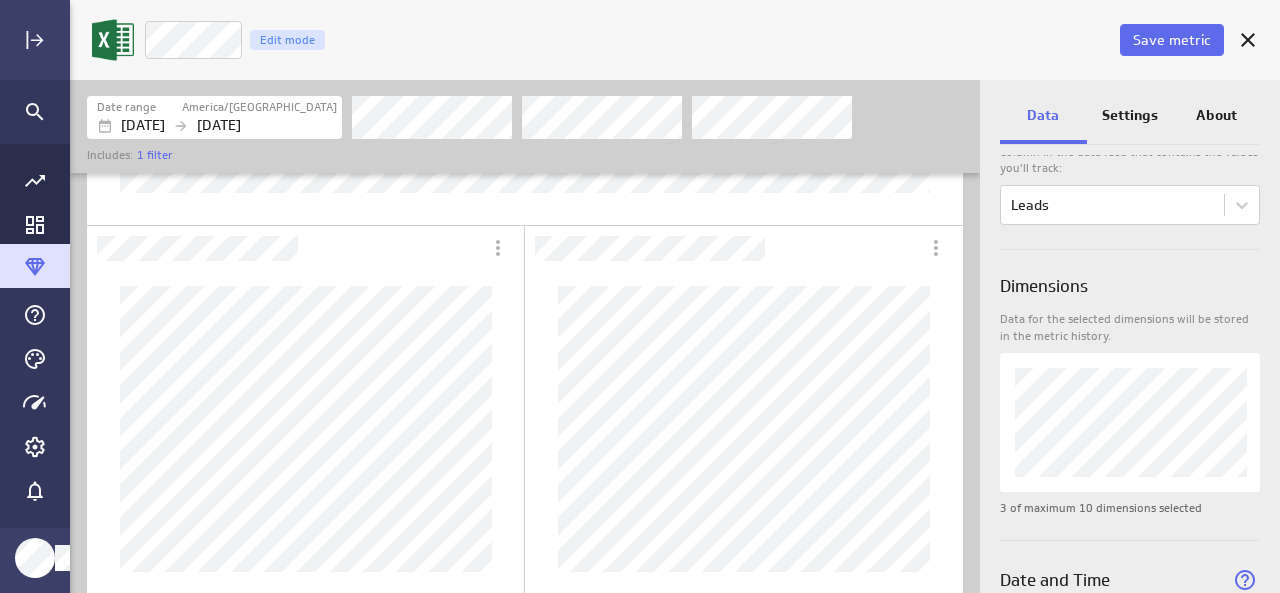 scroll, scrollTop: 431, scrollLeft: 0, axis: vertical 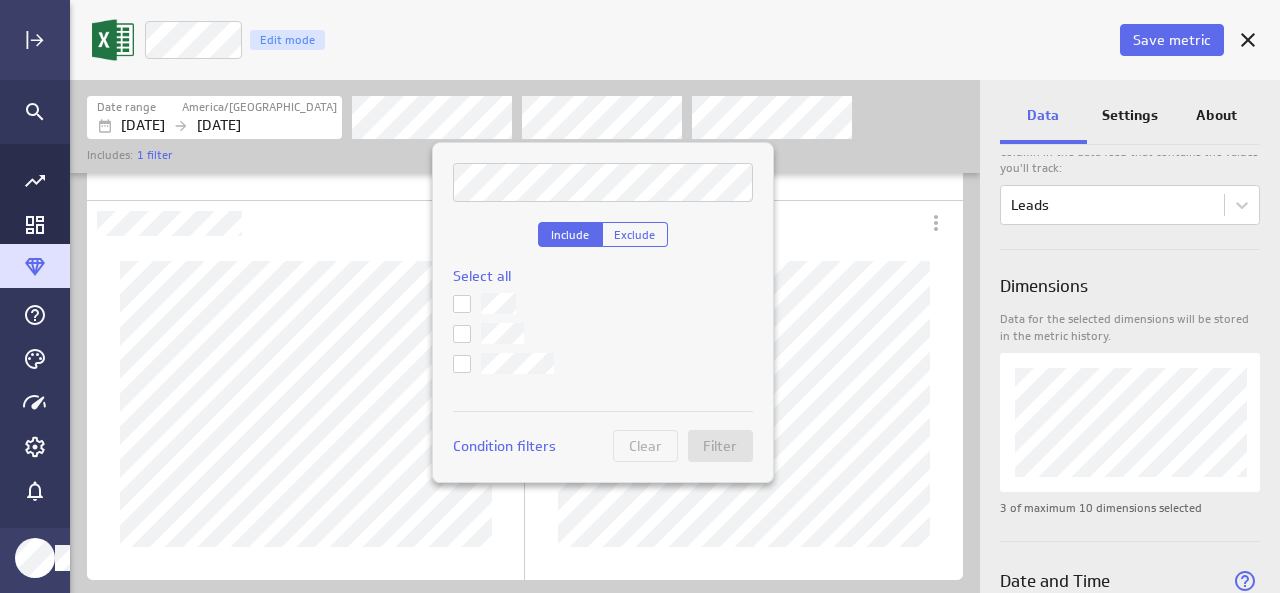 click 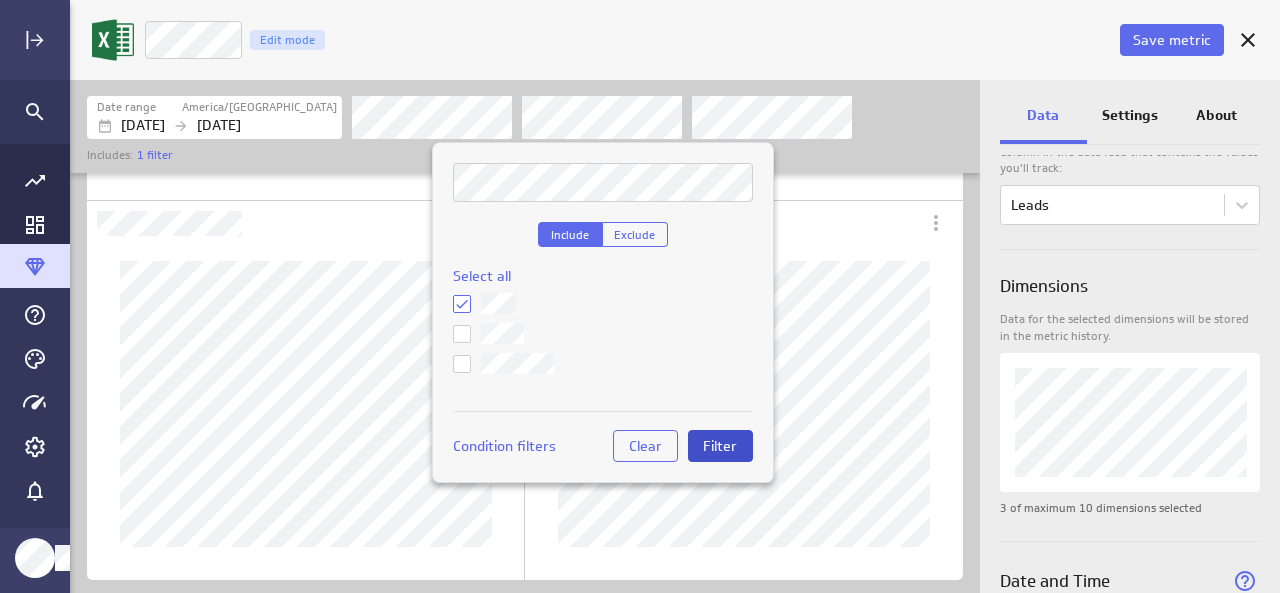 click on "Filter" at bounding box center (720, 446) 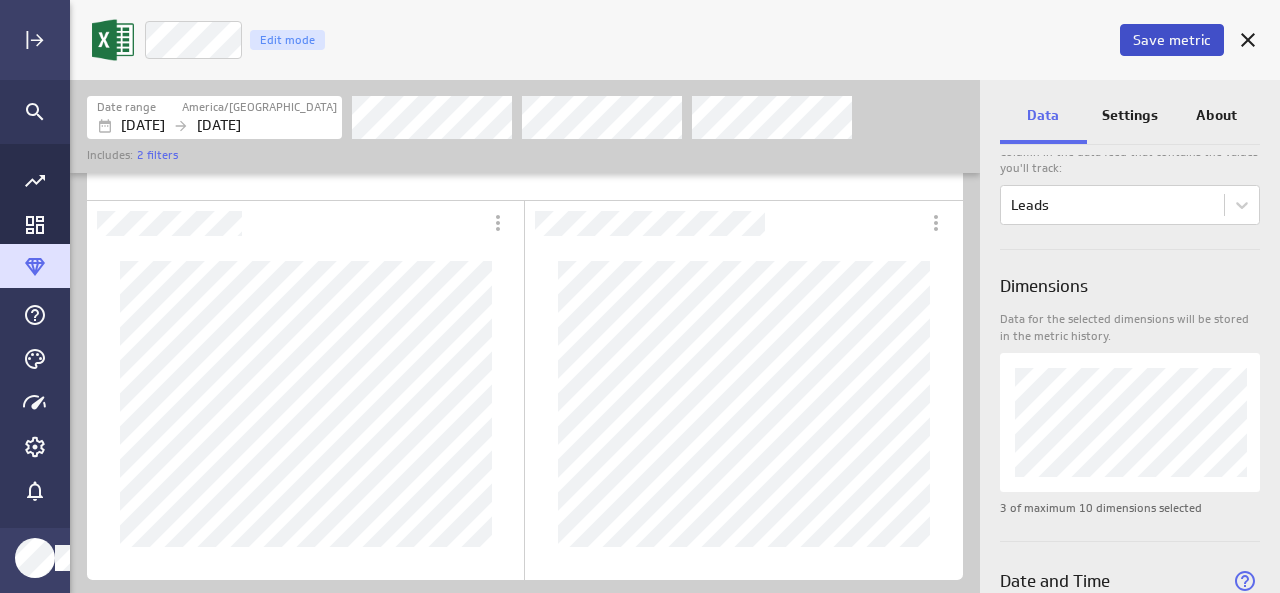 click on "Save metric" at bounding box center (1172, 40) 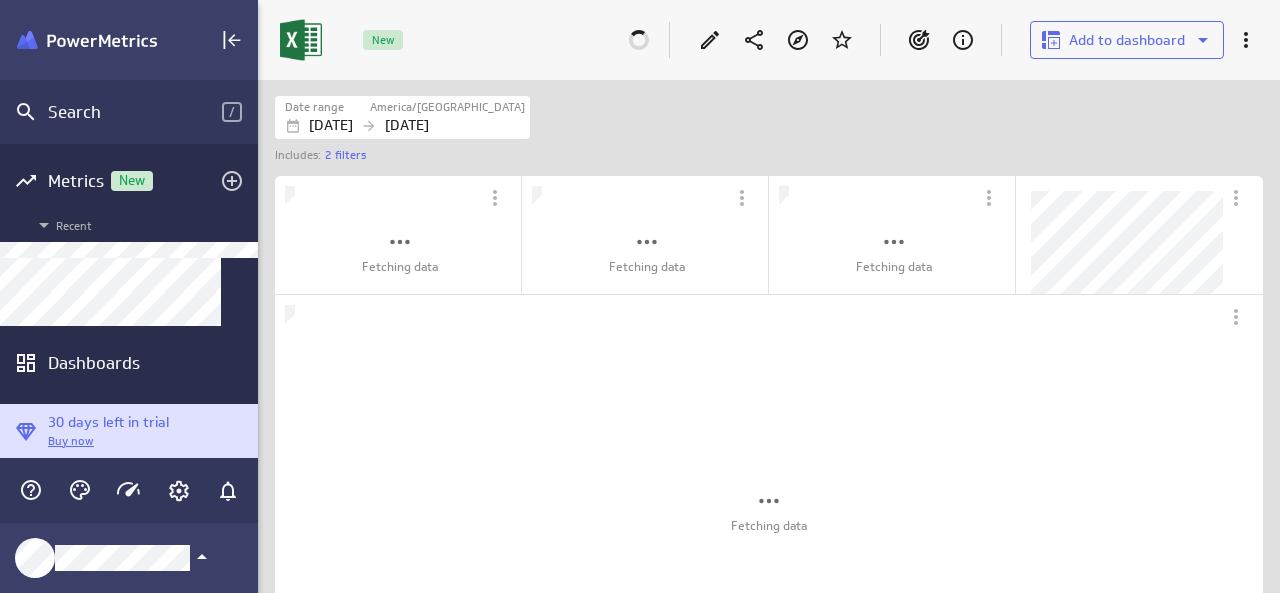 scroll, scrollTop: 624, scrollLeft: 1052, axis: both 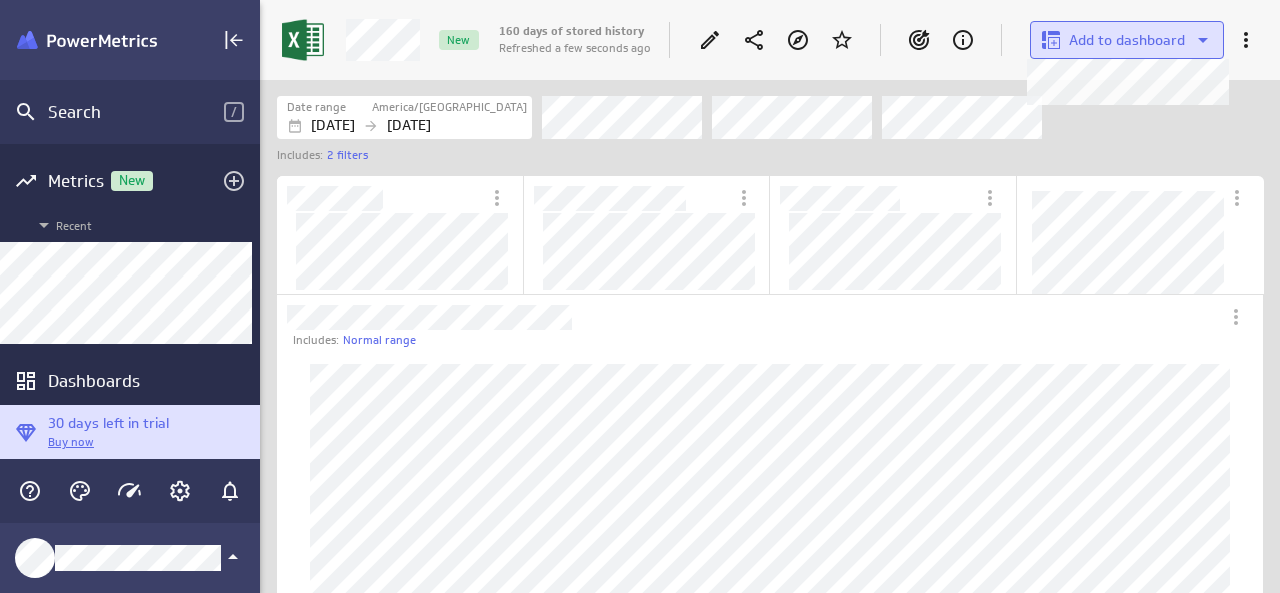 click on "Add to dashboard" at bounding box center [1127, 40] 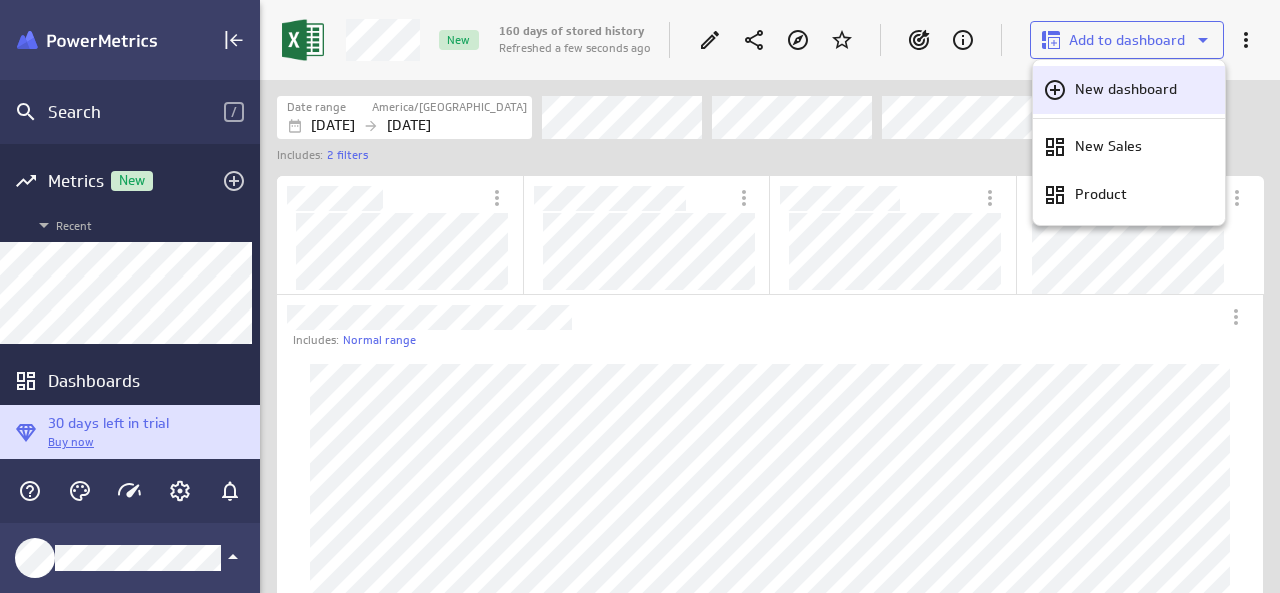 click on "New dashboard" at bounding box center [1126, 89] 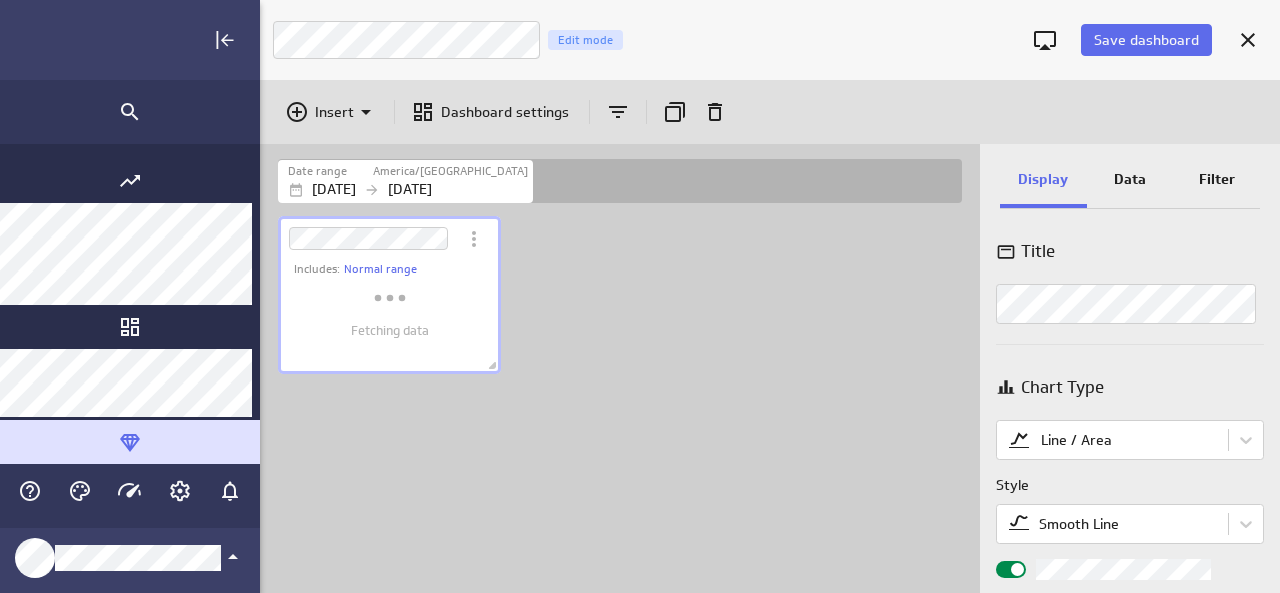 scroll, scrollTop: 9, scrollLeft: 10, axis: both 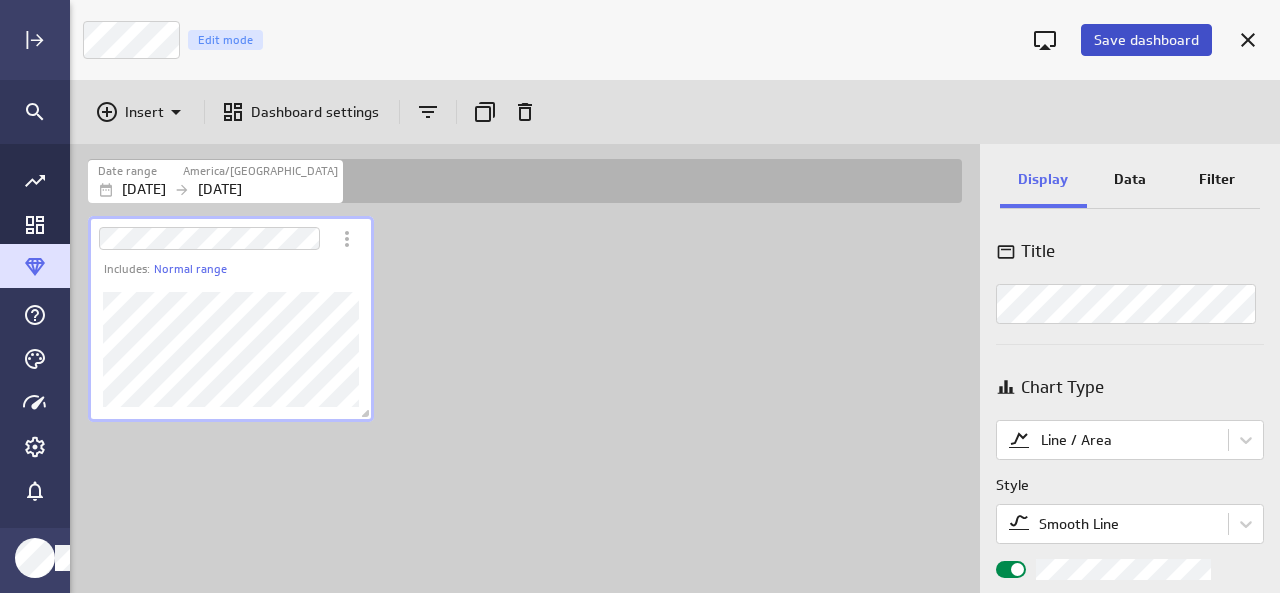 click on "Save dashboard" at bounding box center [1146, 40] 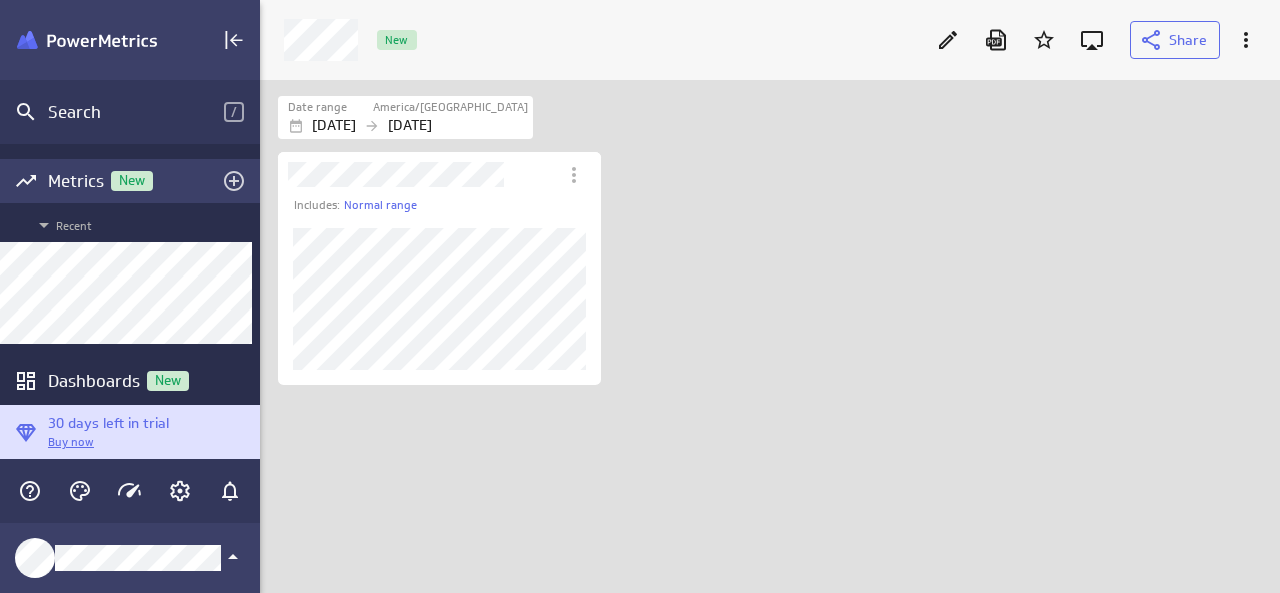 click on "Metrics New" at bounding box center [130, 181] 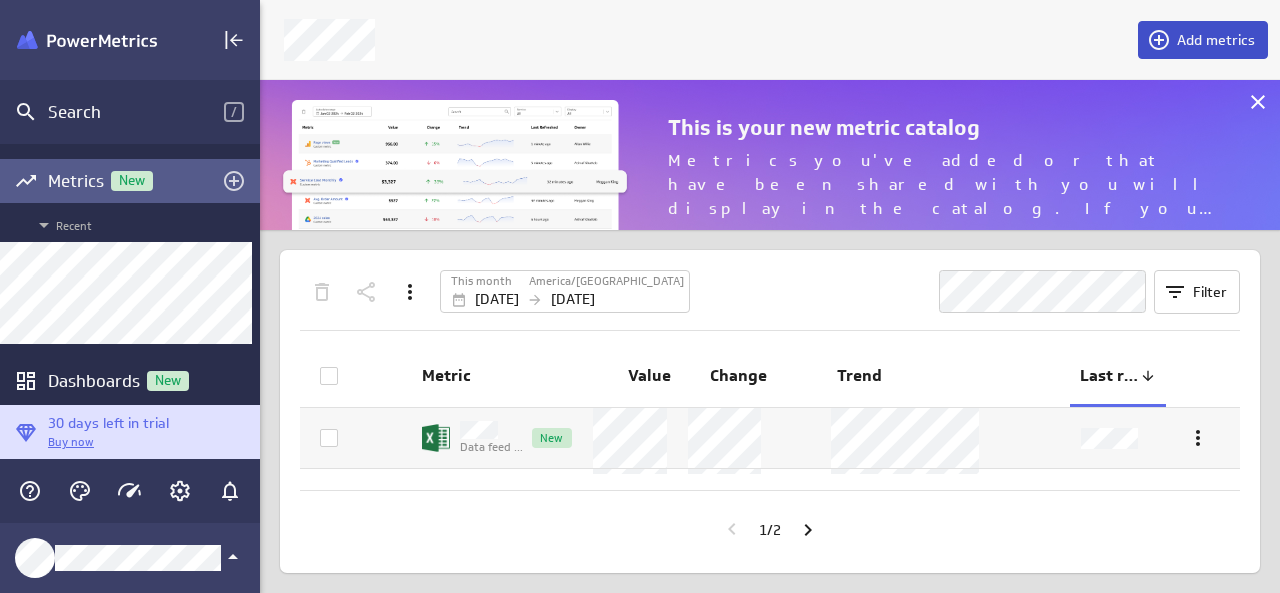 click on "Add metrics" at bounding box center (1216, 40) 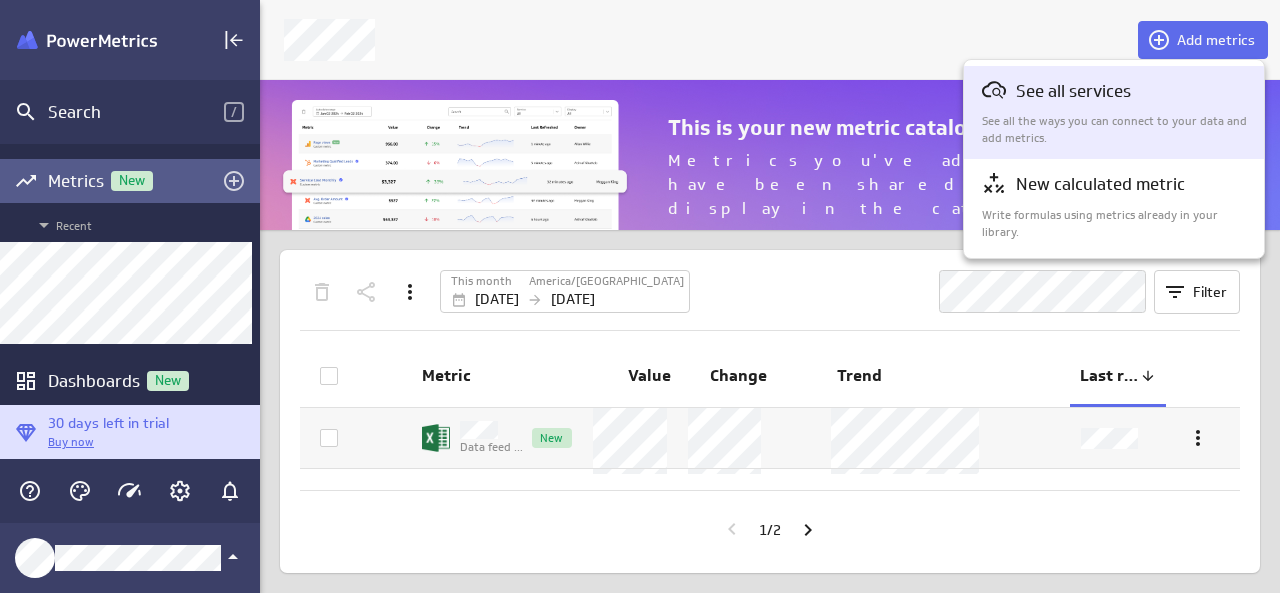 click on "See all services" at bounding box center [1073, 91] 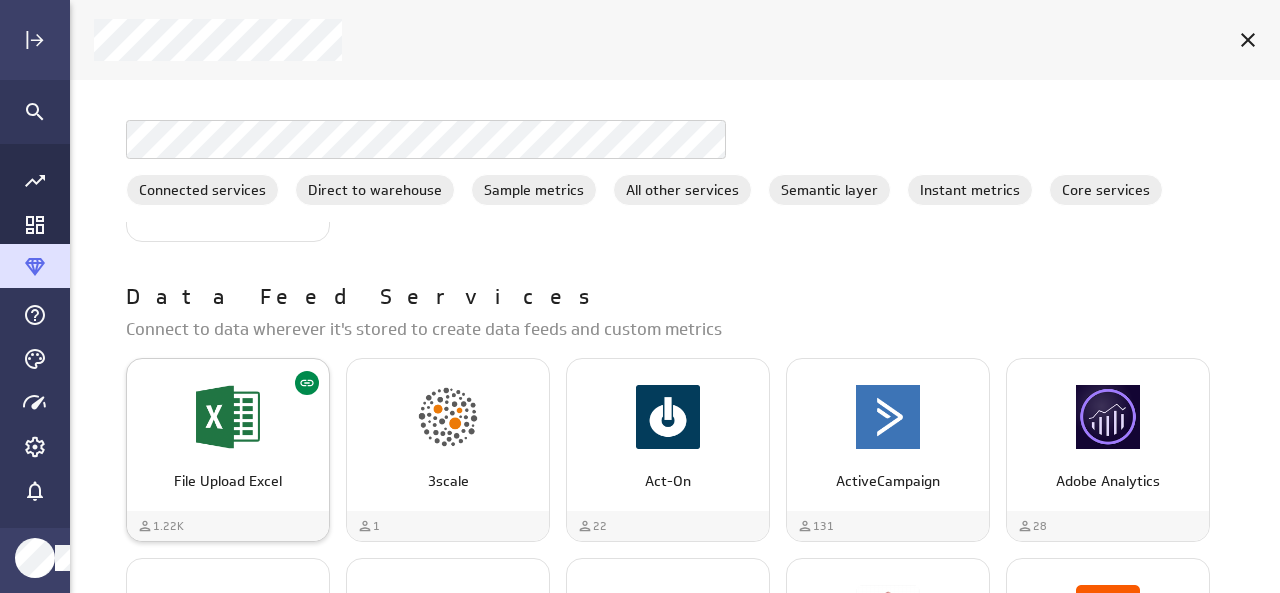 click at bounding box center [228, 417] 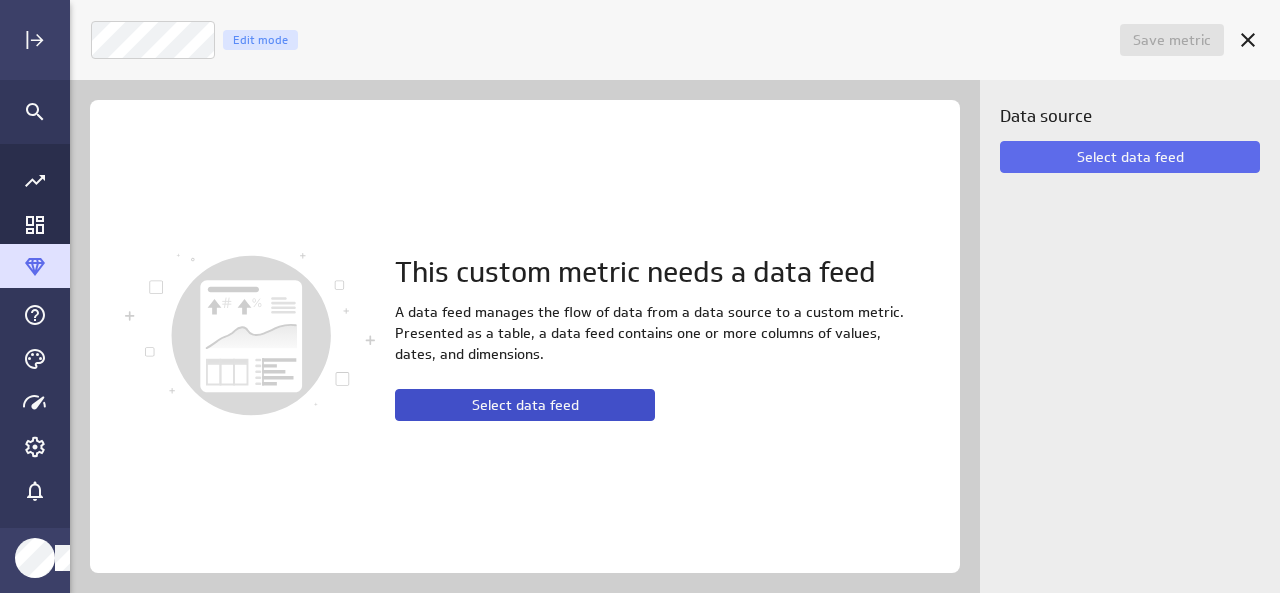 click on "Select data feed" at bounding box center [525, 405] 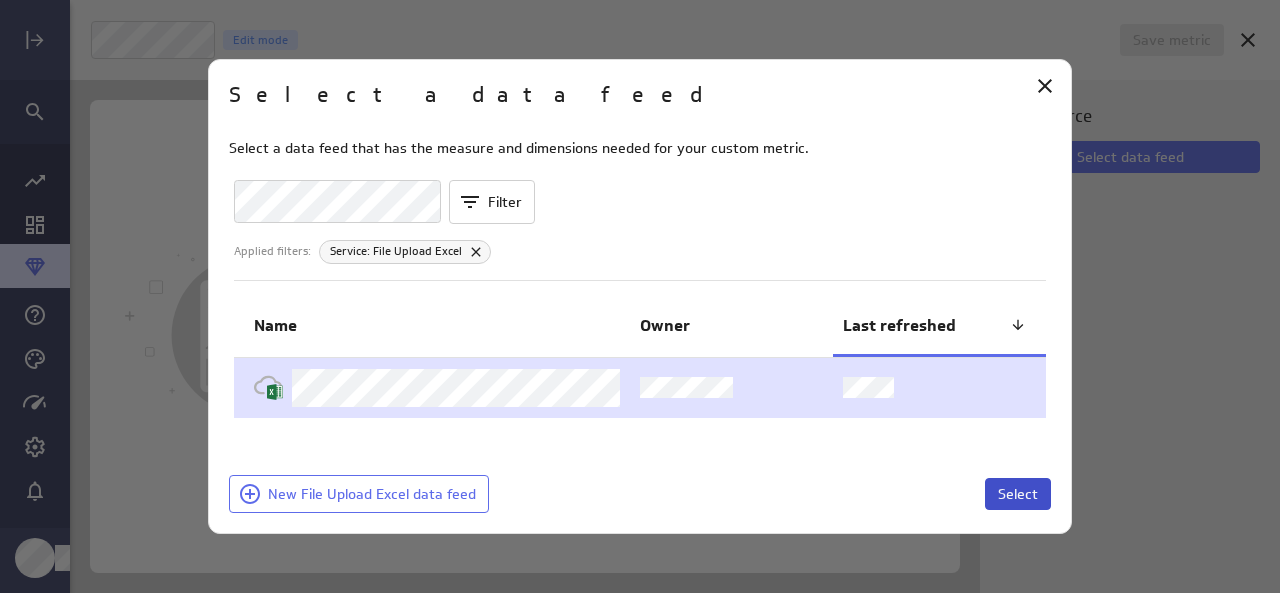click on "Select" at bounding box center (1018, 494) 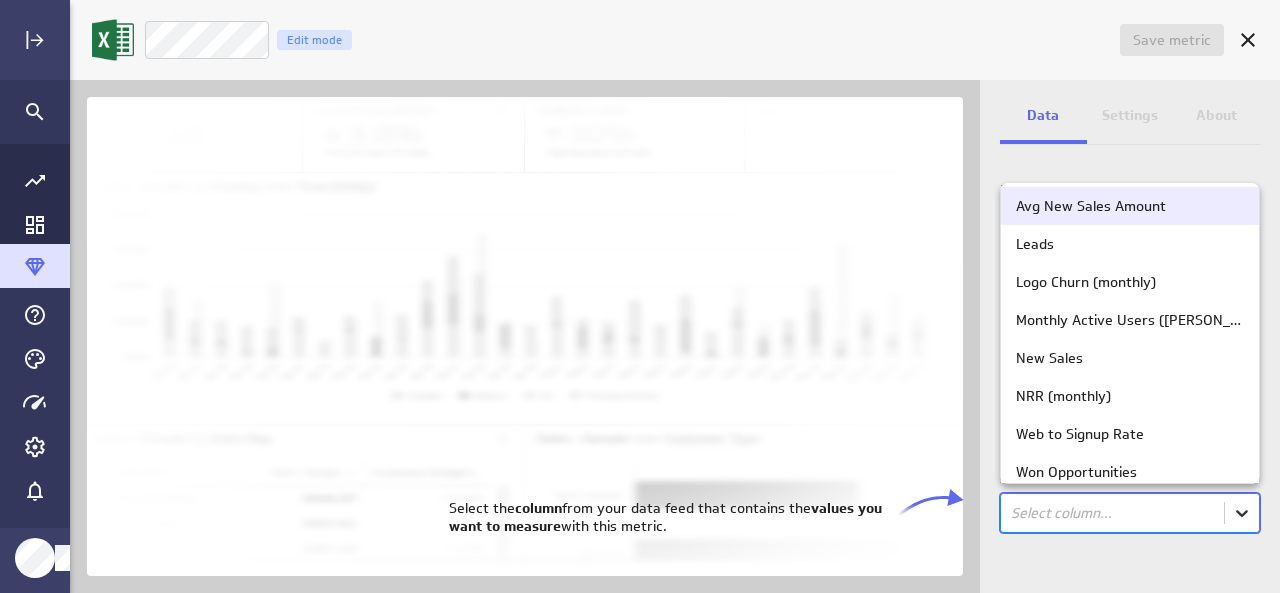 click on "Save metric Untitled Edit mode Data Settings About Data source Data is automatically retrieved and stored for this metric from the following data feed: Filter source data Measure Column in the data feed that contains the values you'll track: option Avg New Sales Amount focused, 1 of 12. 12 results available. Use Up and Down to choose options, press Enter to select the currently focused option, press Escape to exit the menu, press Tab to select the option and exit the menu. Select column... (no message) PowerMetrics Assistant Hey [PERSON_NAME]. I’m your PowerMetrics Assistant. If I can’t answer your question, try searching in our  Help Center  (that’s what I do!) You can also contact the  Support Team . How can I help you [DATE]?
Select the  column  from your data feed that contains the  values you want to measure  with this metric. Avg New Sales Amount Leads Logo Churn (monthly) Monthly Active Users ([PERSON_NAME]) New Sales NRR (monthly) Web to Signup Rate Channel" at bounding box center [640, 296] 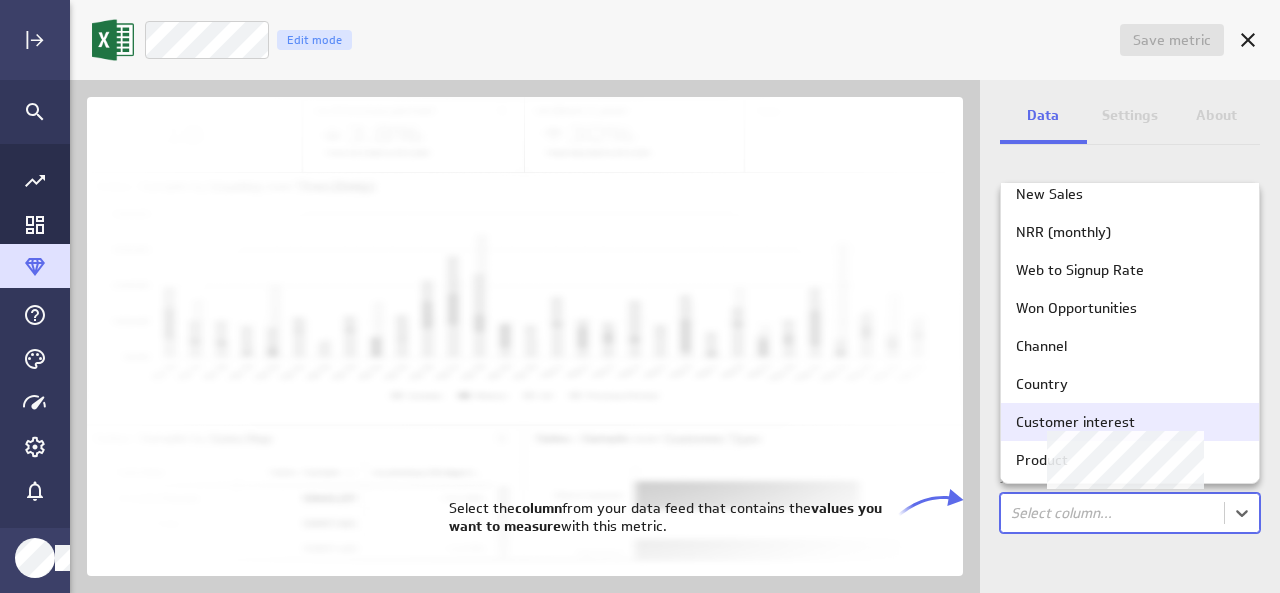 scroll, scrollTop: 0, scrollLeft: 0, axis: both 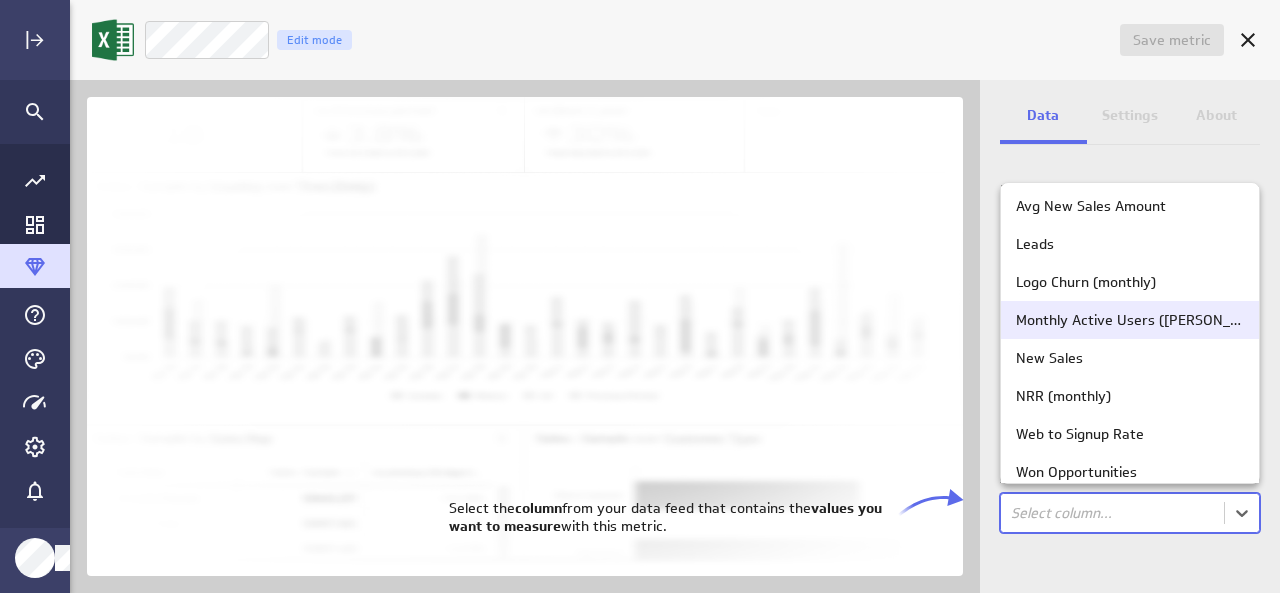 click on "Monthly Active Users ([PERSON_NAME])" at bounding box center [1130, 320] 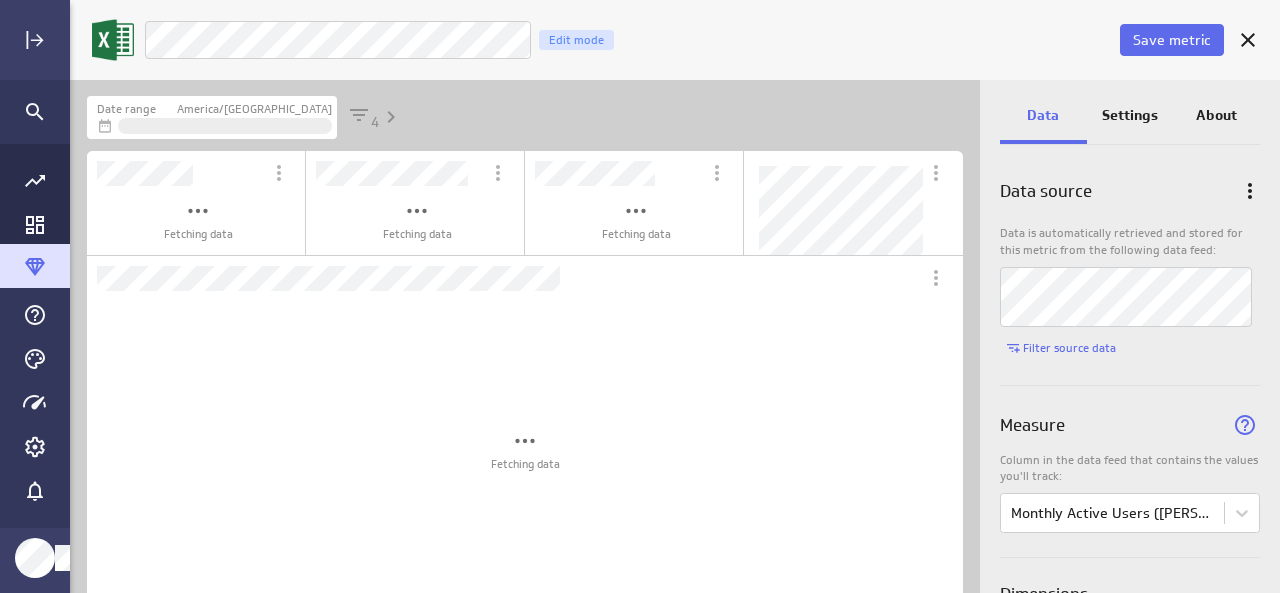 scroll, scrollTop: 866, scrollLeft: 906, axis: both 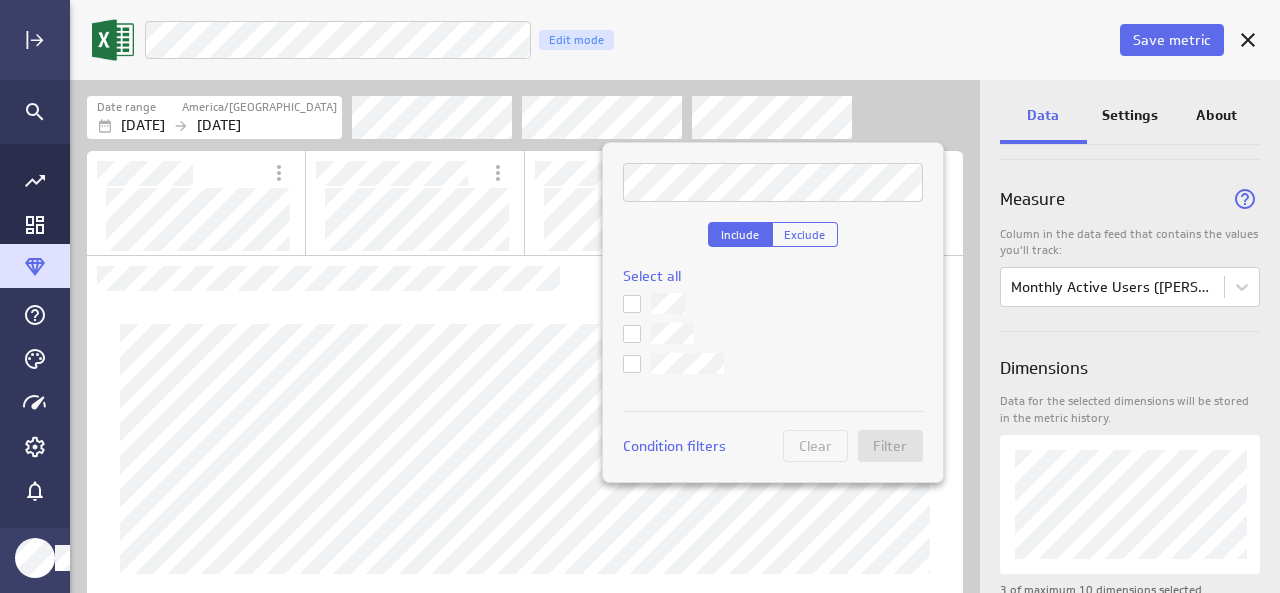 click at bounding box center (0, 0) 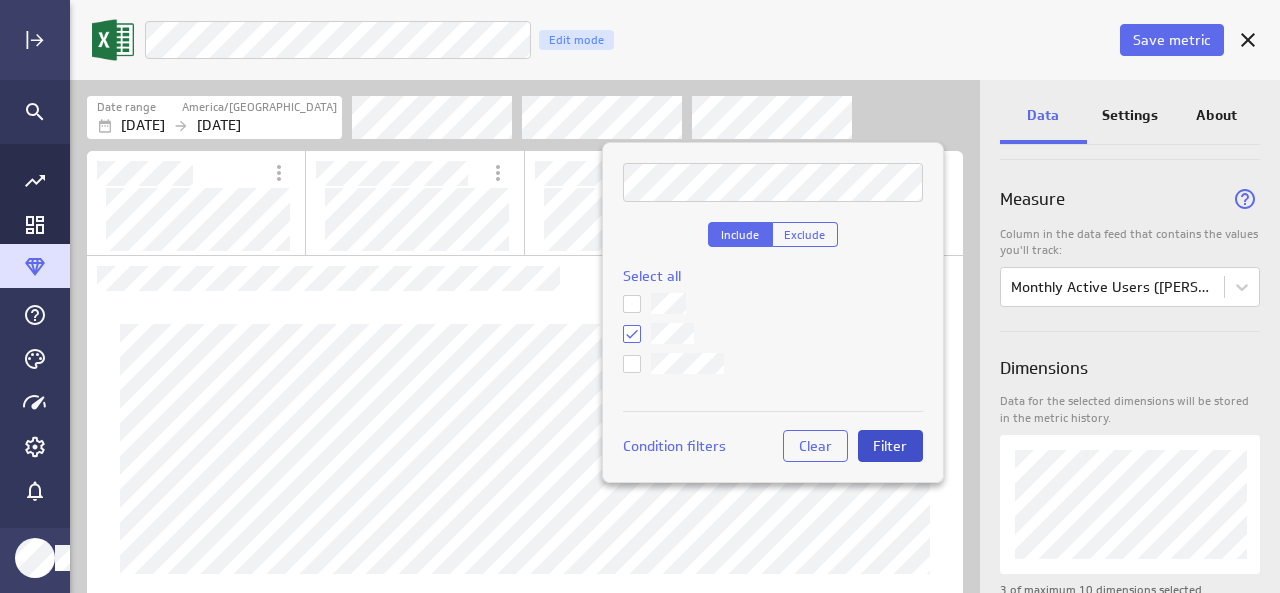 click on "Filter" at bounding box center [890, 446] 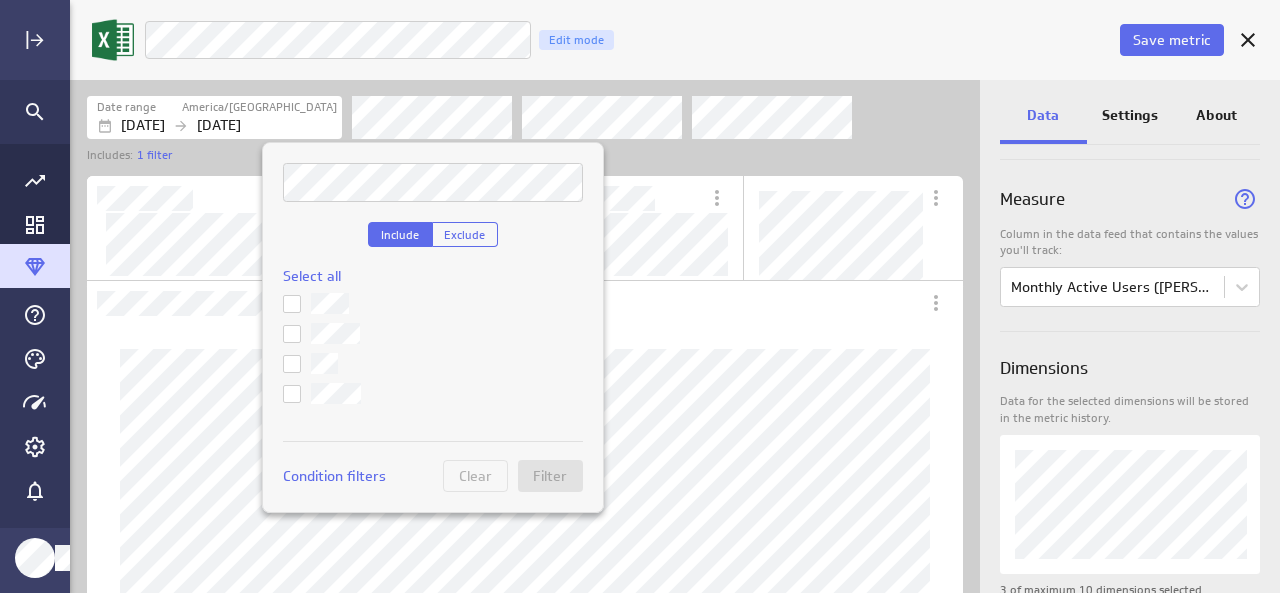 click at bounding box center [433, 333] 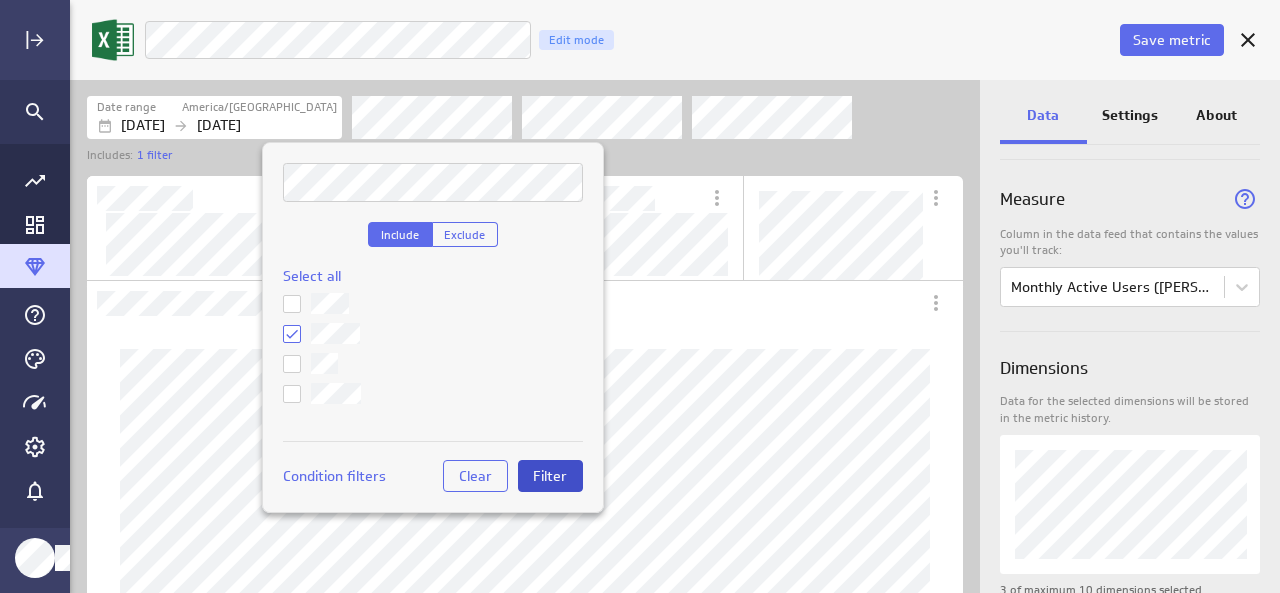 click on "Filter" at bounding box center [550, 476] 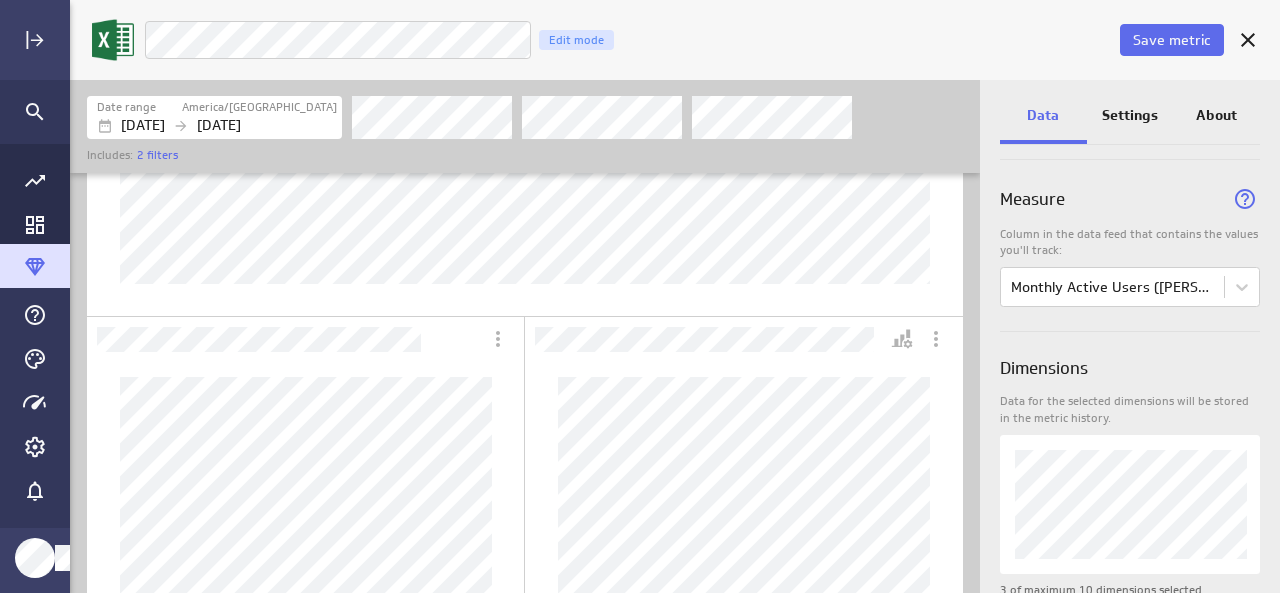 scroll, scrollTop: 431, scrollLeft: 0, axis: vertical 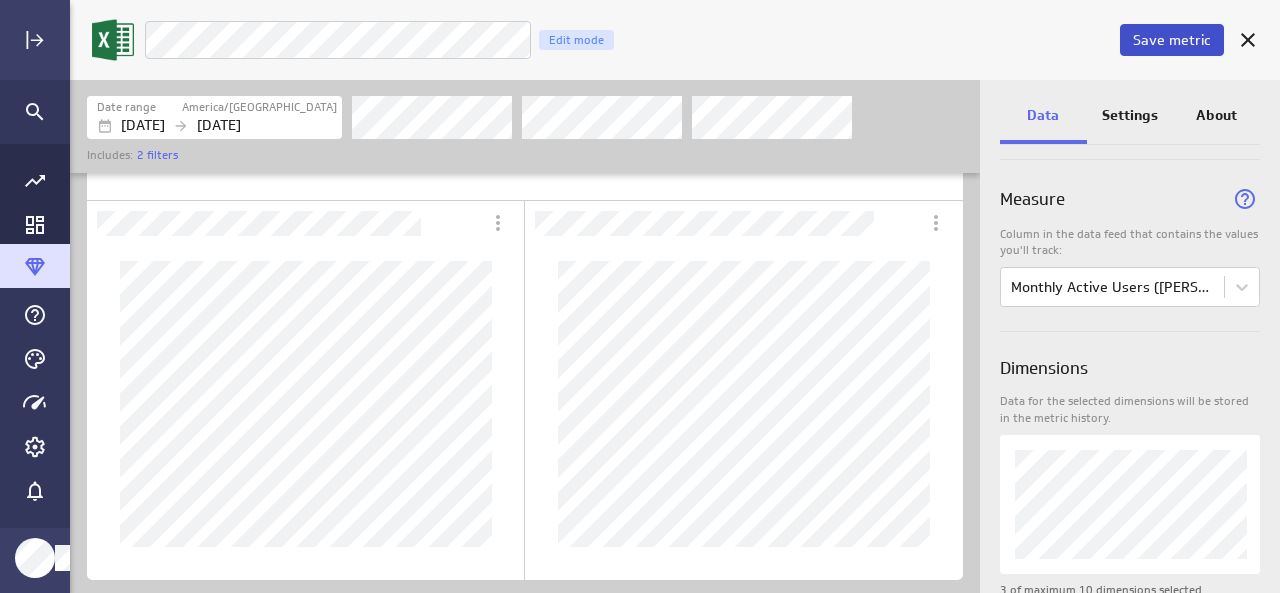 click on "Save metric" at bounding box center [1172, 40] 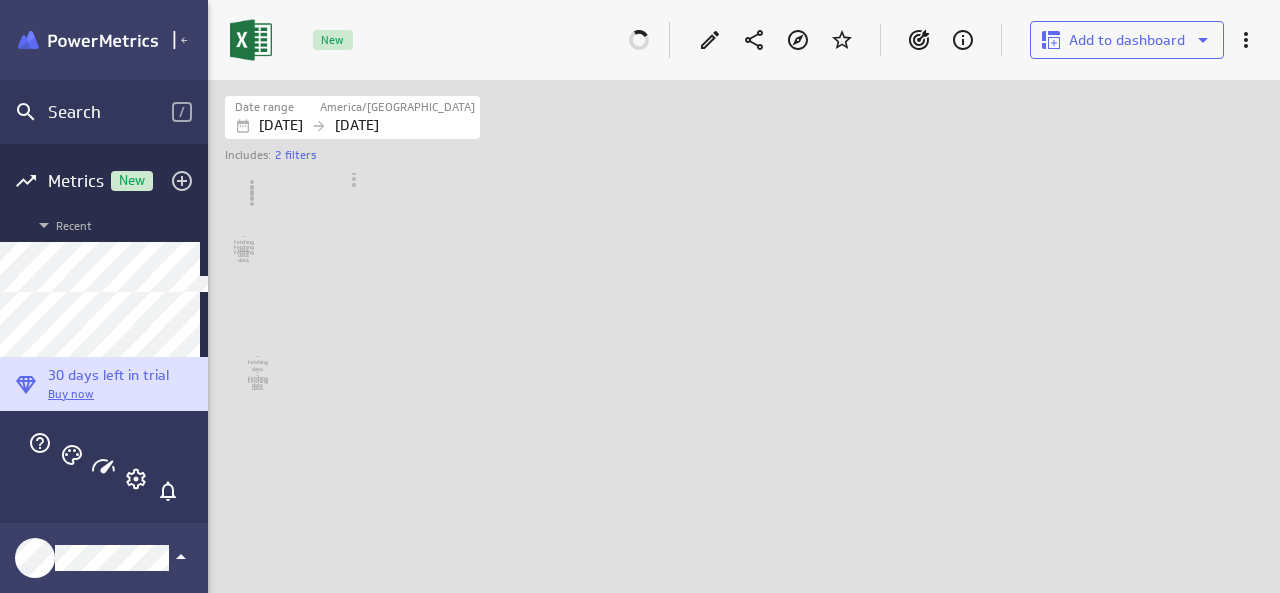 scroll, scrollTop: 624, scrollLeft: 1103, axis: both 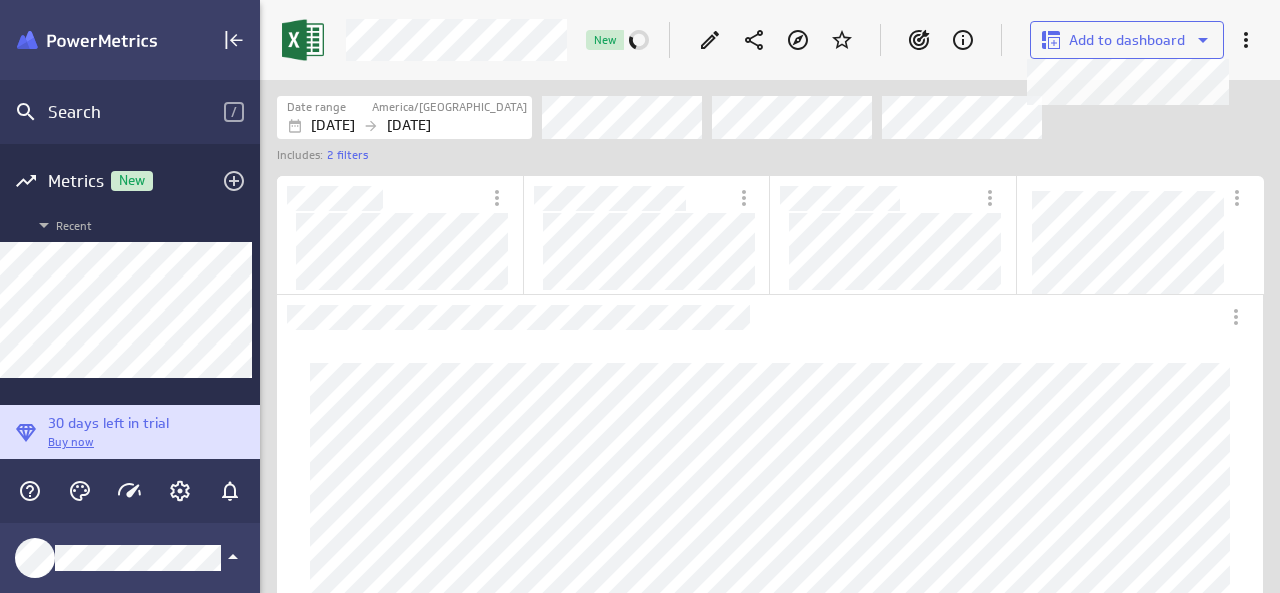 click on "Add to dashboard" at bounding box center (1127, 40) 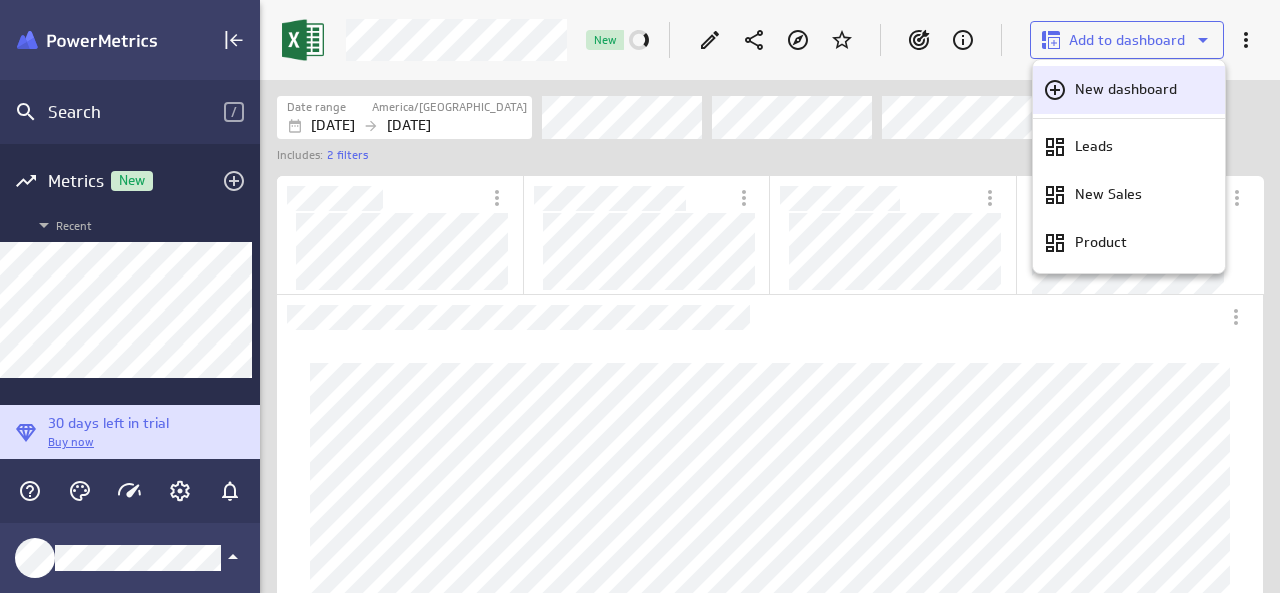 click on "New dashboard" at bounding box center [1126, 89] 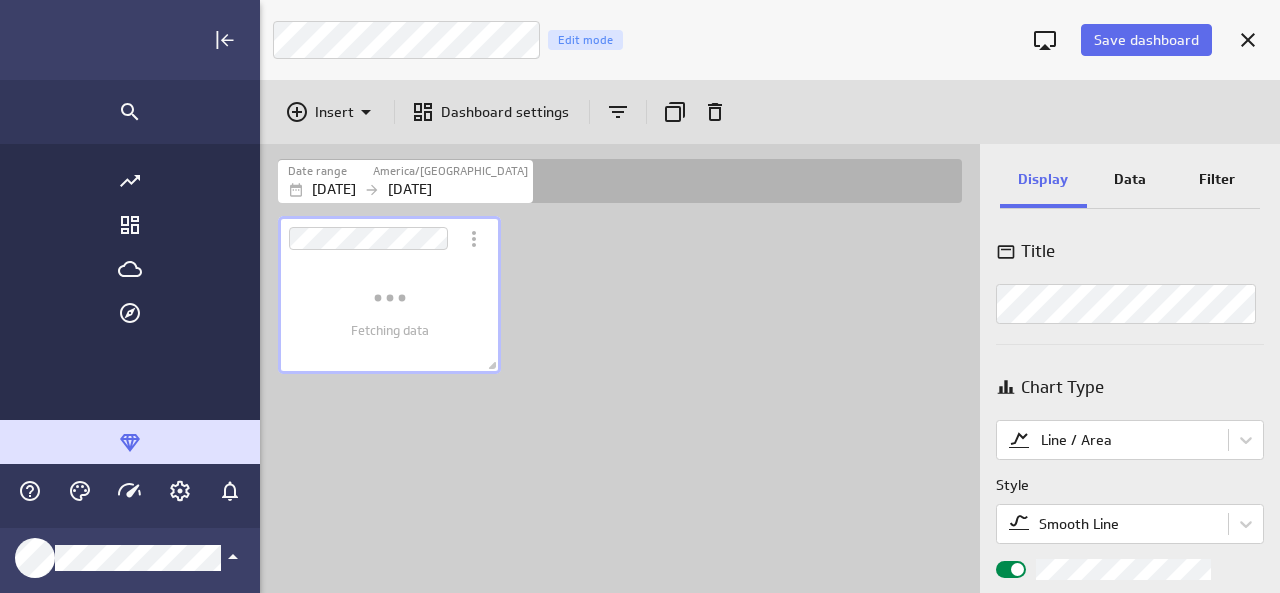 scroll, scrollTop: 10, scrollLeft: 0, axis: vertical 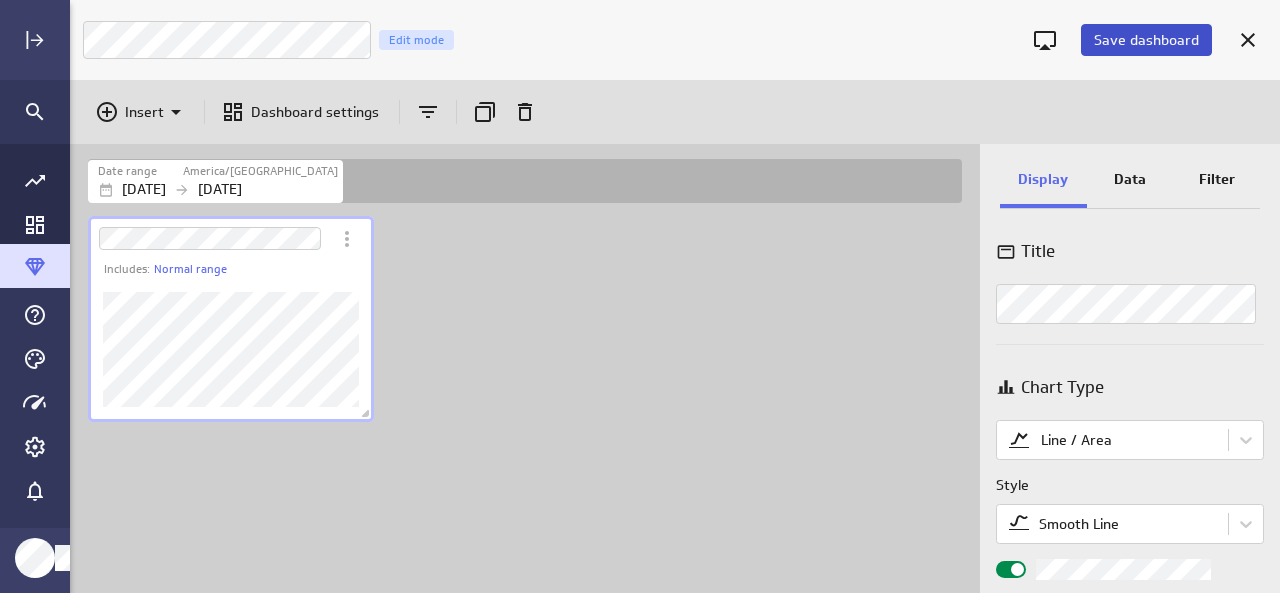 click on "Save dashboard" at bounding box center (1146, 40) 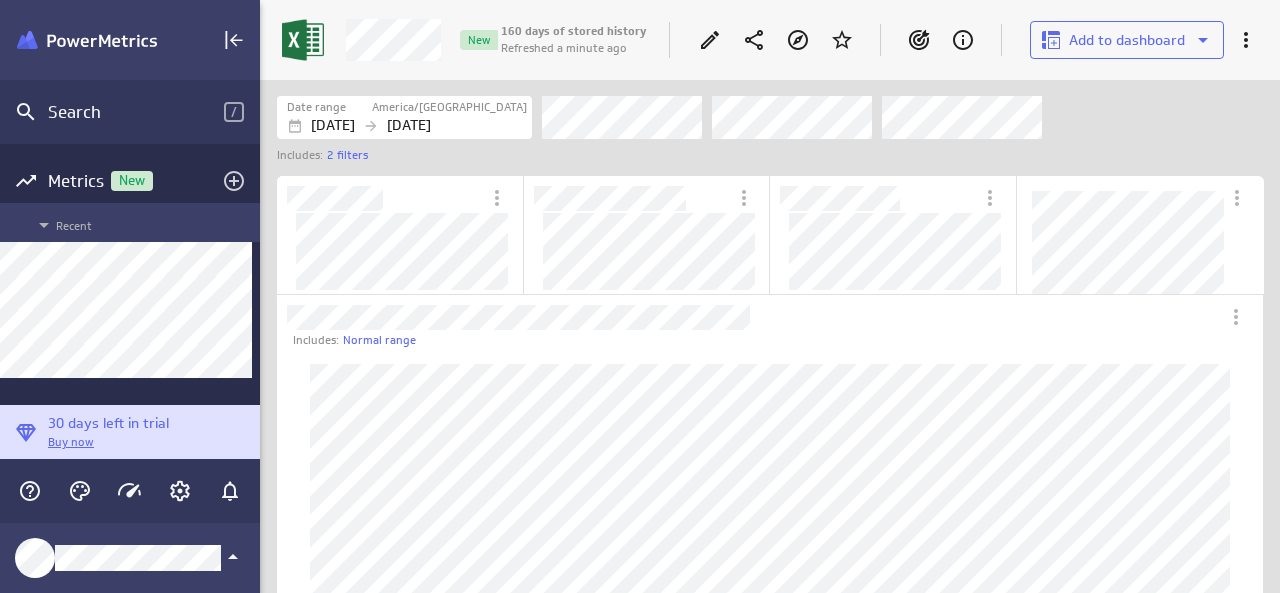 click on "Recent" at bounding box center [141, 225] 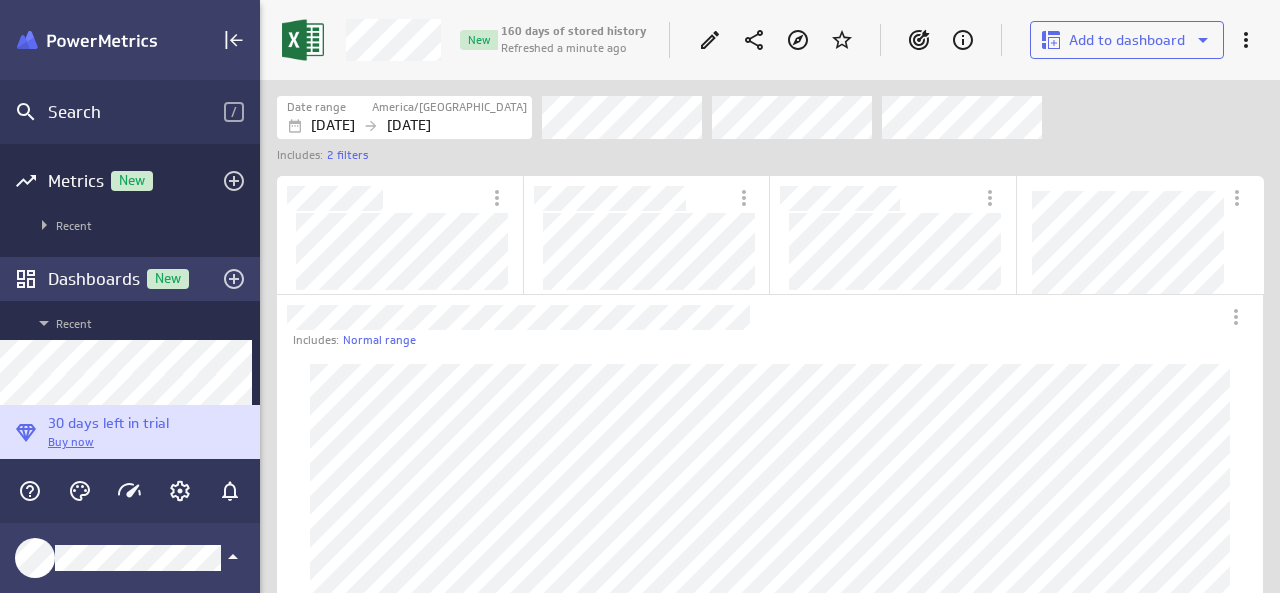 click on "Dashboards New" at bounding box center (130, 279) 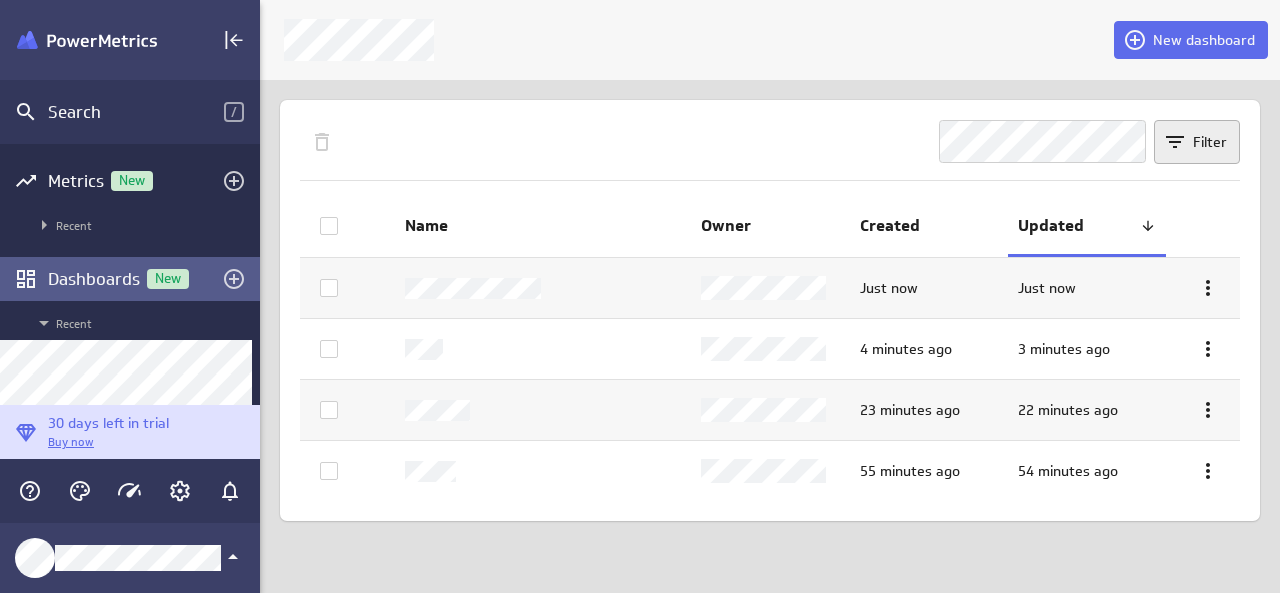 click on "Filter" at bounding box center (1210, 142) 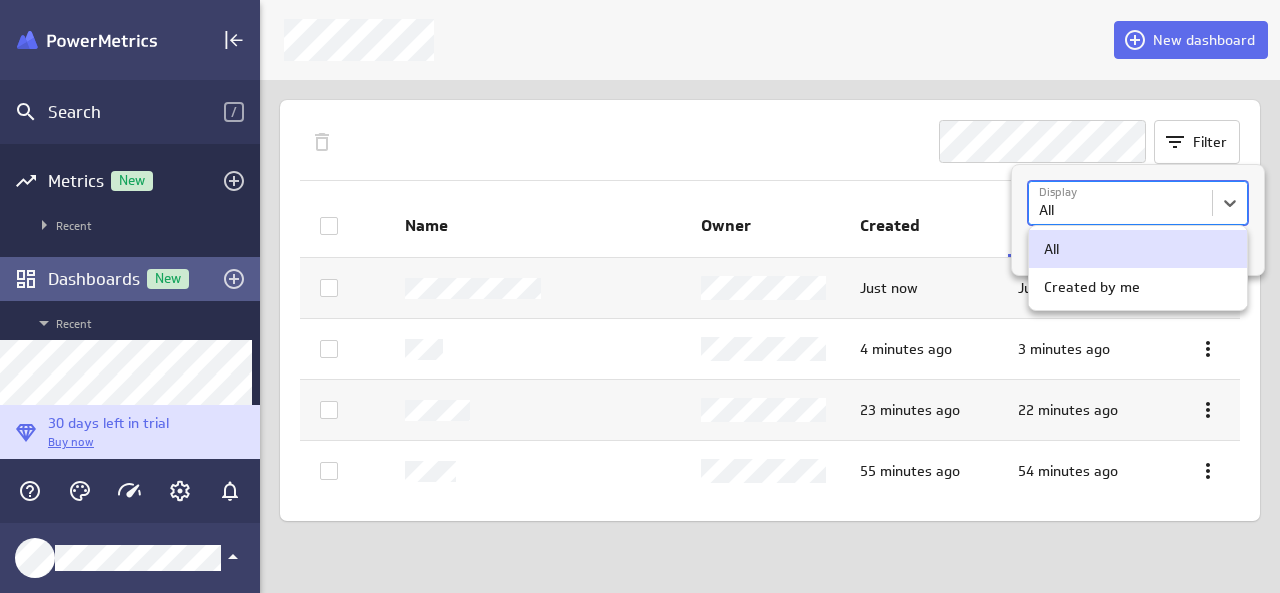click on "Search / Metrics New Recent Dashboards New Recent Data Feeds Explorer 30 days left in trial Buy now New dashboard Filter Name Owner Created Updated Just now Just now 4 minutes ago 3 minutes ago 23 minutes ago 22 minutes ago 55 minutes ago 54 minutes ago (no message) PowerMetrics Assistant Hey [PERSON_NAME]. I’m your PowerMetrics Assistant. If I can’t answer your question, try searching in our  Help Center  (that’s what I do!) You can also contact the  Support Team . How can I help you [DATE]?
Display option All focused, 1 of 2. 2 results available. Use Up and Down to choose options, press Enter to select the currently focused option, press Escape to exit the menu, press Tab to select the option and exit the menu. Display All Clear all filters All Created by me" at bounding box center [640, 296] 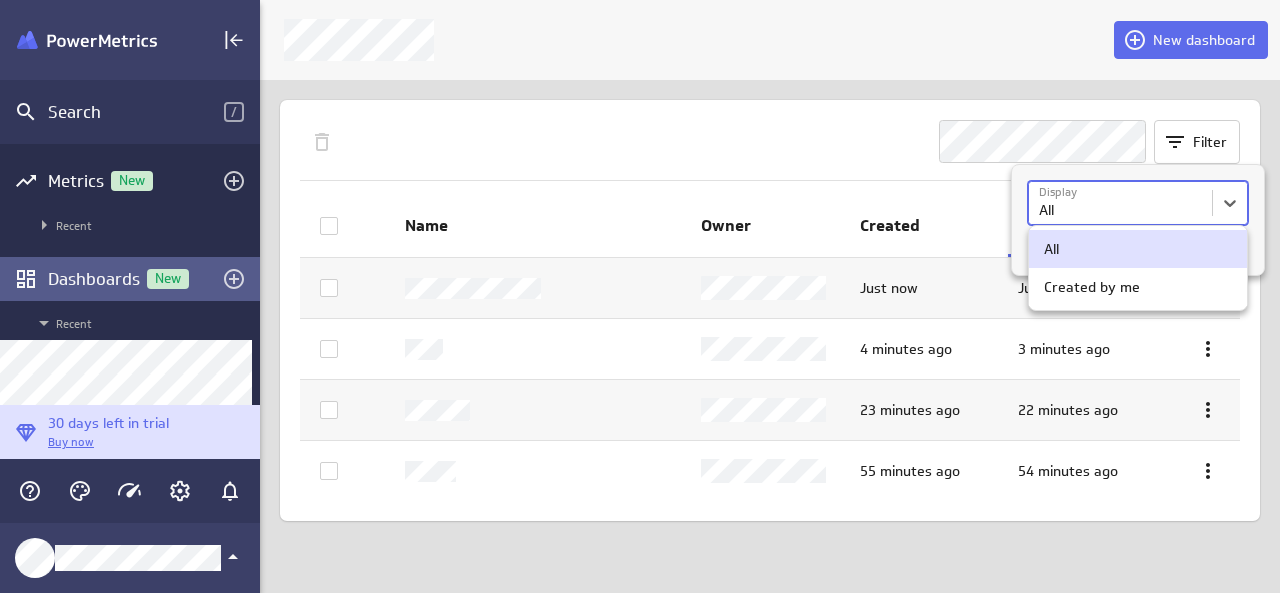 click on "All" at bounding box center (1138, 249) 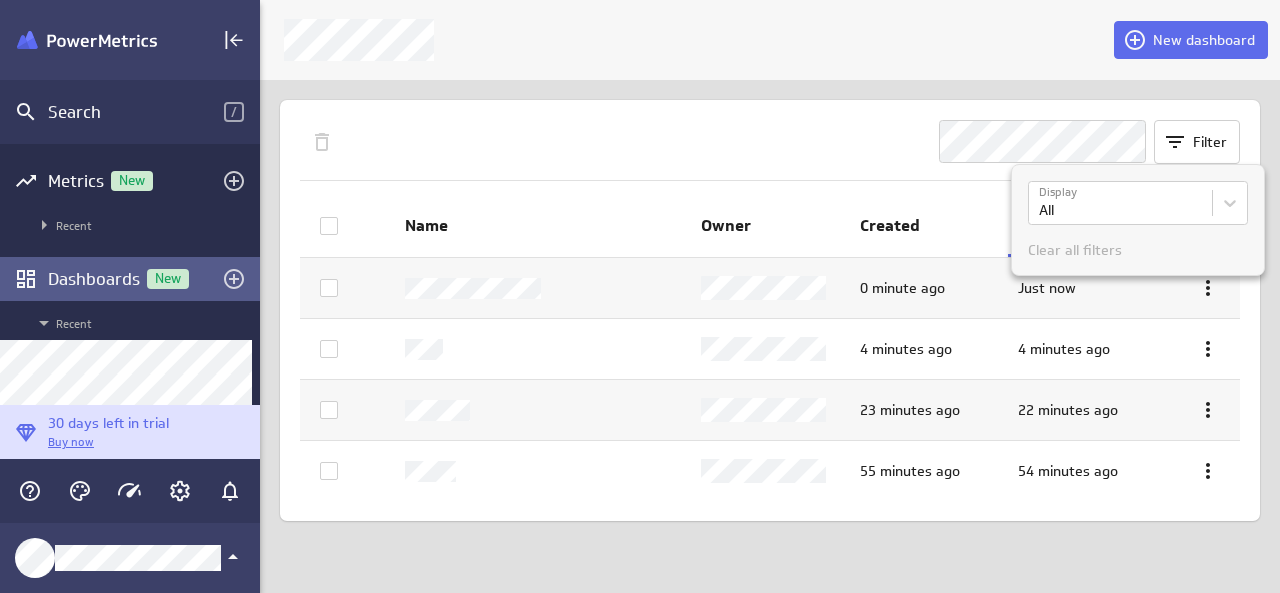 click at bounding box center [640, 296] 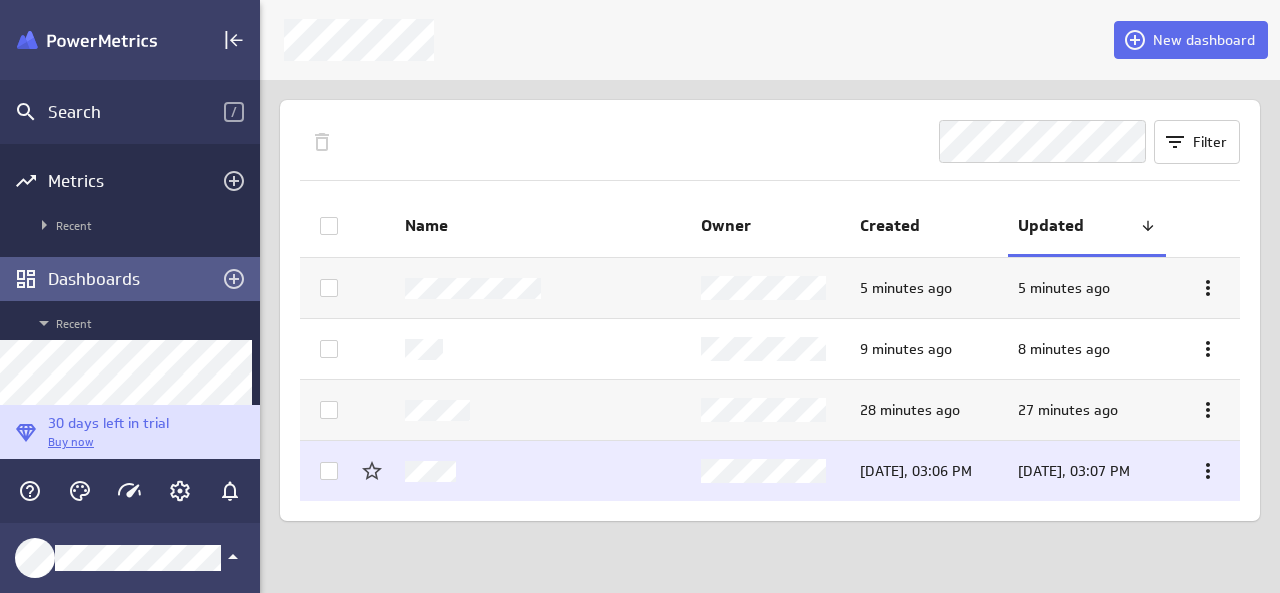 click at bounding box center [543, 471] 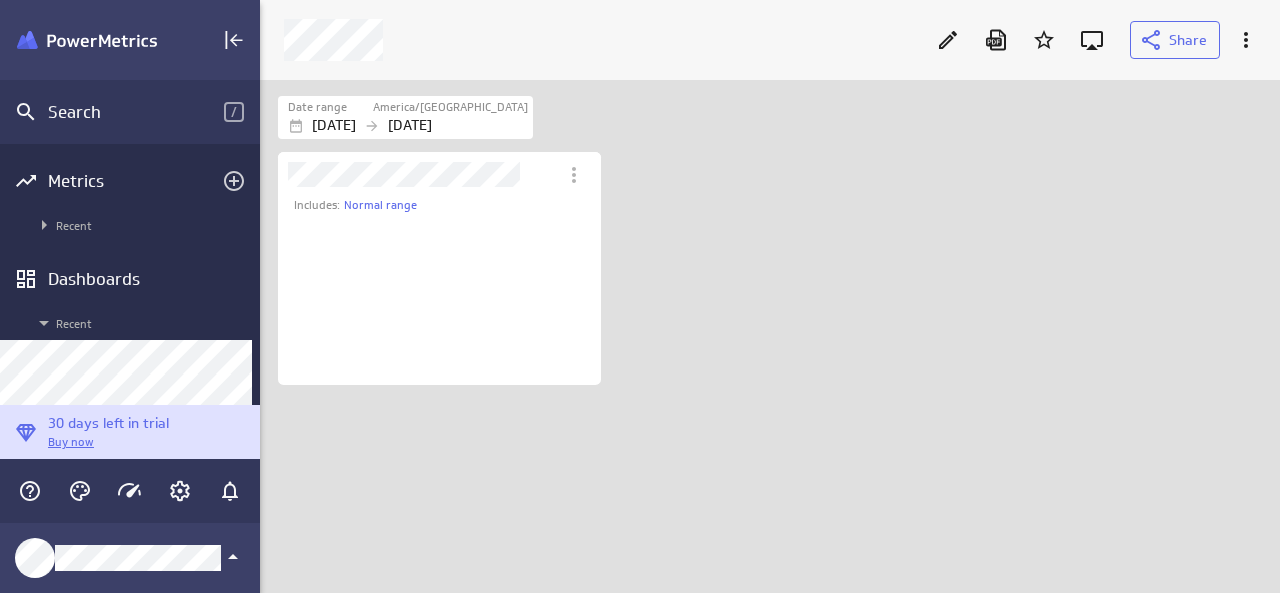 scroll, scrollTop: 10, scrollLeft: 10, axis: both 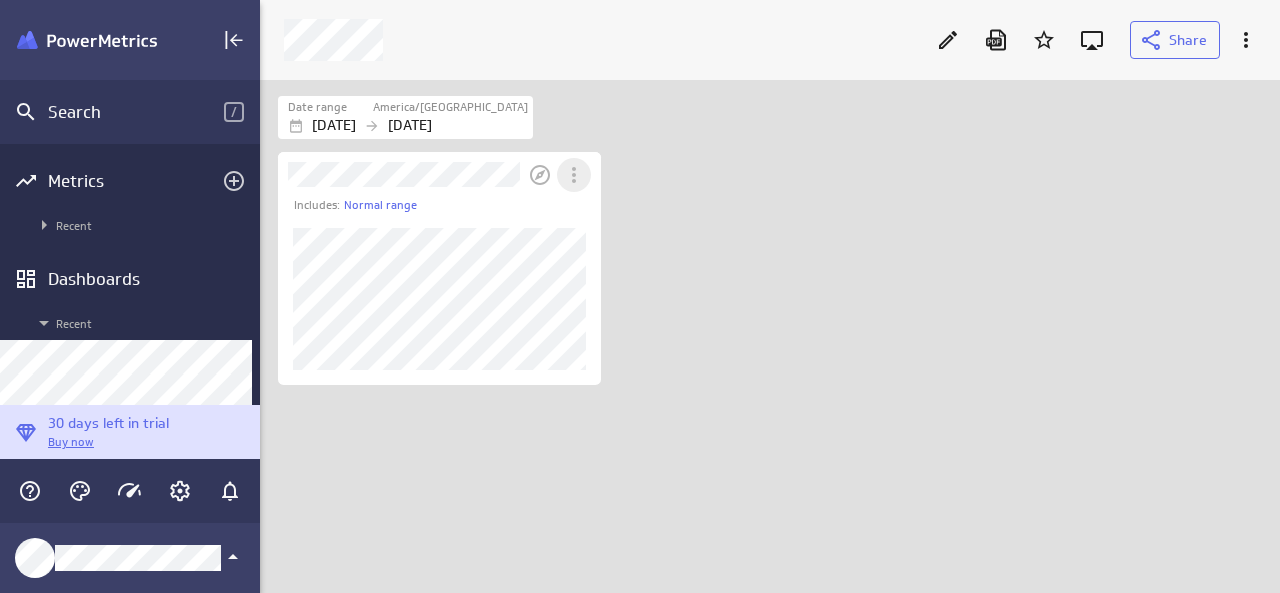 click 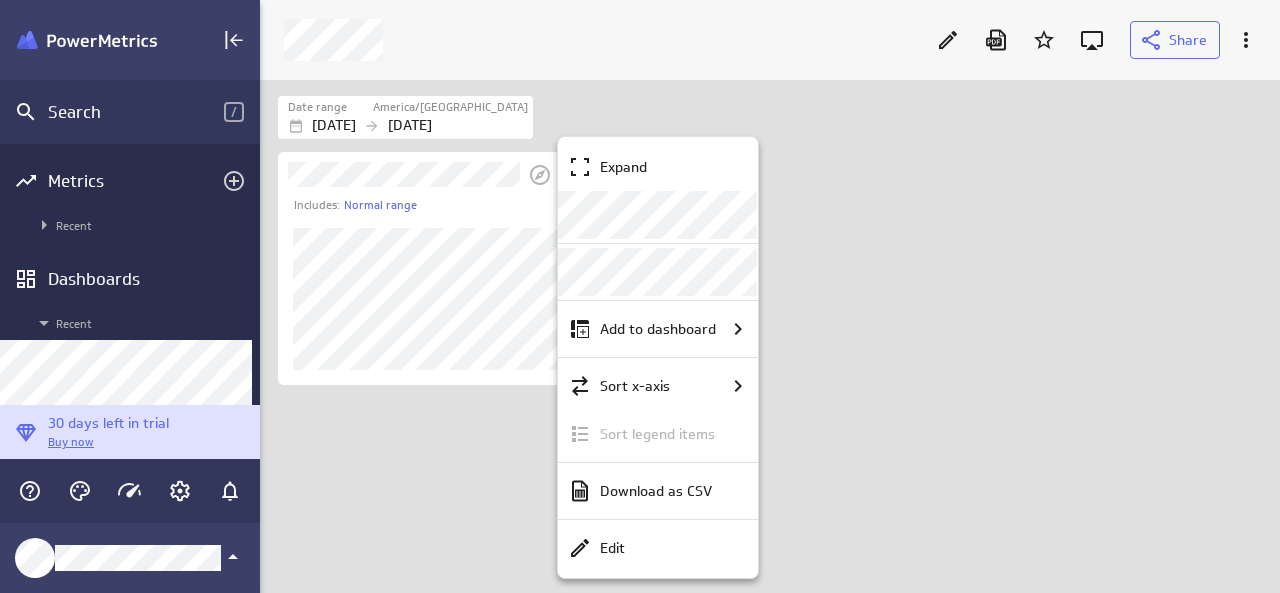 click at bounding box center [640, 296] 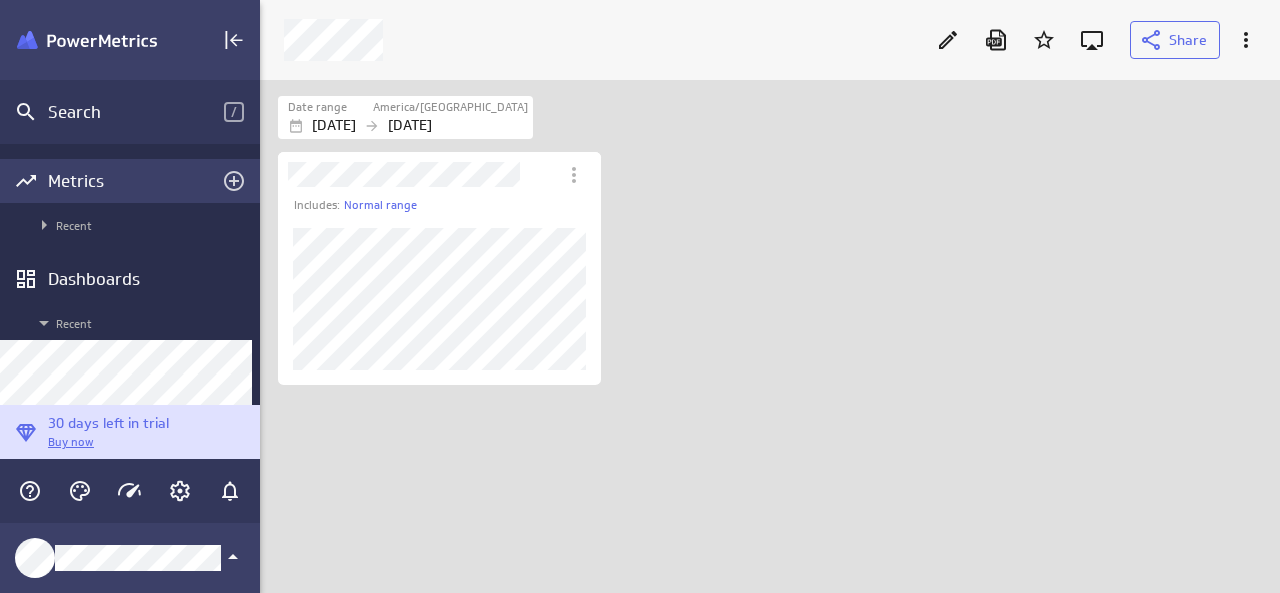 click on "Metrics" at bounding box center (130, 181) 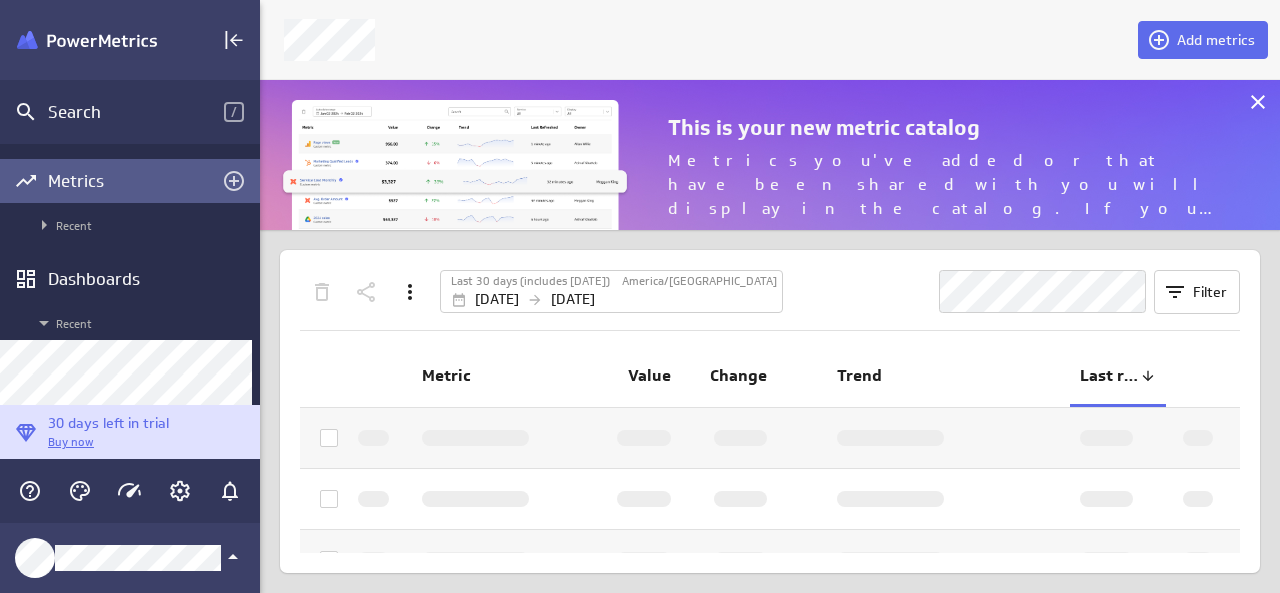scroll, scrollTop: 10, scrollLeft: 10, axis: both 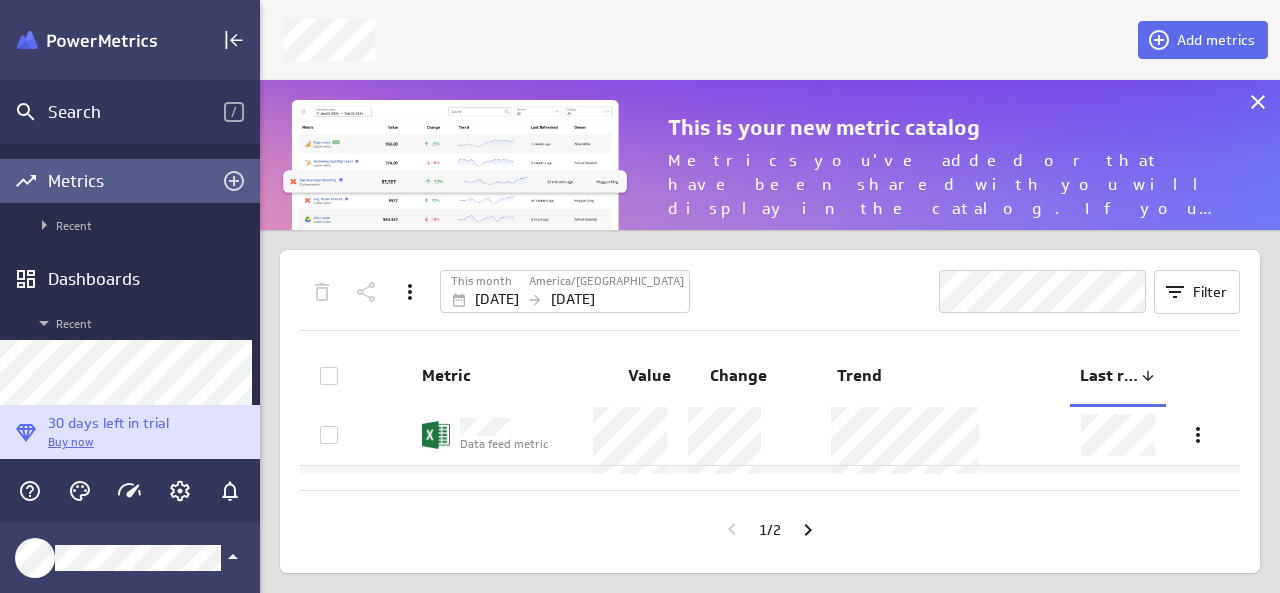 click at bounding box center [906, 435] 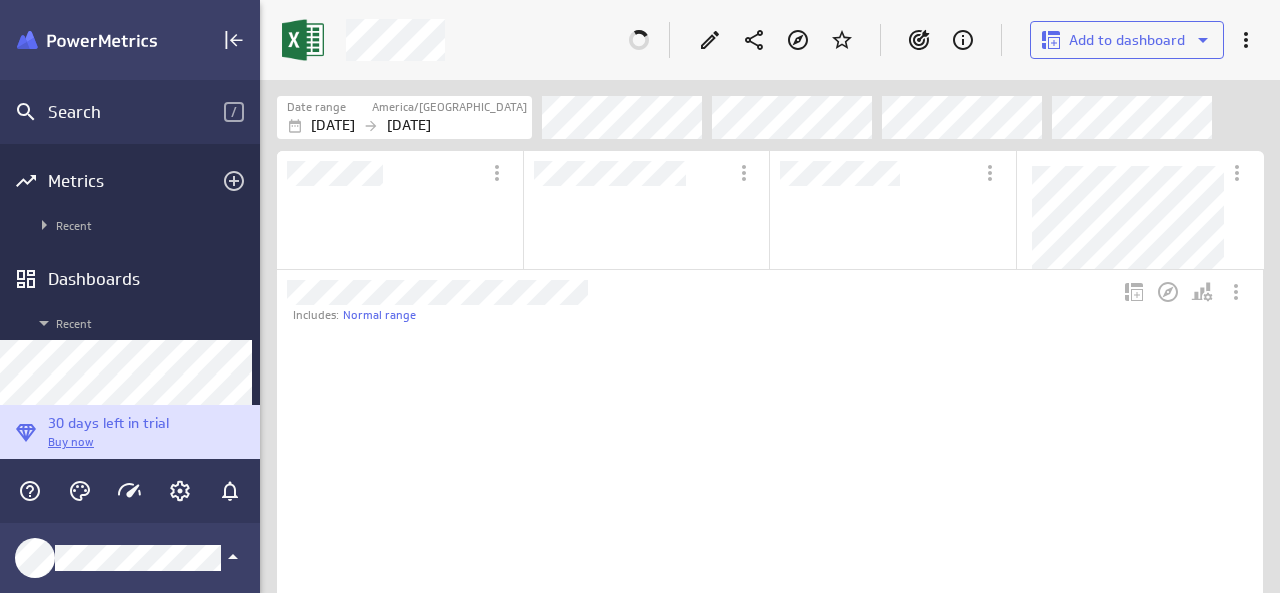 scroll, scrollTop: 10, scrollLeft: 10, axis: both 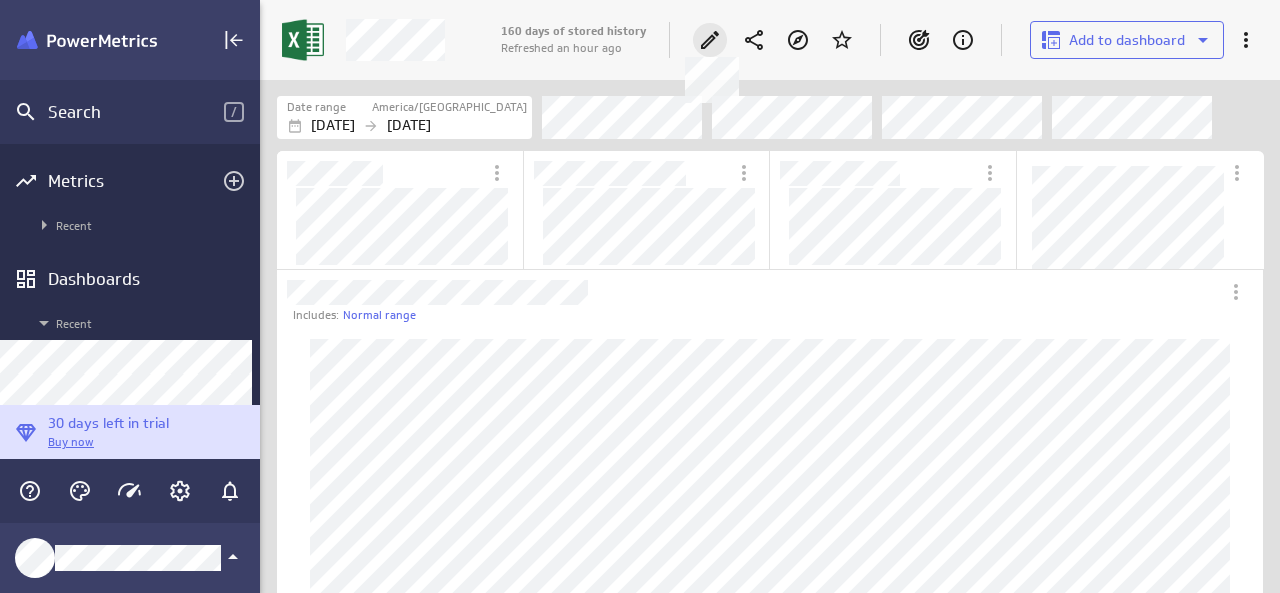 click 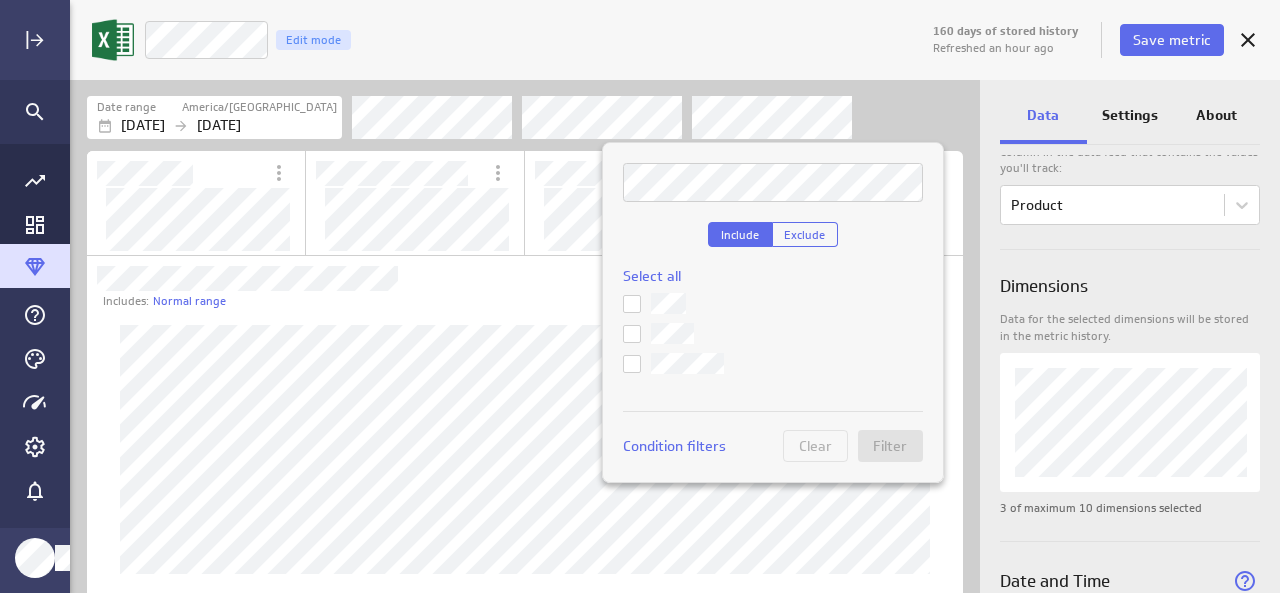 click at bounding box center (0, 0) 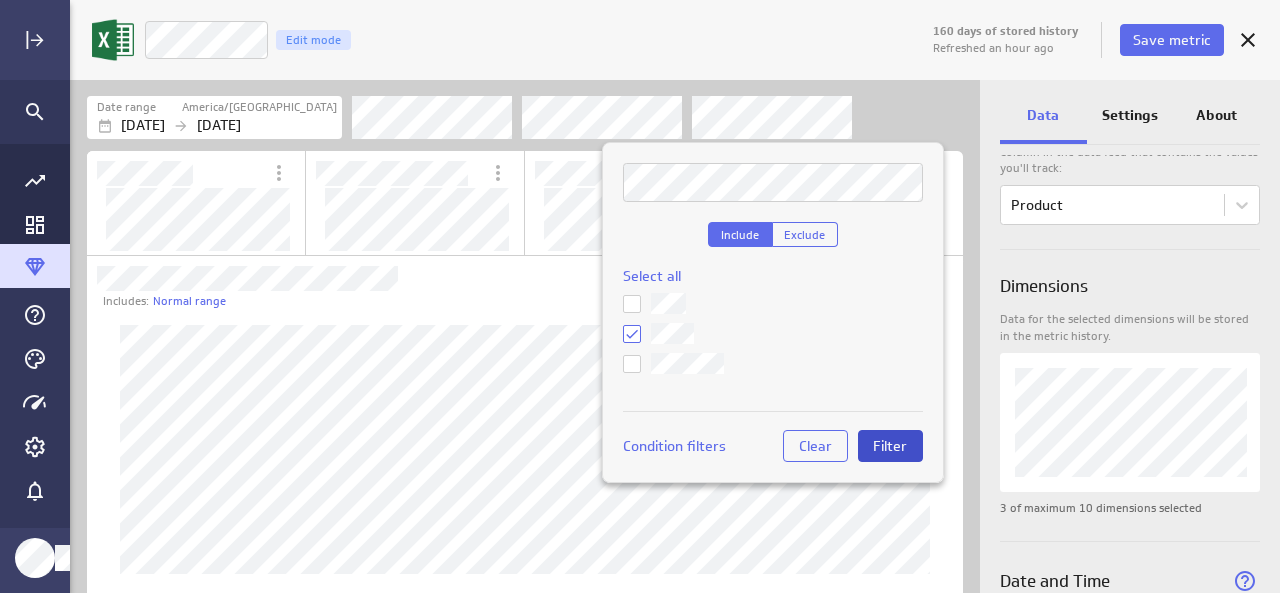 click on "Filter" at bounding box center (890, 446) 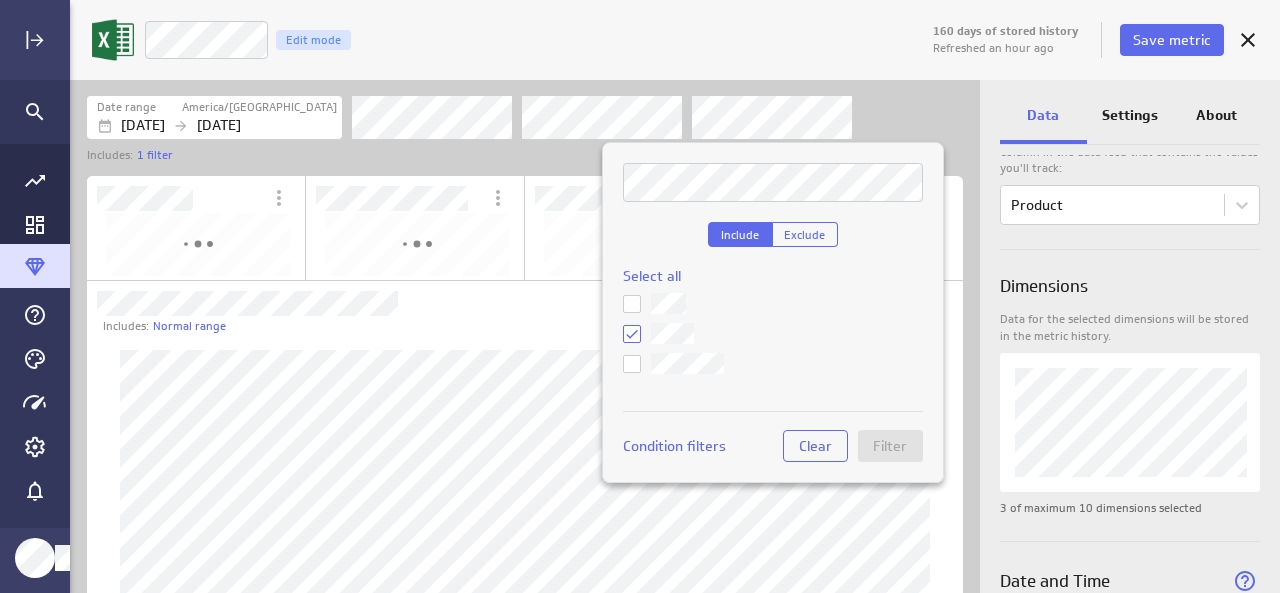 click at bounding box center [0, 0] 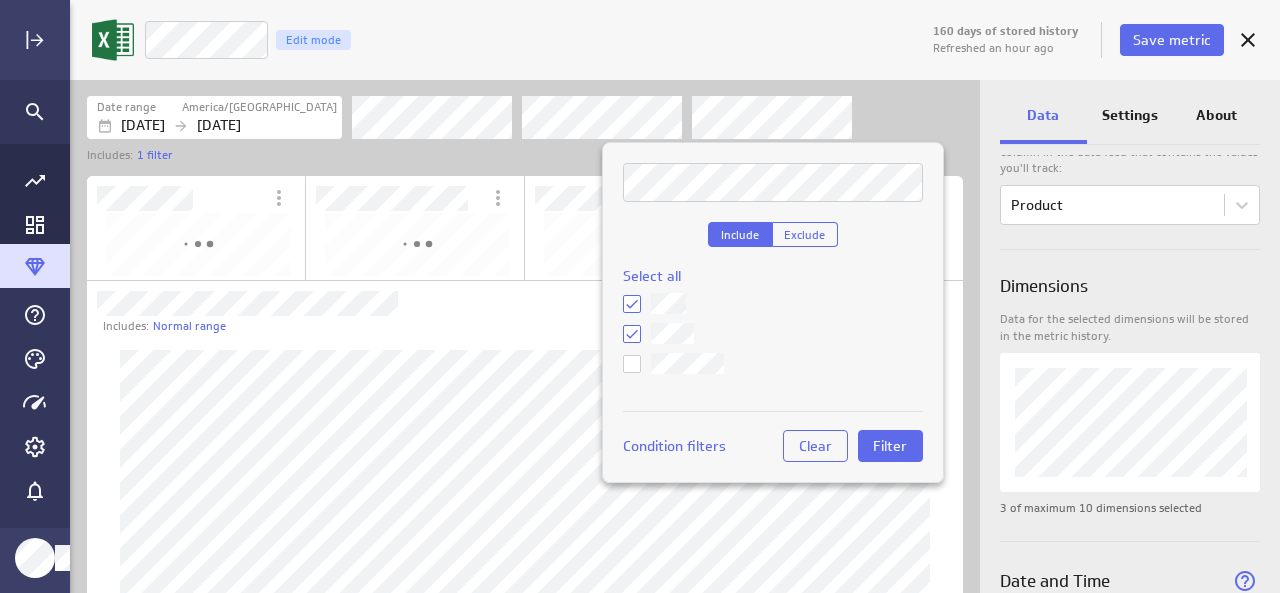 click at bounding box center (0, 0) 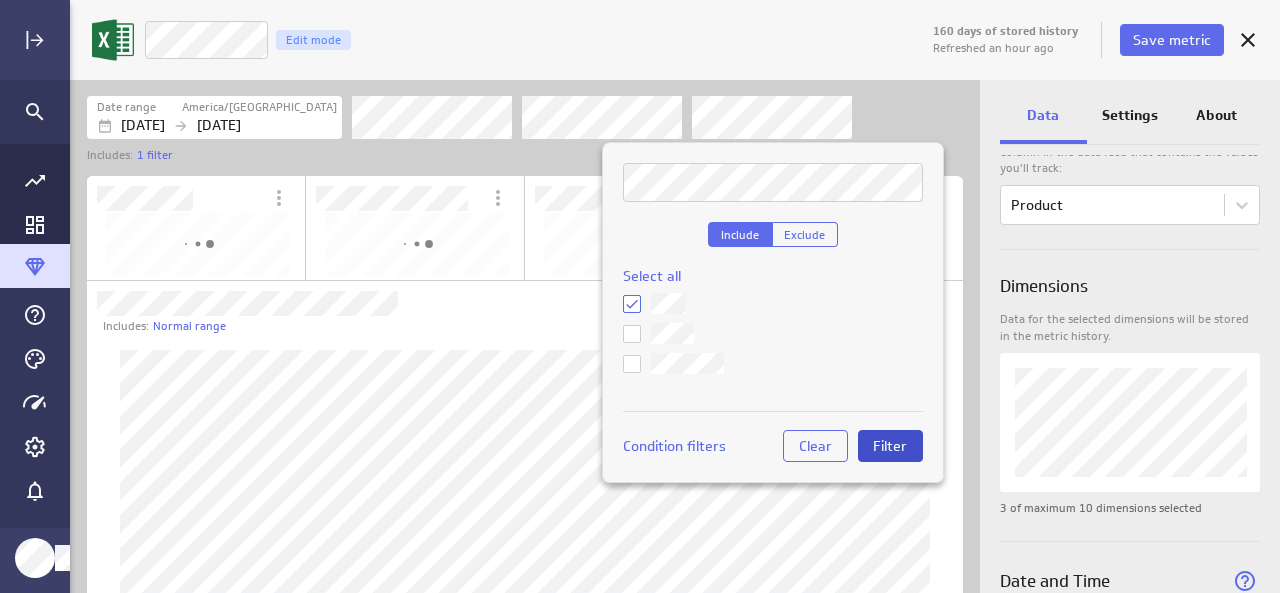 click on "Filter" at bounding box center (890, 446) 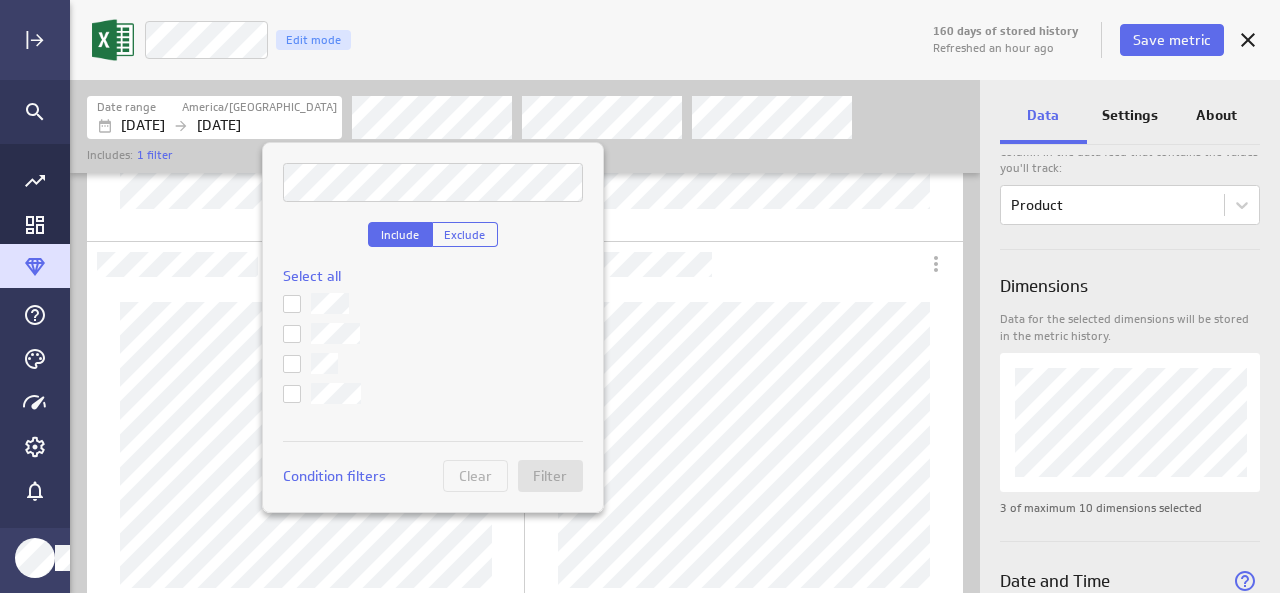 click 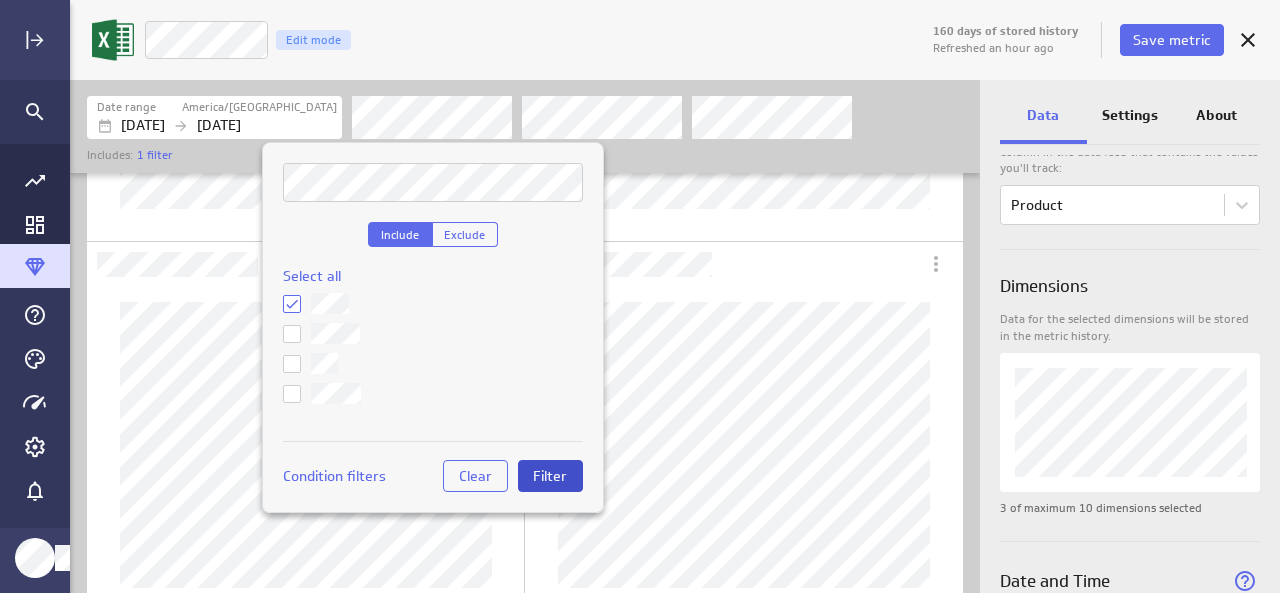 click on "Filter" at bounding box center (550, 476) 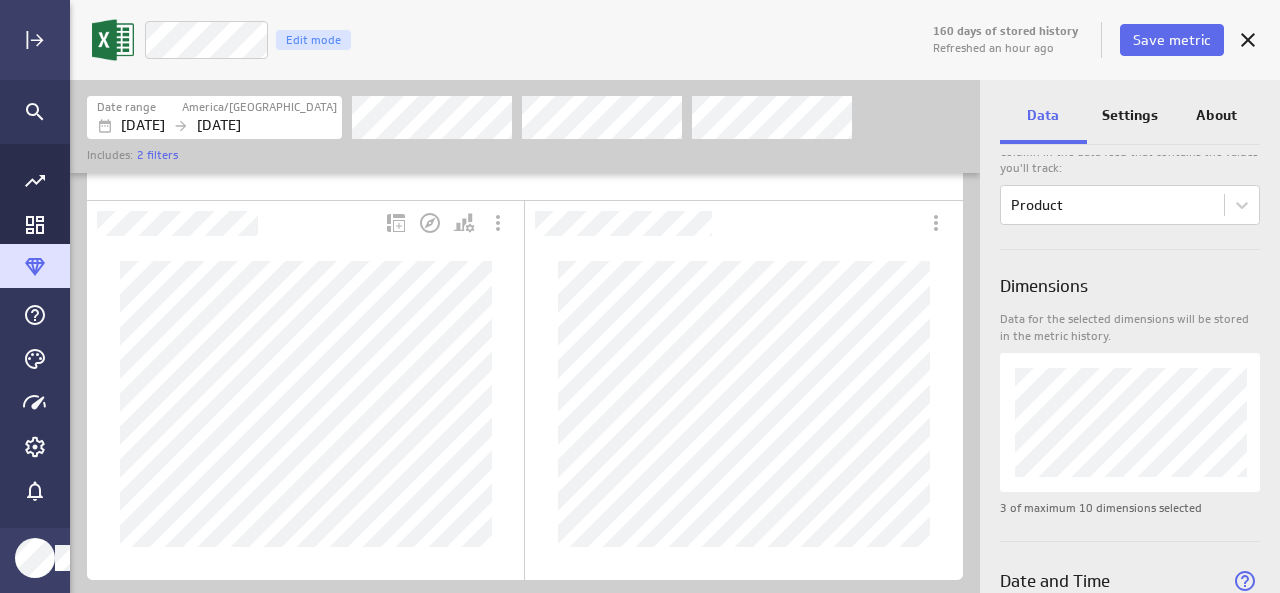 scroll, scrollTop: 0, scrollLeft: 0, axis: both 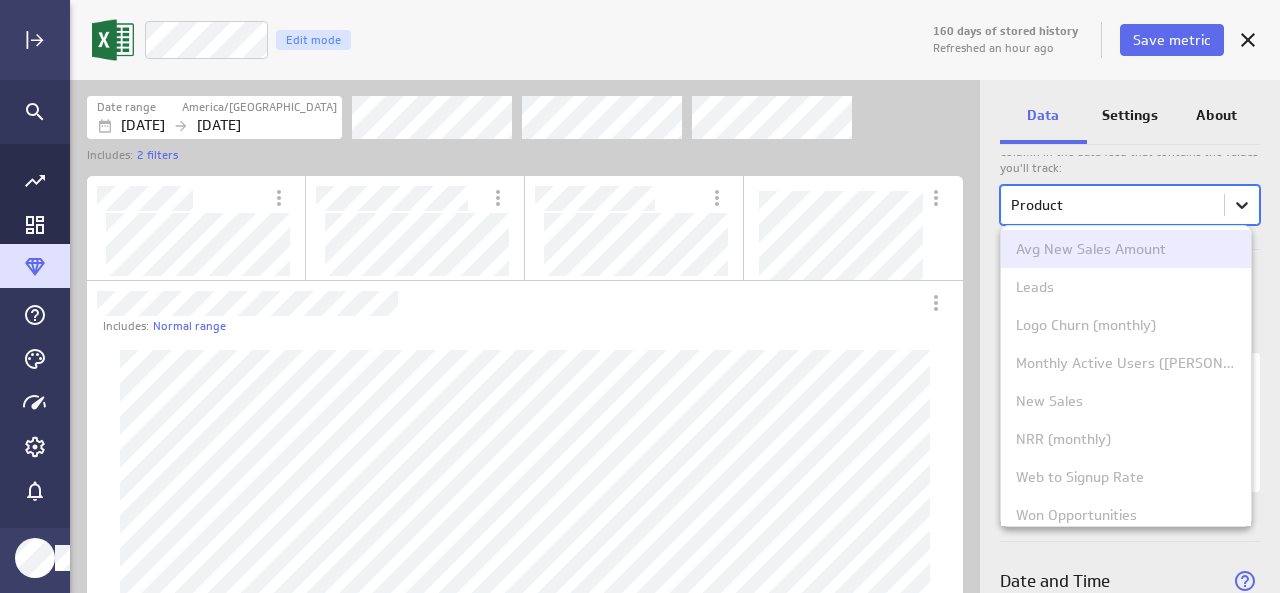 click on "160 days of stored history Refreshed an hour ago Save metric Product Edit mode Date range [GEOGRAPHIC_DATA]/[GEOGRAPHIC_DATA] [DATE] [DATE] Includes:  2 filters Includes:  Normal range Data Settings About Data source Data is automatically retrieved and stored for this metric from the following data feed: Filter source data Measure Column in the data feed that contains the values you'll track: option Avg New Sales Amount focused disabled, 1 of 12. 12 results available. Use Up and Down to choose options, press Escape to exit the menu, press Tab to select the option and exit the menu. Product Dimensions Data for the selected dimensions will be stored in the metric history. 3 of maximum 10 dimensions selected Date and Time Column in the data feed that contains the date/time associated with each value: Date (no message) PowerMetrics Assistant Hey [PERSON_NAME]. I’m your PowerMetrics Assistant. If I can’t answer your question, try searching in our  Help Center Support Team" at bounding box center [640, 296] 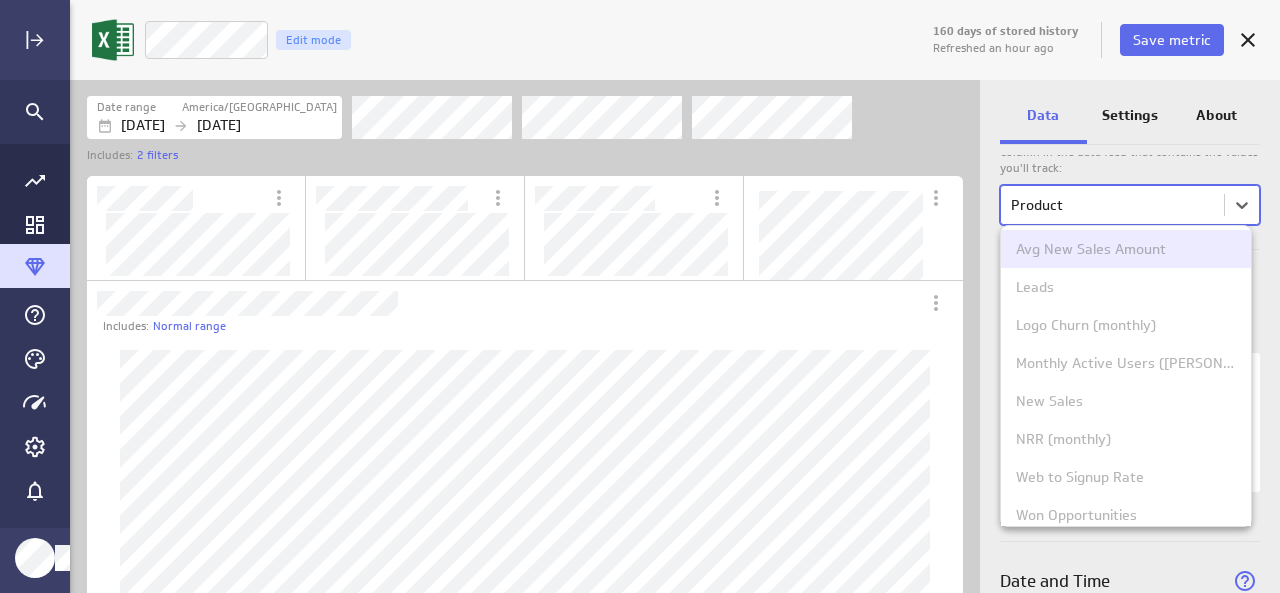 click at bounding box center [640, 296] 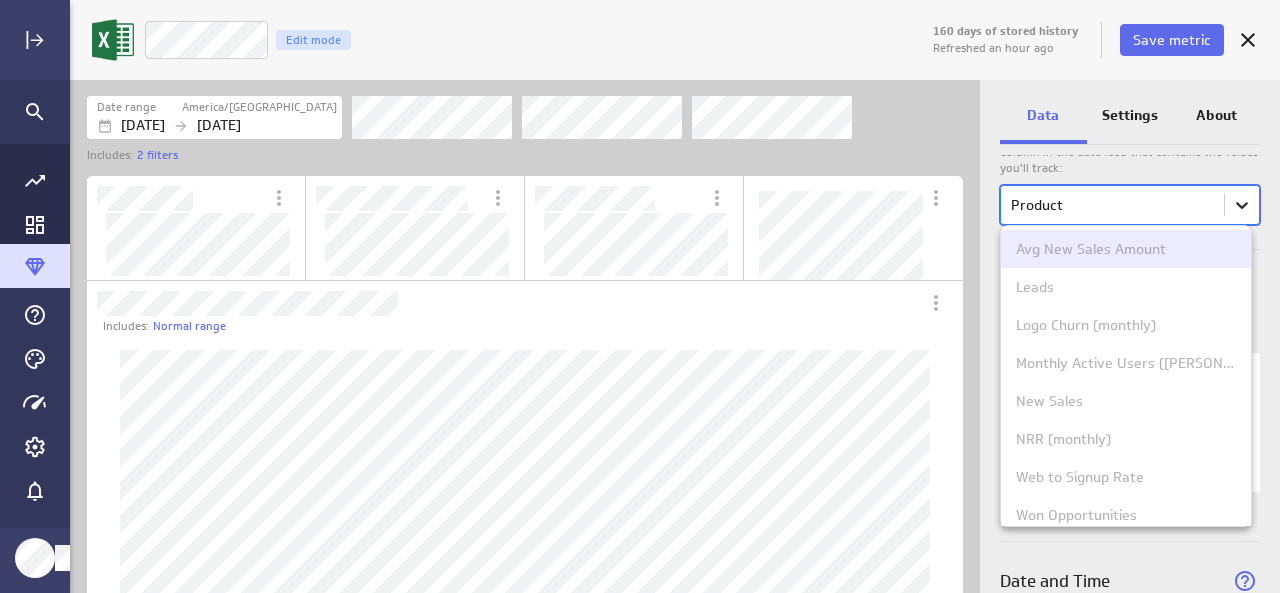 click on "160 days of stored history Refreshed an hour ago Save metric Product Edit mode Date range [GEOGRAPHIC_DATA]/[GEOGRAPHIC_DATA] [DATE] [DATE] Includes:  2 filters Includes:  Normal range Data Settings About Data source Data is automatically retrieved and stored for this metric from the following data feed: Filter source data Measure Column in the data feed that contains the values you'll track: option Avg New Sales Amount focused disabled, 1 of 12. 12 results available. Use Up and Down to choose options, press Escape to exit the menu, press Tab to select the option and exit the menu. Product Dimensions Data for the selected dimensions will be stored in the metric history. 3 of maximum 10 dimensions selected Date and Time Column in the data feed that contains the date/time associated with each value: Date (no message) PowerMetrics Assistant Hey [PERSON_NAME]. I’m your PowerMetrics Assistant. If I can’t answer your question, try searching in our  Help Center Support Team" at bounding box center (640, 296) 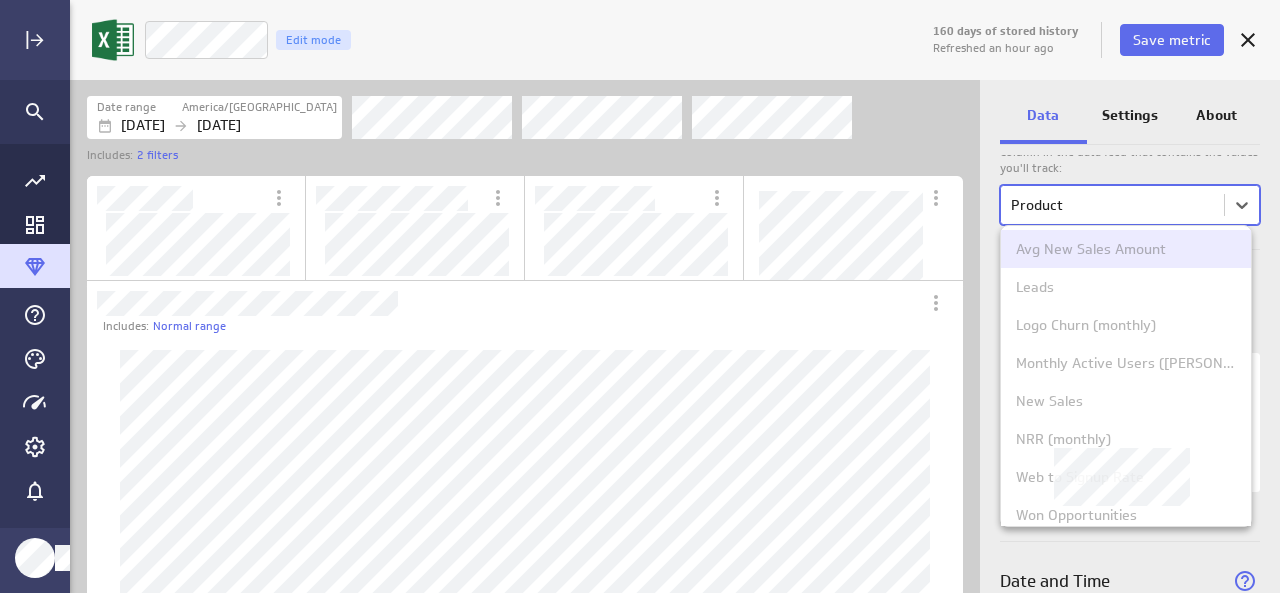 click on "NRR (monthly)" at bounding box center [1063, 439] 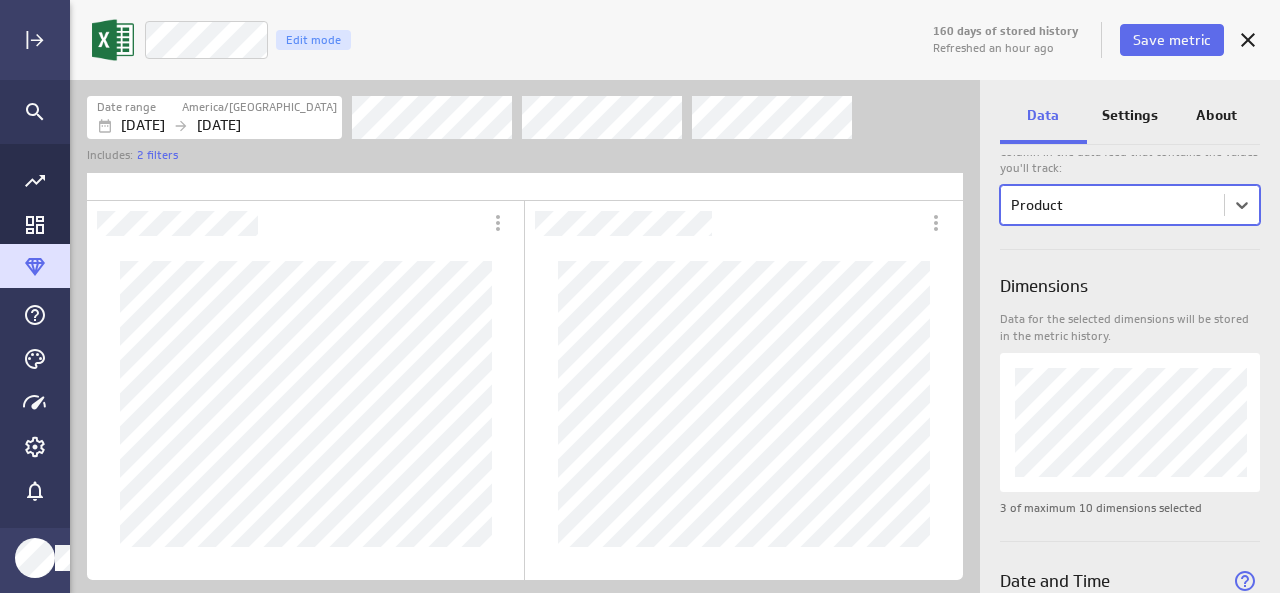 scroll, scrollTop: 0, scrollLeft: 0, axis: both 